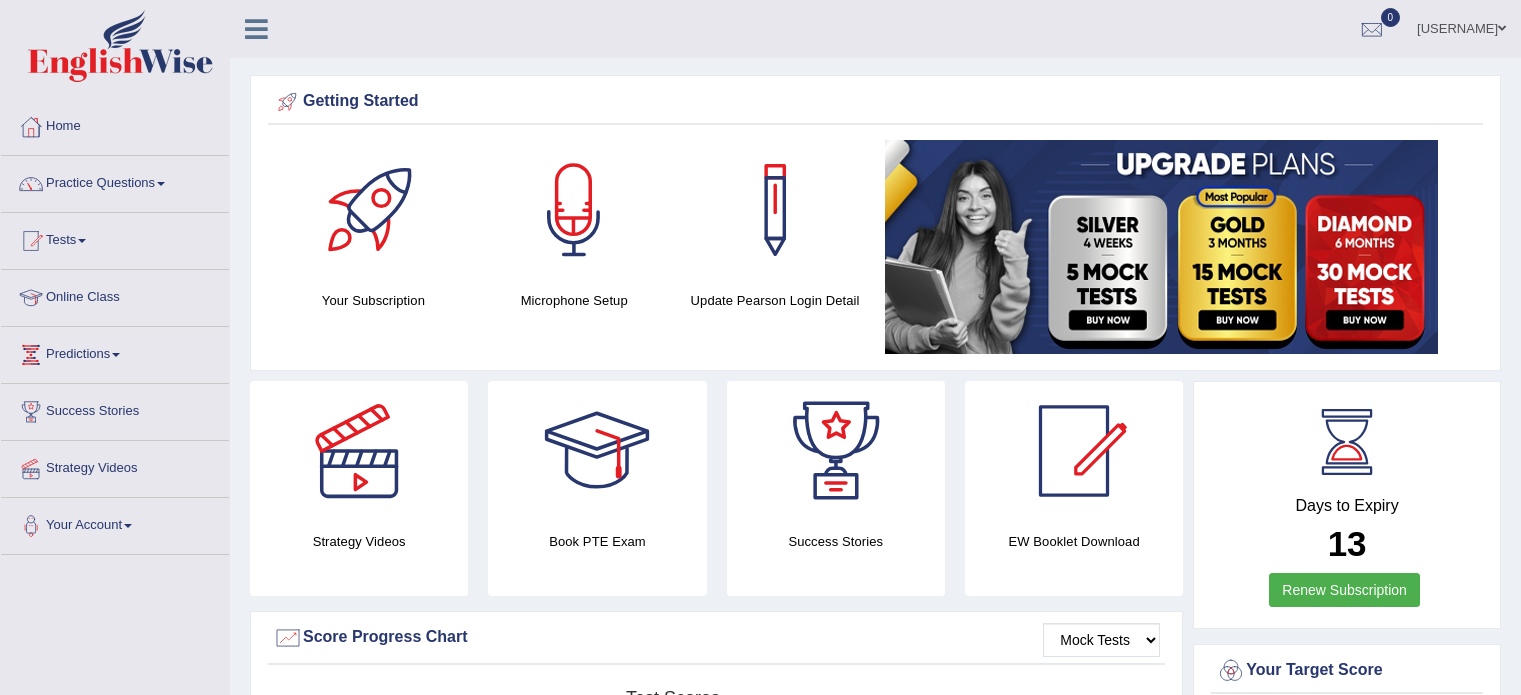scroll, scrollTop: 0, scrollLeft: 0, axis: both 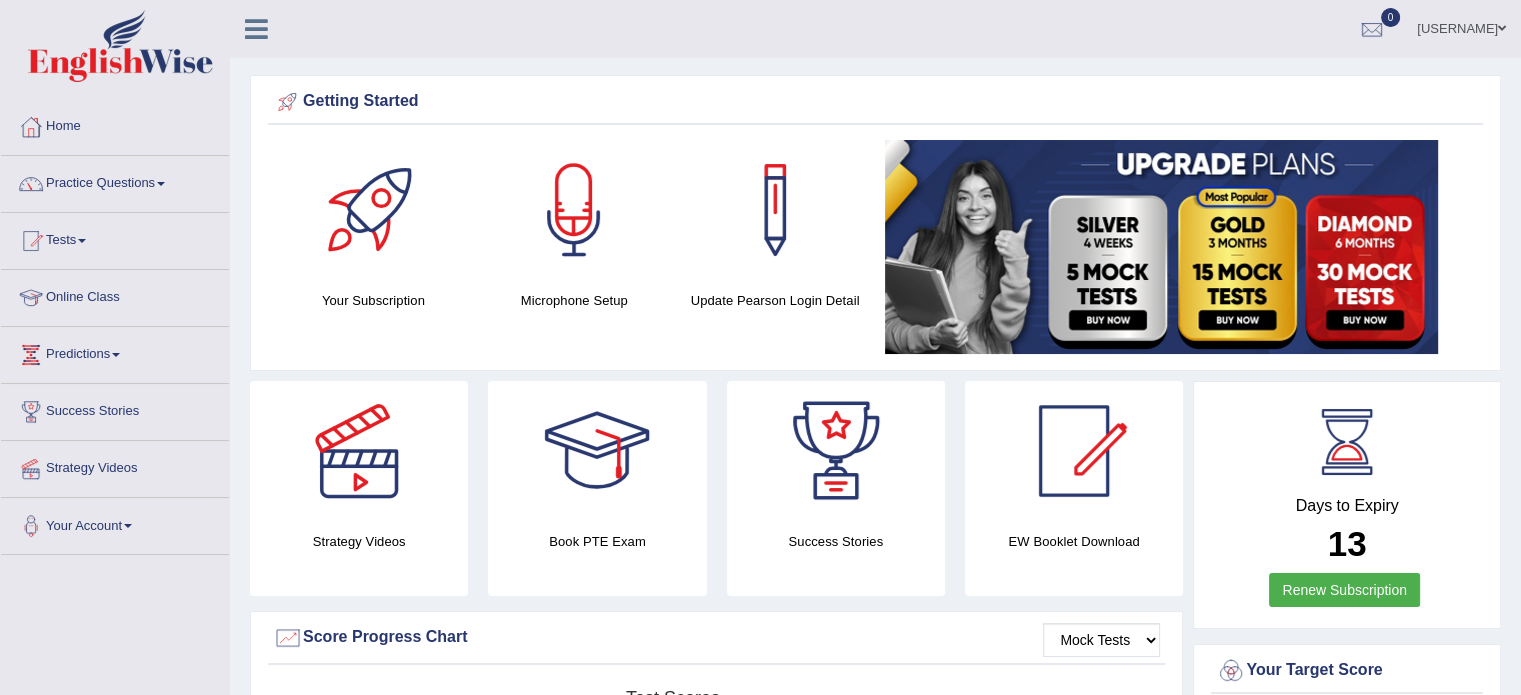 click on "Online Class" at bounding box center (115, 295) 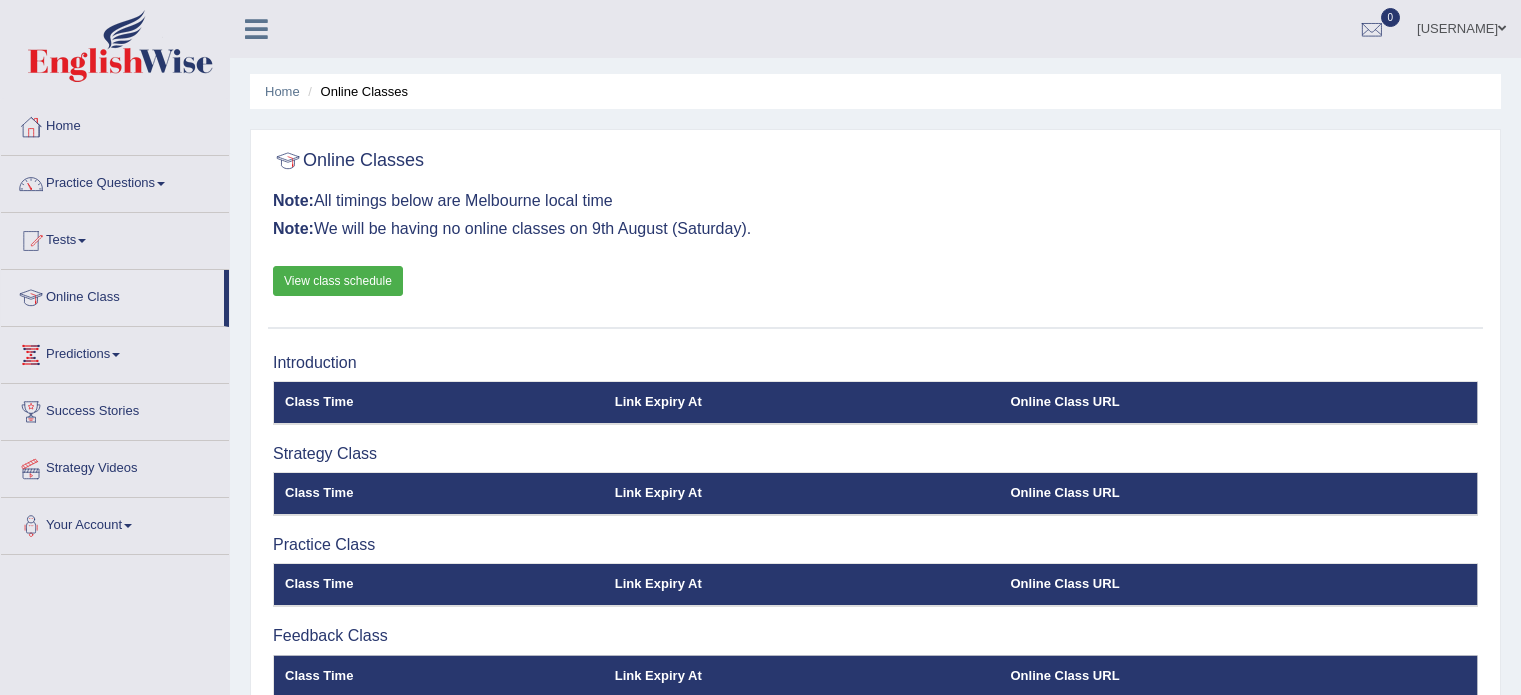 scroll, scrollTop: 0, scrollLeft: 0, axis: both 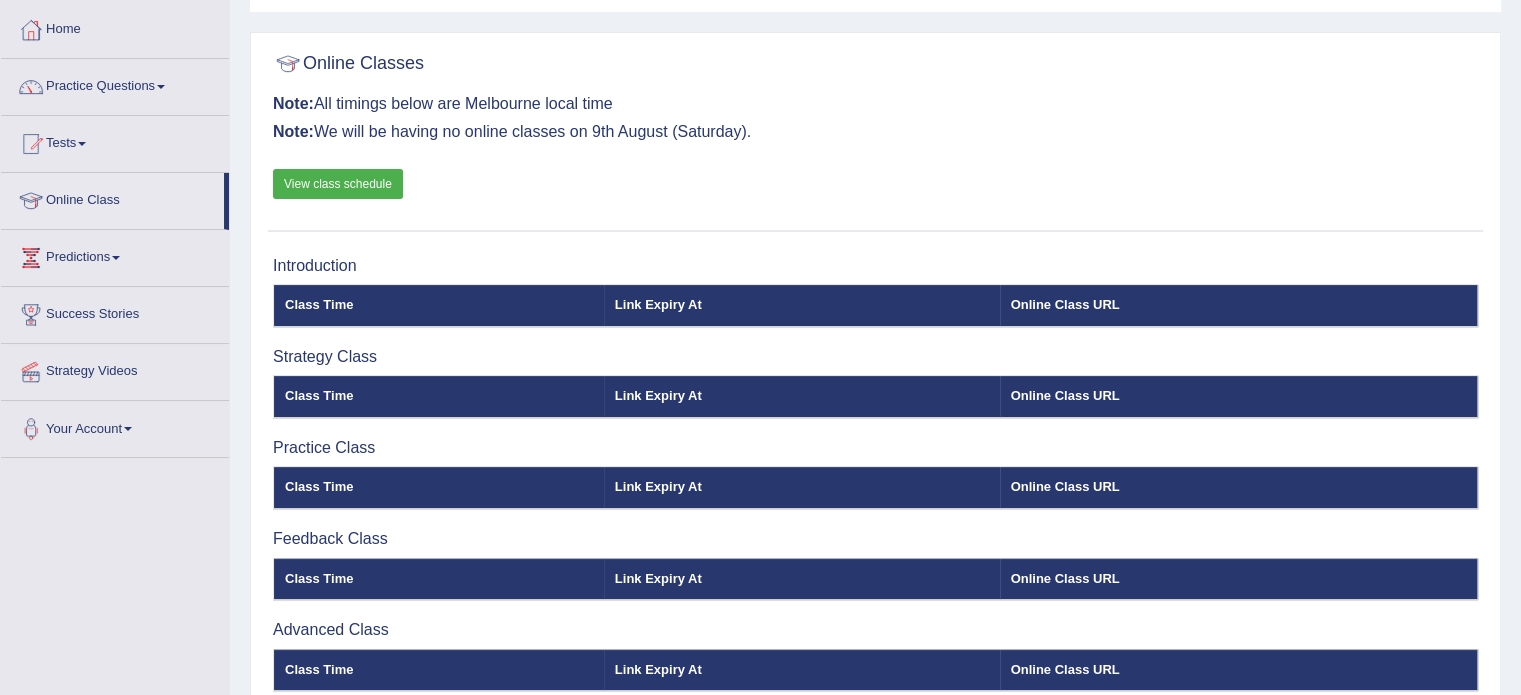 click on "View class schedule" at bounding box center (338, 184) 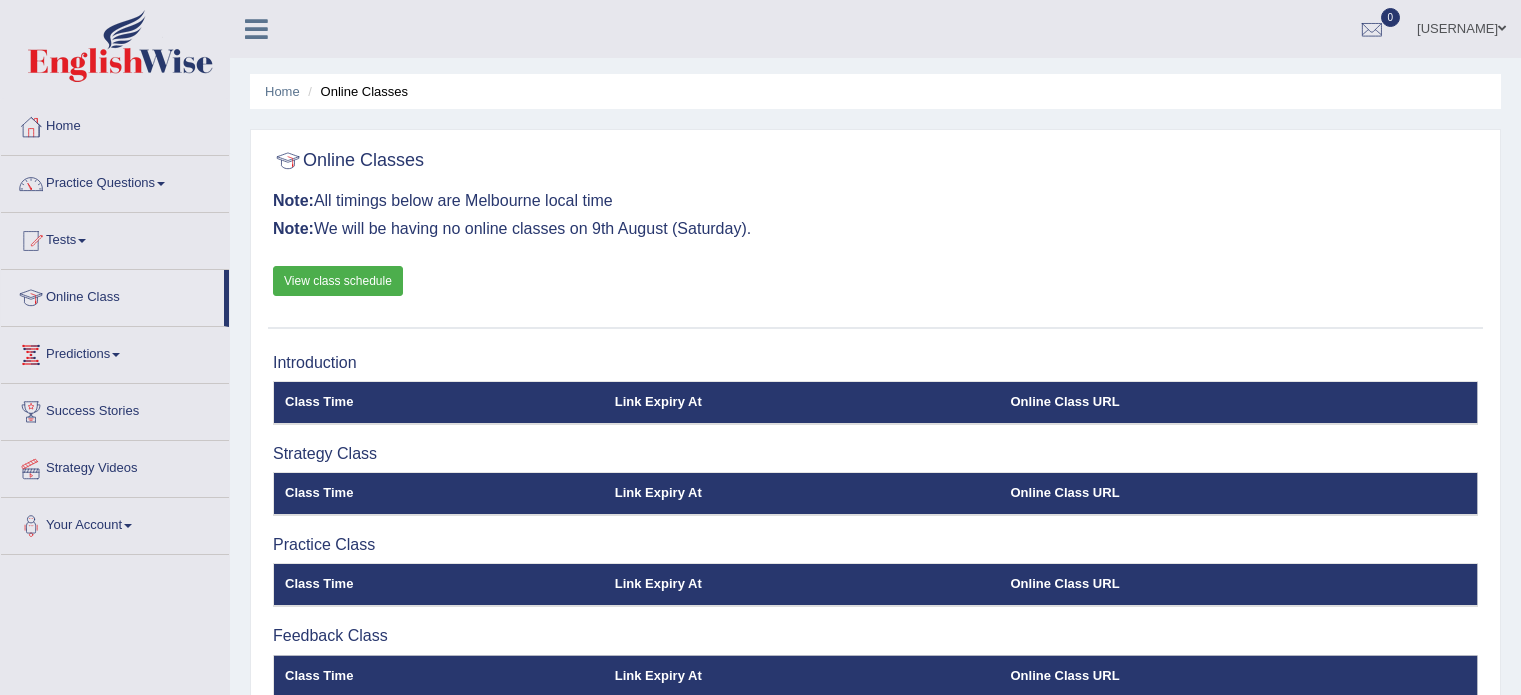 scroll, scrollTop: 97, scrollLeft: 0, axis: vertical 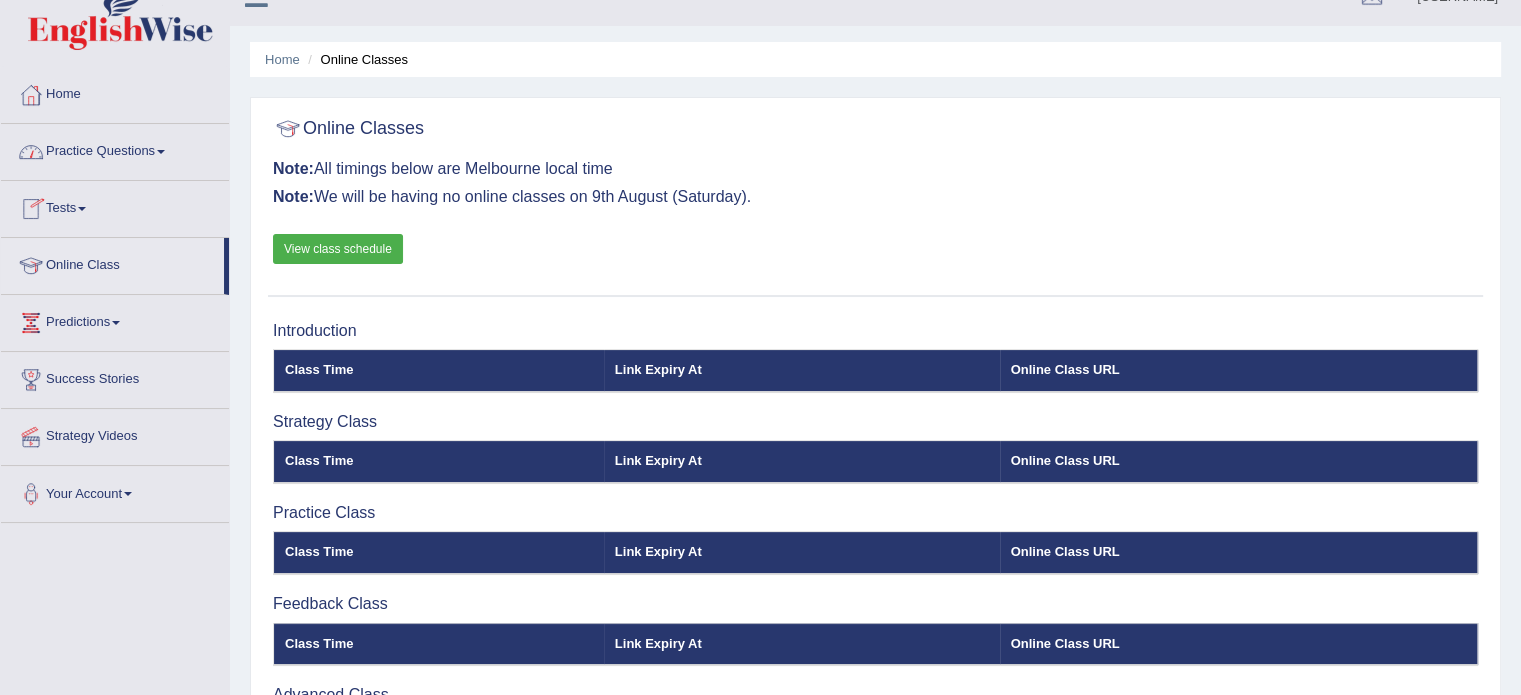 click on "Practice Questions" at bounding box center (115, 149) 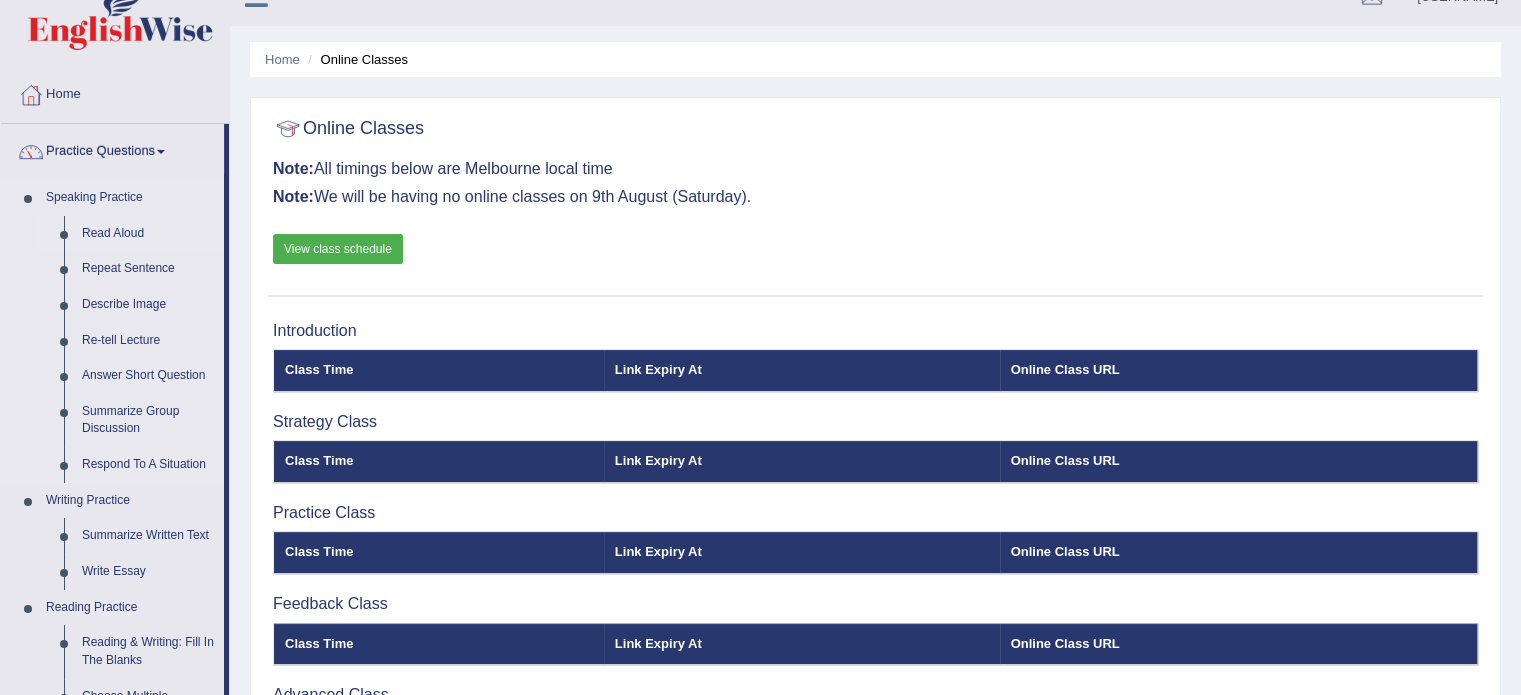 click on "Read Aloud" at bounding box center (148, 234) 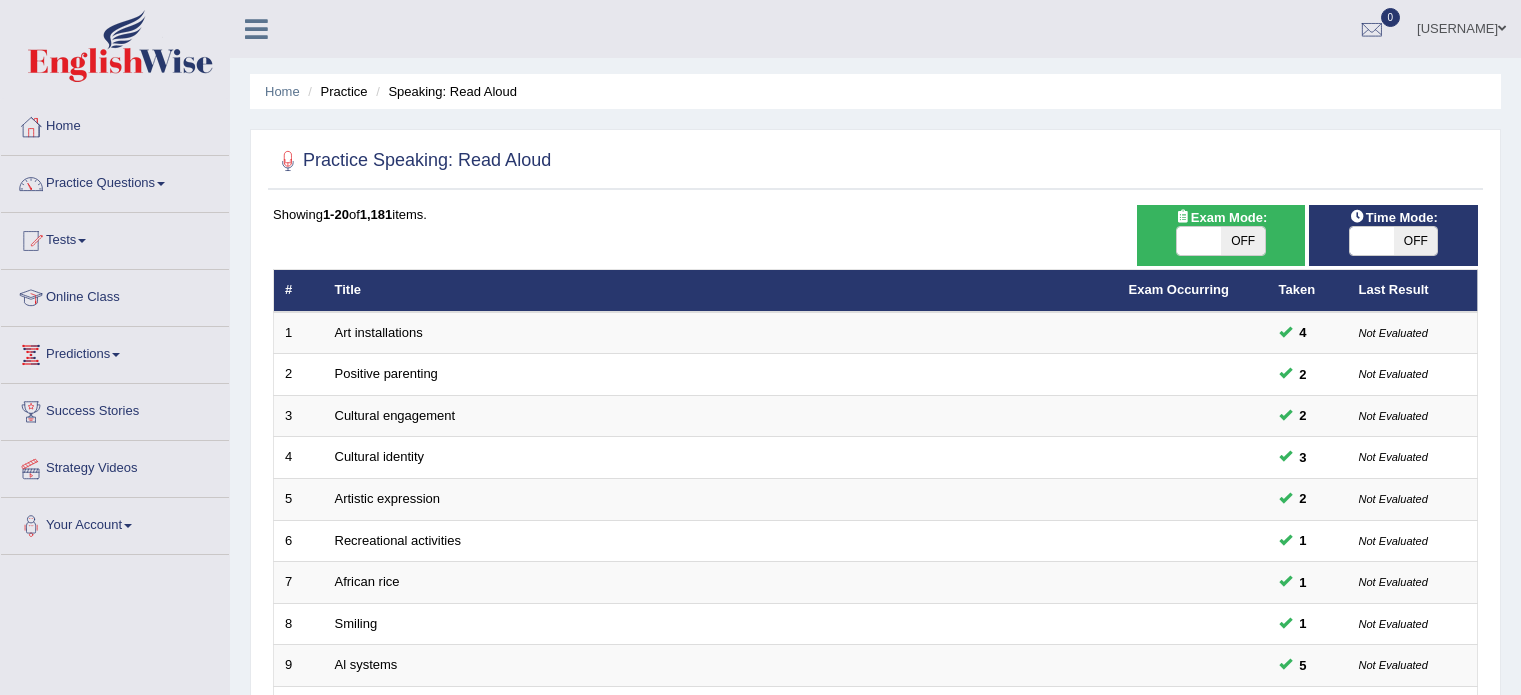 scroll, scrollTop: 0, scrollLeft: 0, axis: both 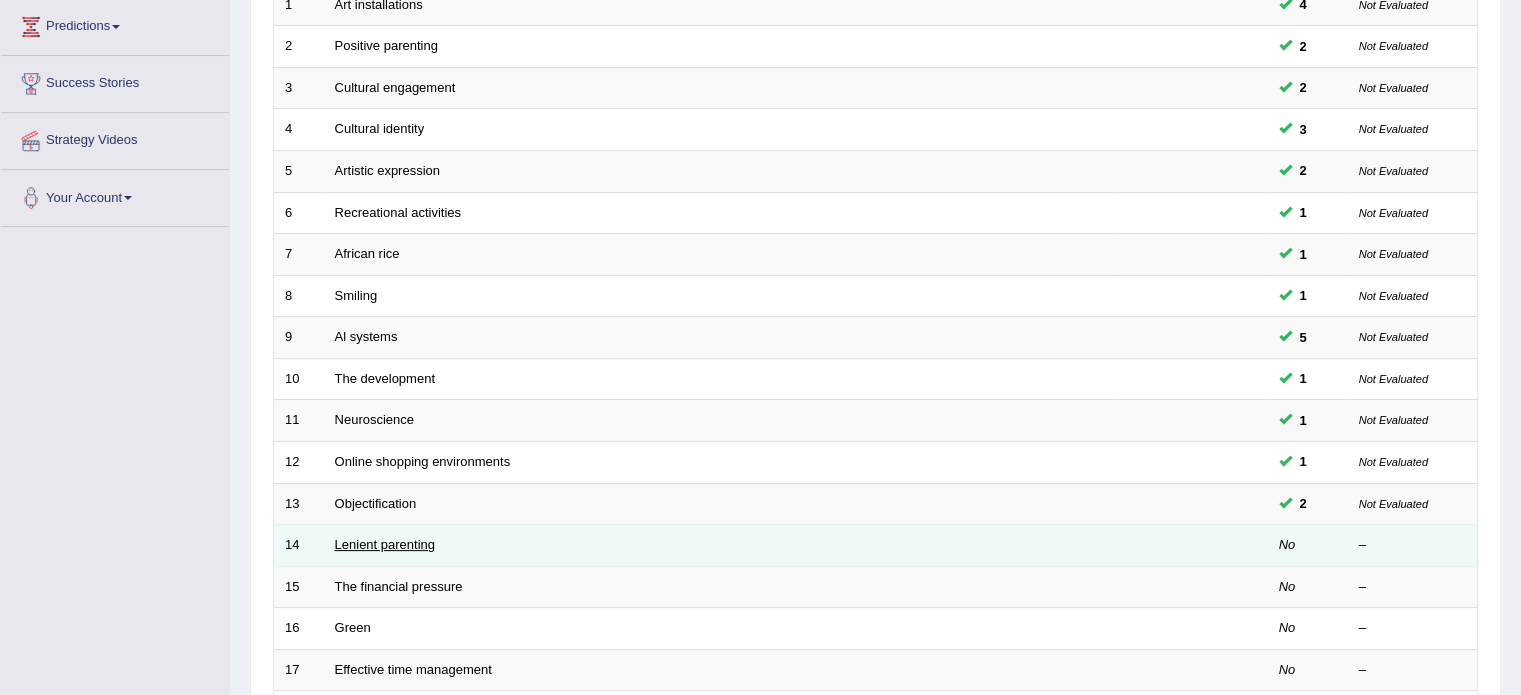 click on "Lenient parenting" at bounding box center (385, 544) 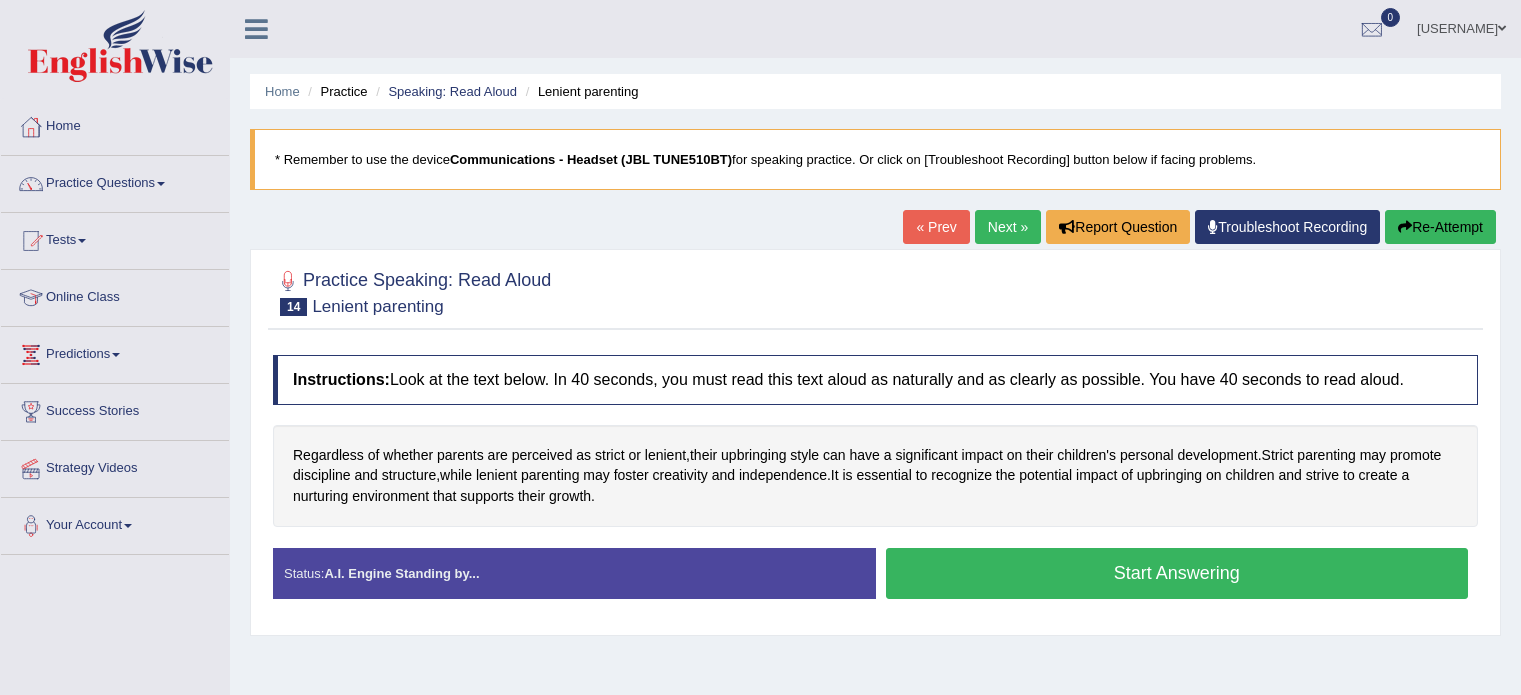 scroll, scrollTop: 0, scrollLeft: 0, axis: both 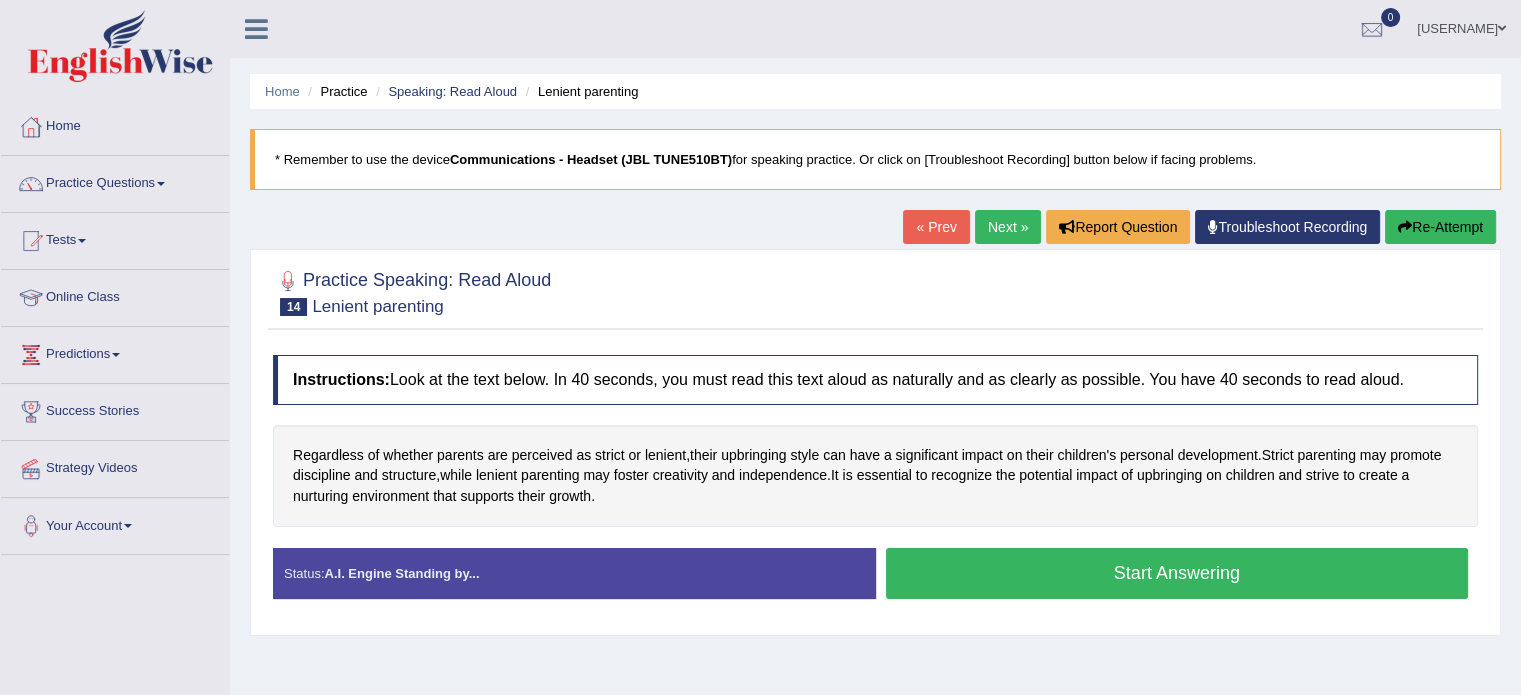 click on "Start Answering" at bounding box center (1177, 573) 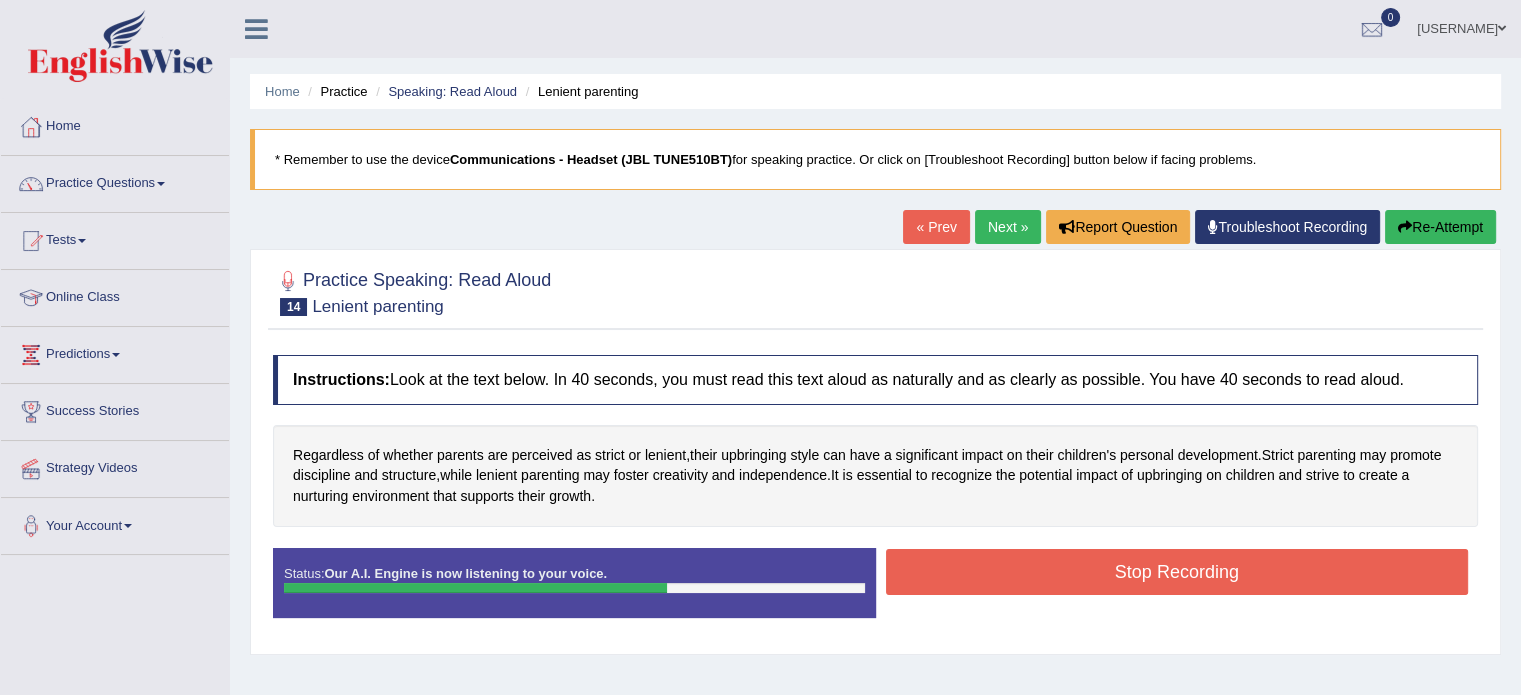 click on "Stop Recording" at bounding box center (1177, 572) 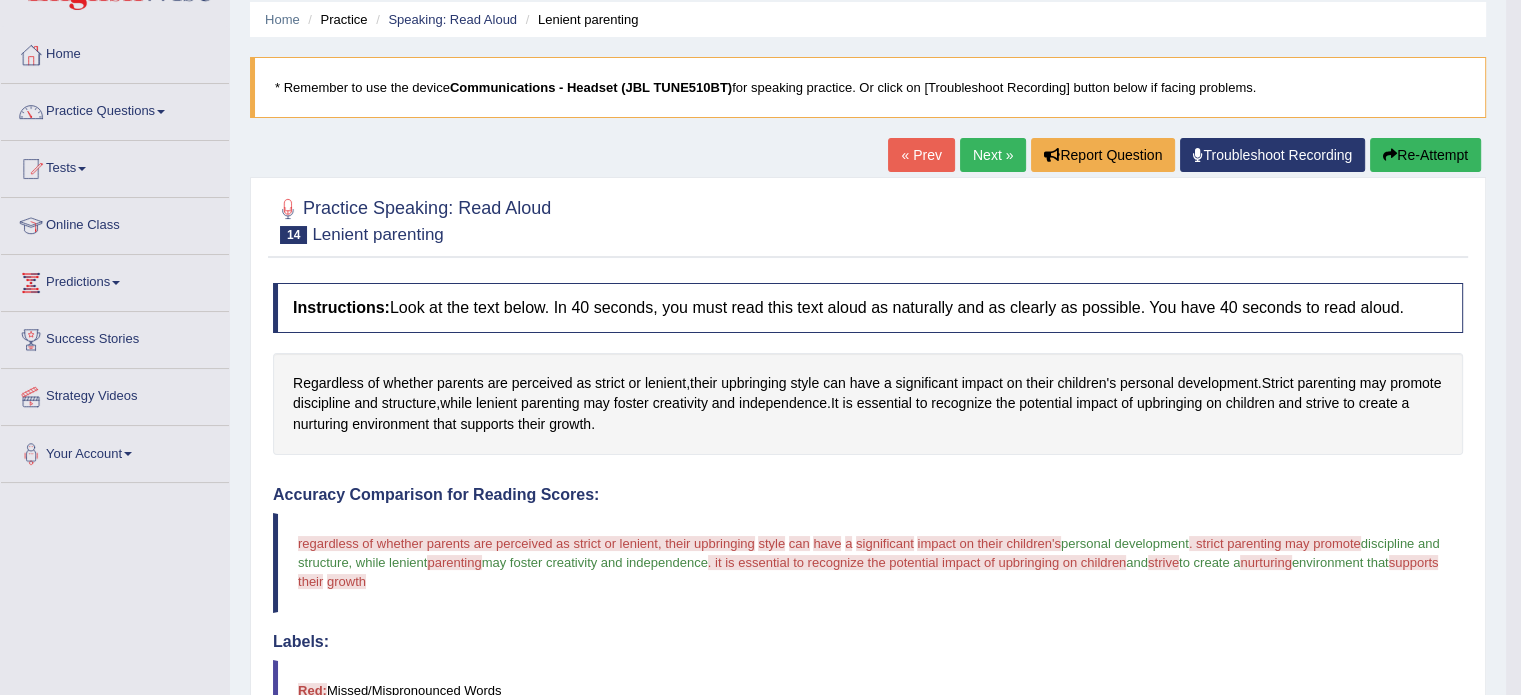 scroll, scrollTop: 62, scrollLeft: 0, axis: vertical 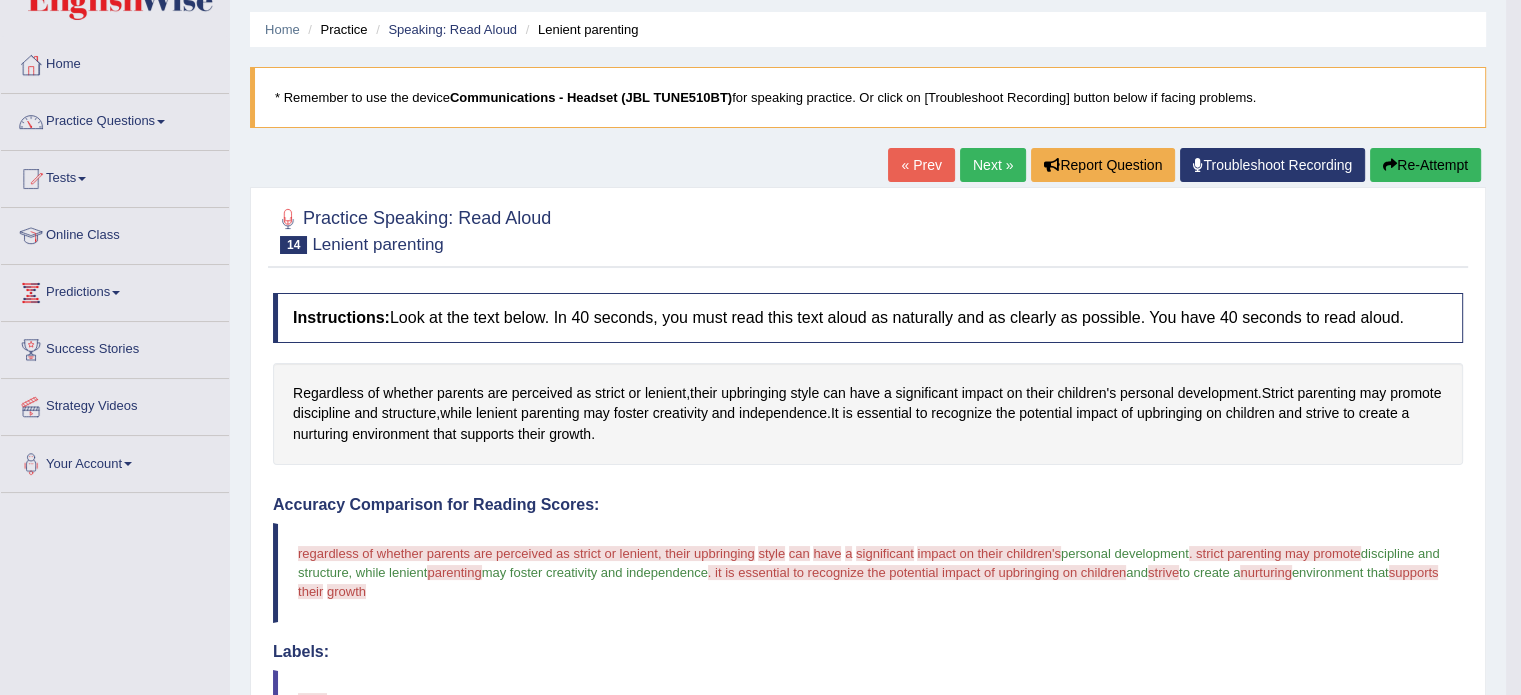 click on "Next »" at bounding box center (993, 165) 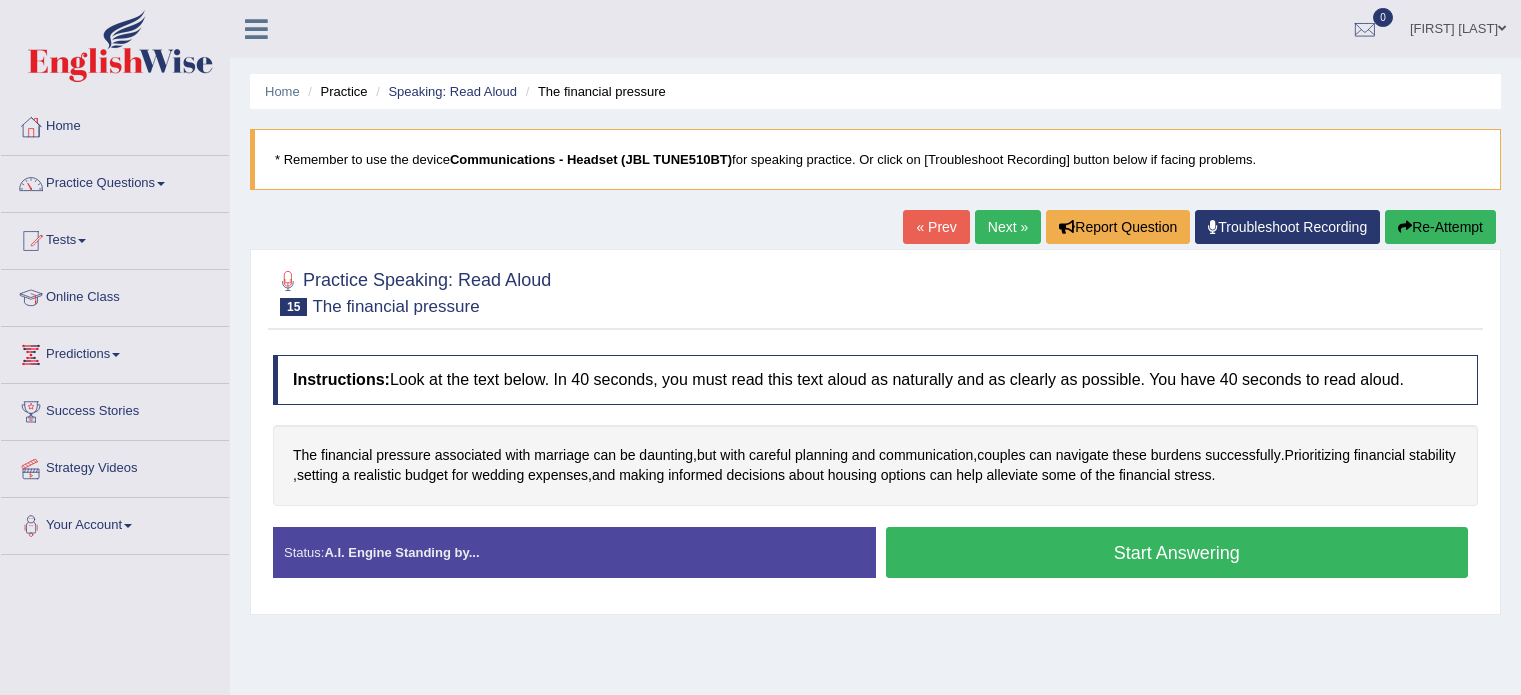 scroll, scrollTop: 0, scrollLeft: 0, axis: both 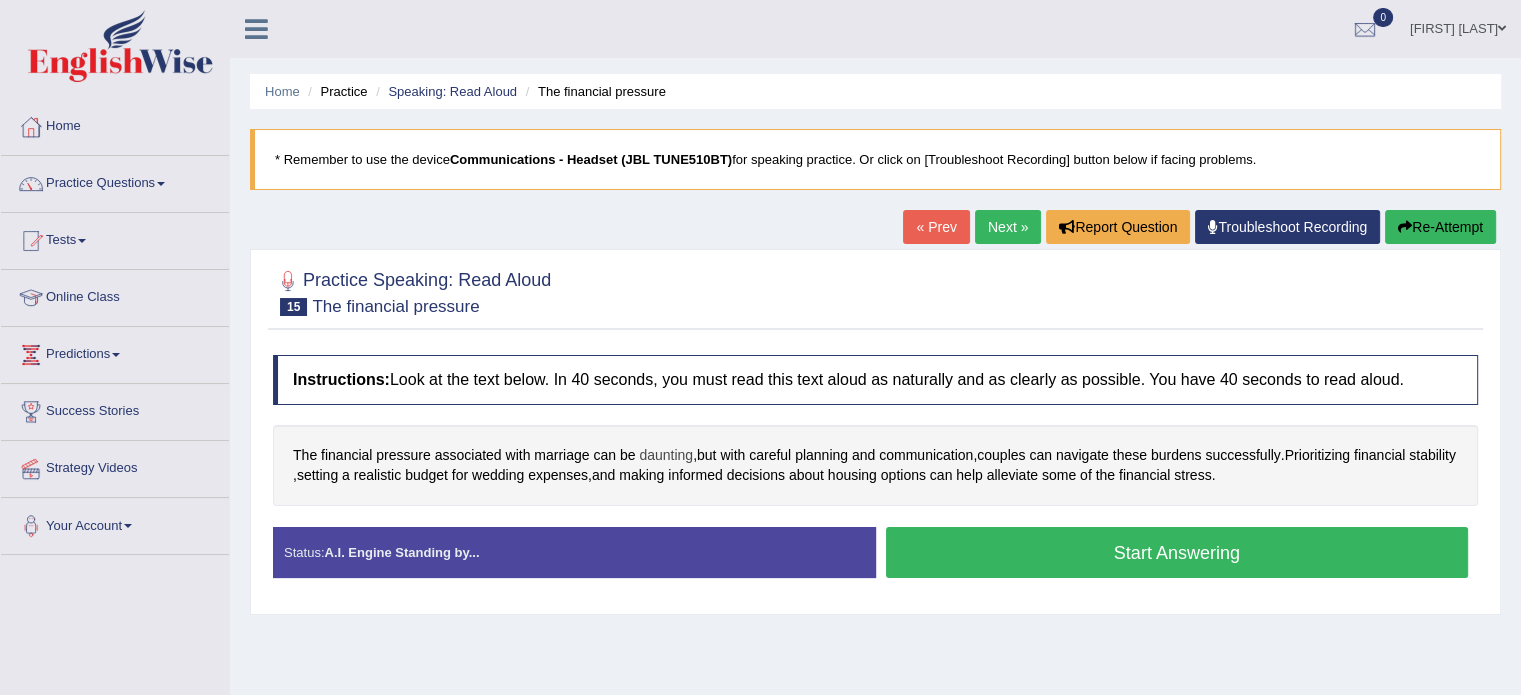 click on "daunting" at bounding box center (666, 455) 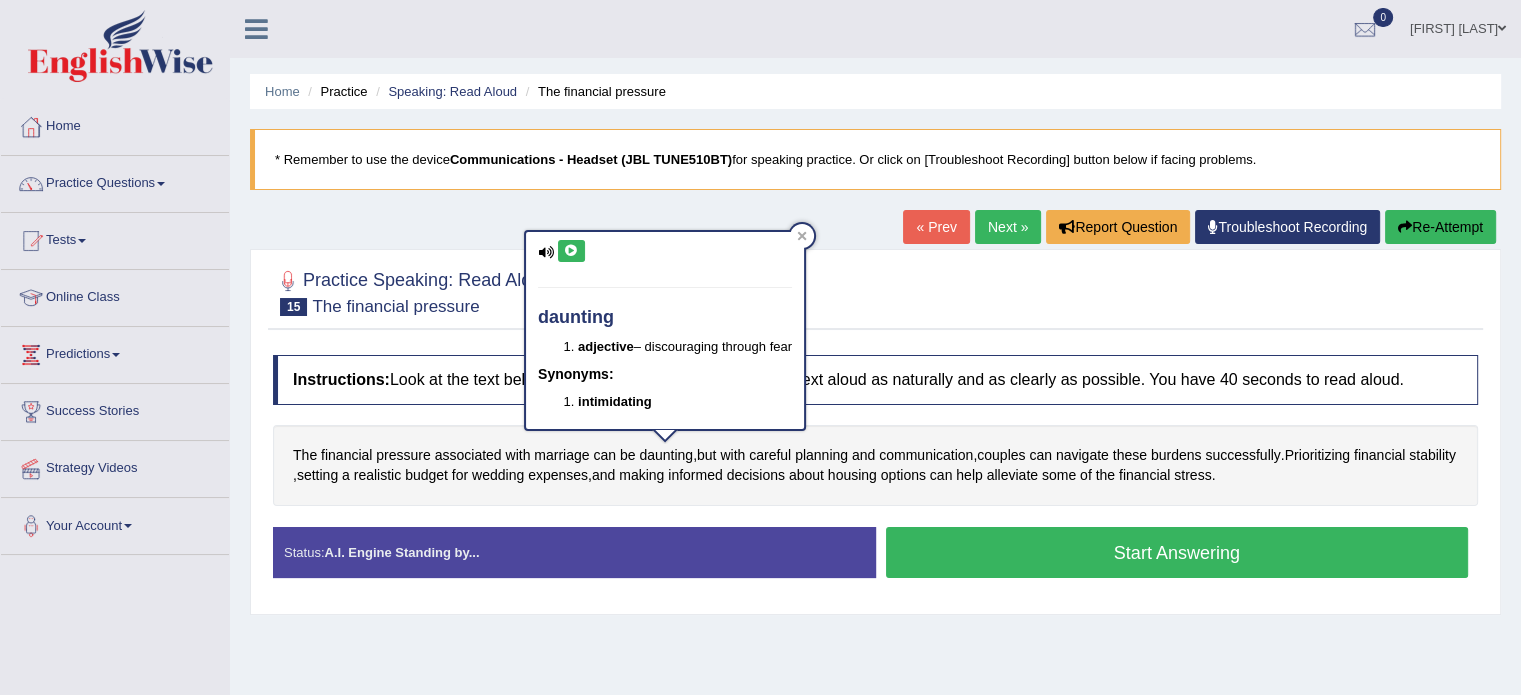 click at bounding box center [571, 251] 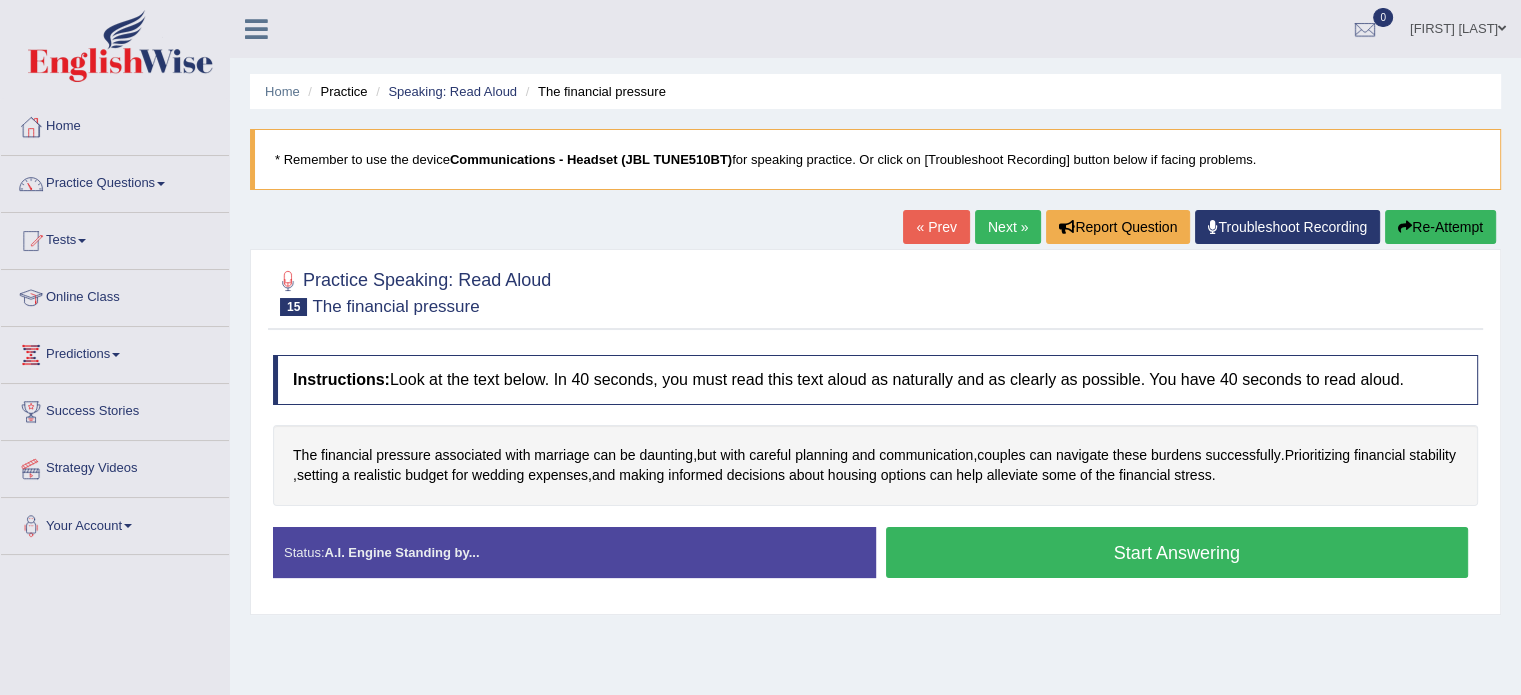 click on "Start Answering" at bounding box center [1177, 552] 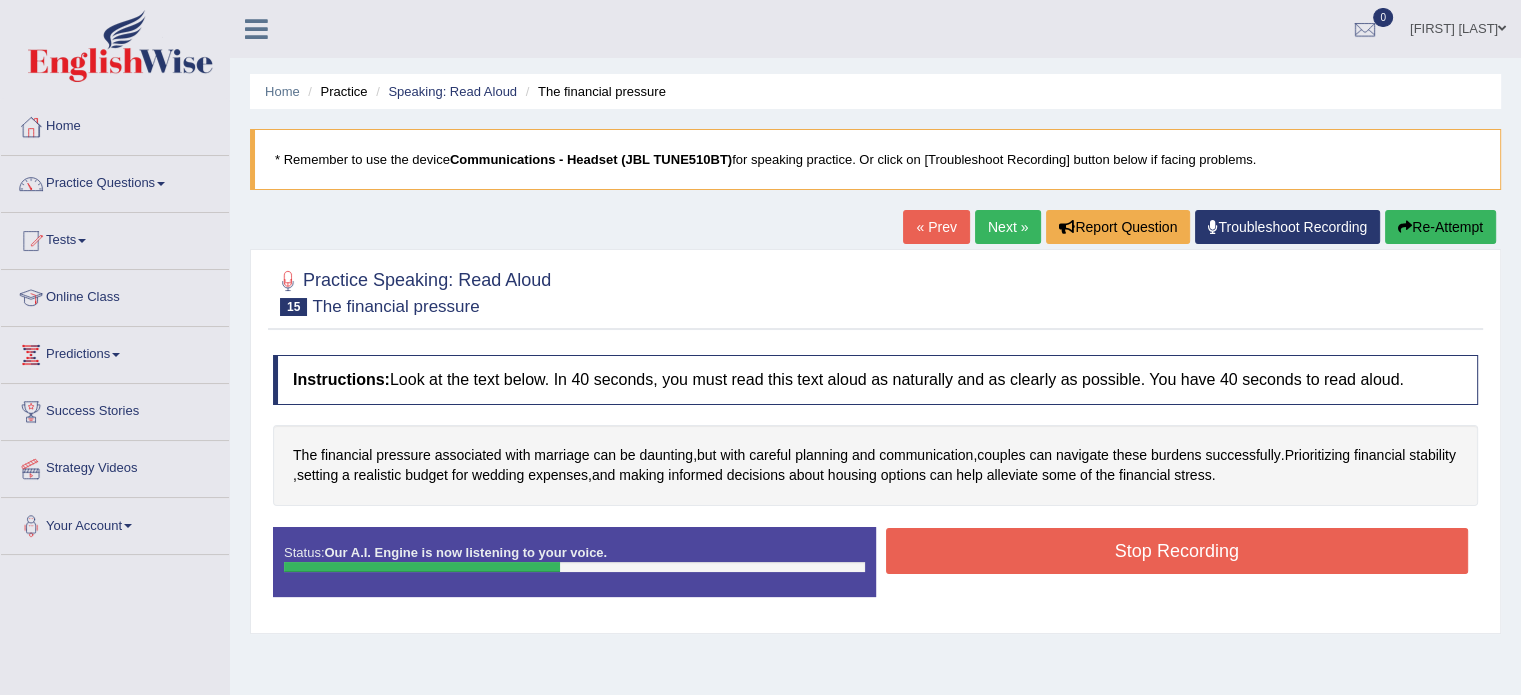 click on "Stop Recording" at bounding box center [1177, 551] 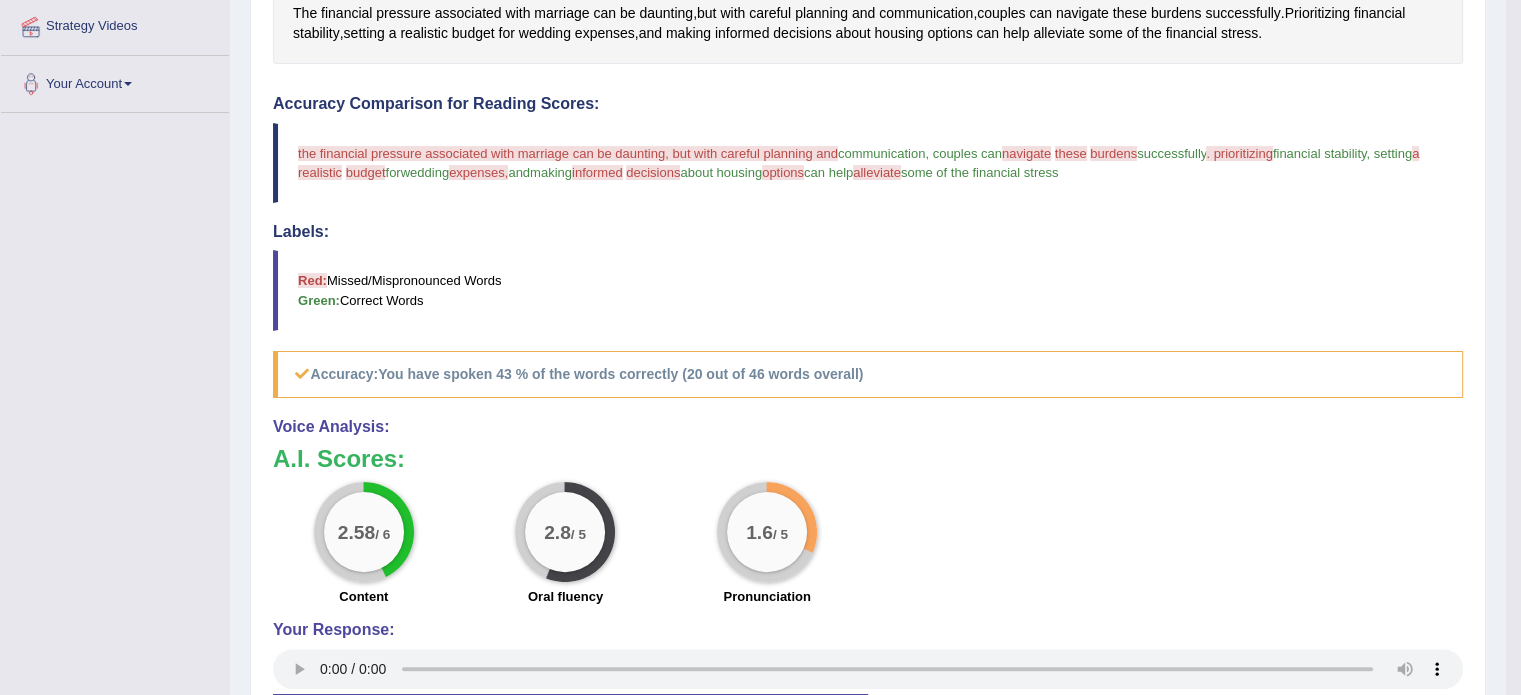 scroll, scrollTop: 0, scrollLeft: 0, axis: both 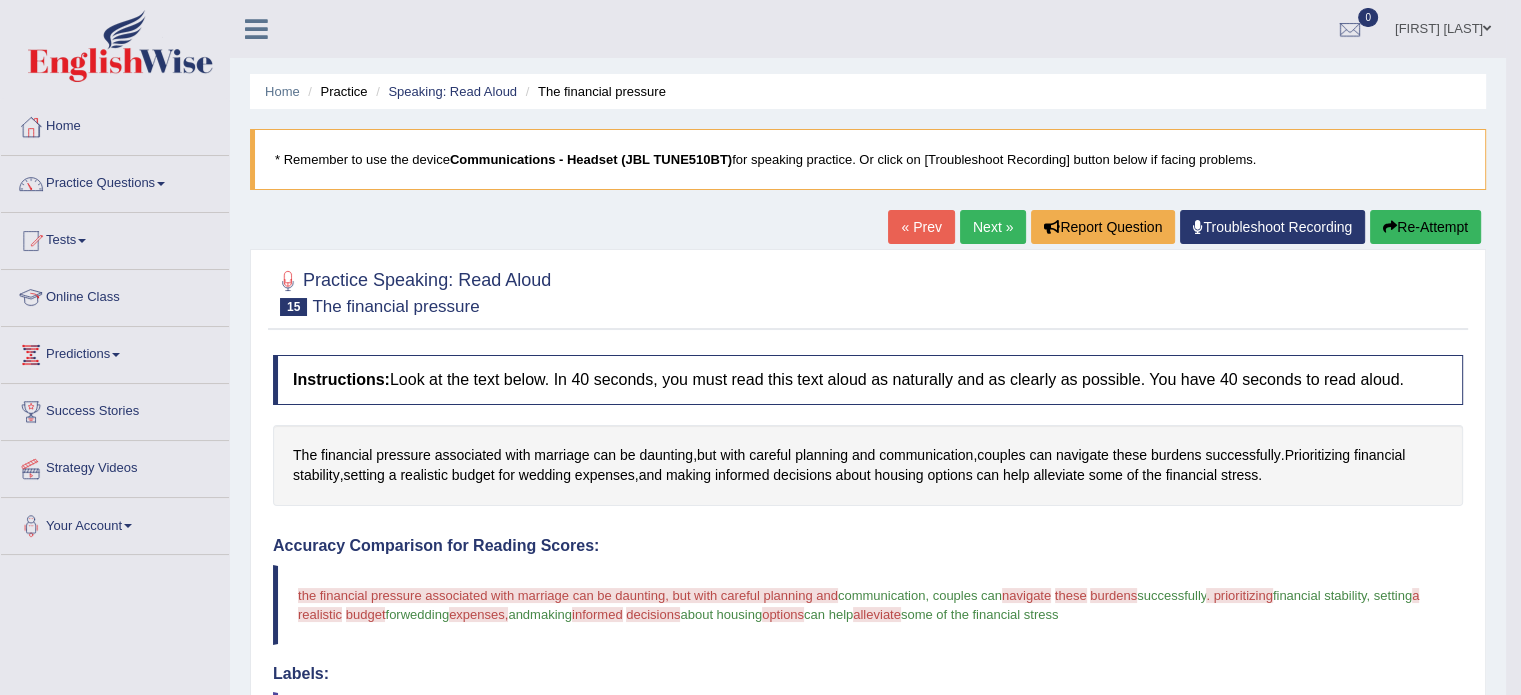click on "Online Class" at bounding box center (115, 295) 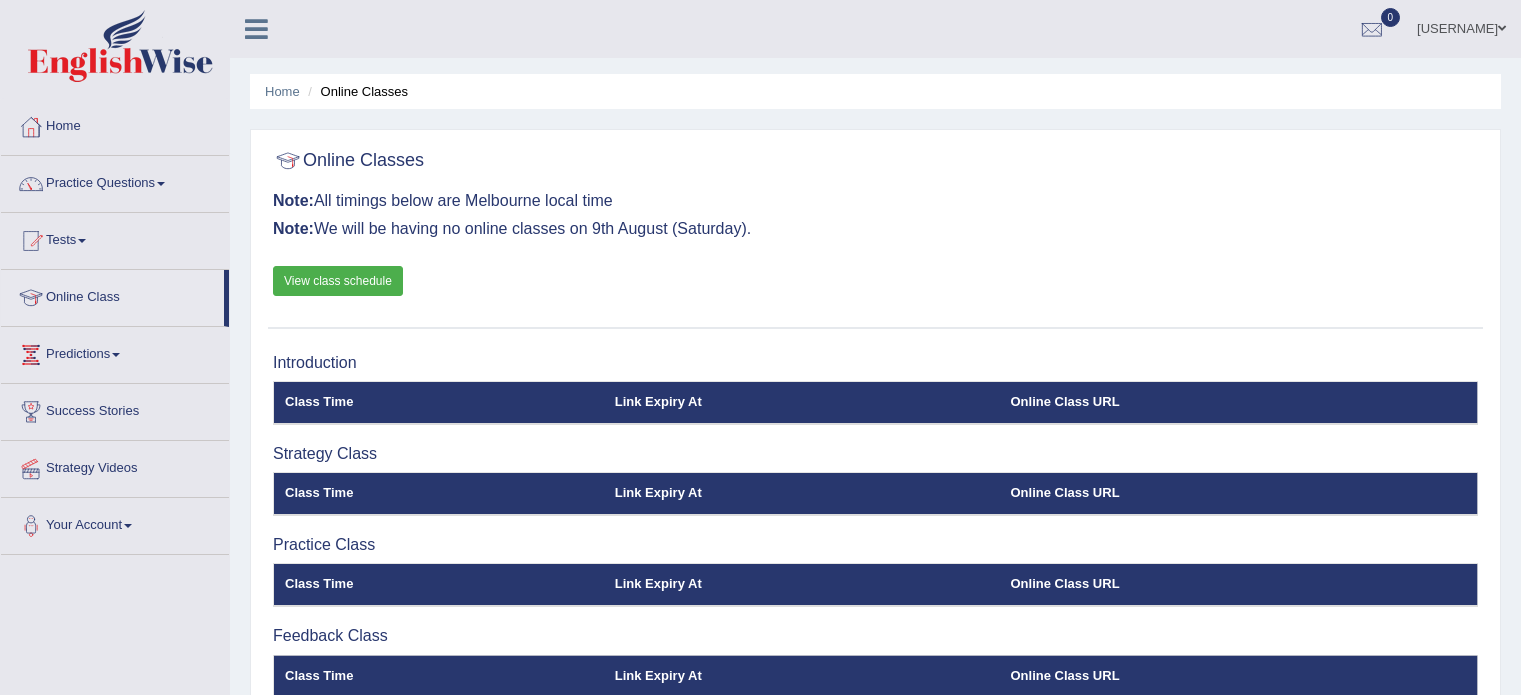 scroll, scrollTop: 0, scrollLeft: 0, axis: both 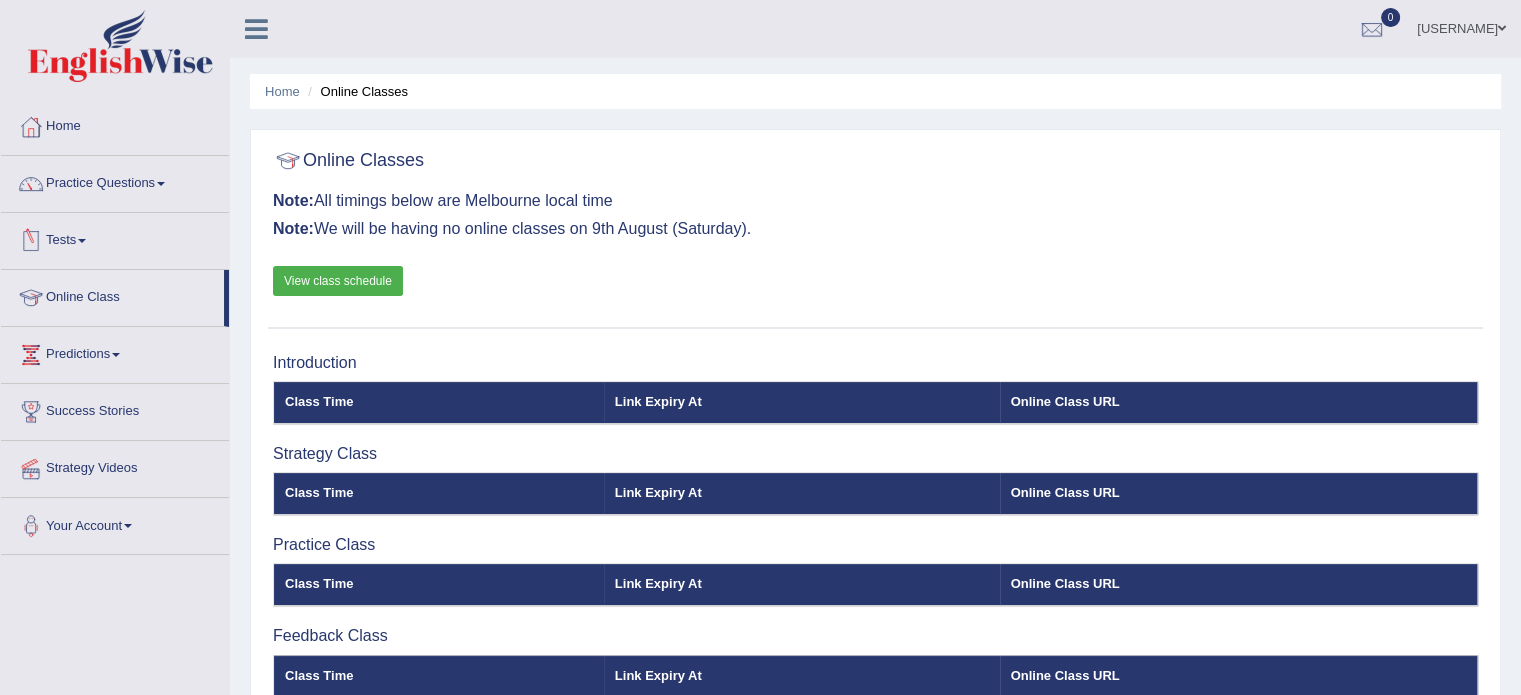 click on "View class schedule" at bounding box center [338, 281] 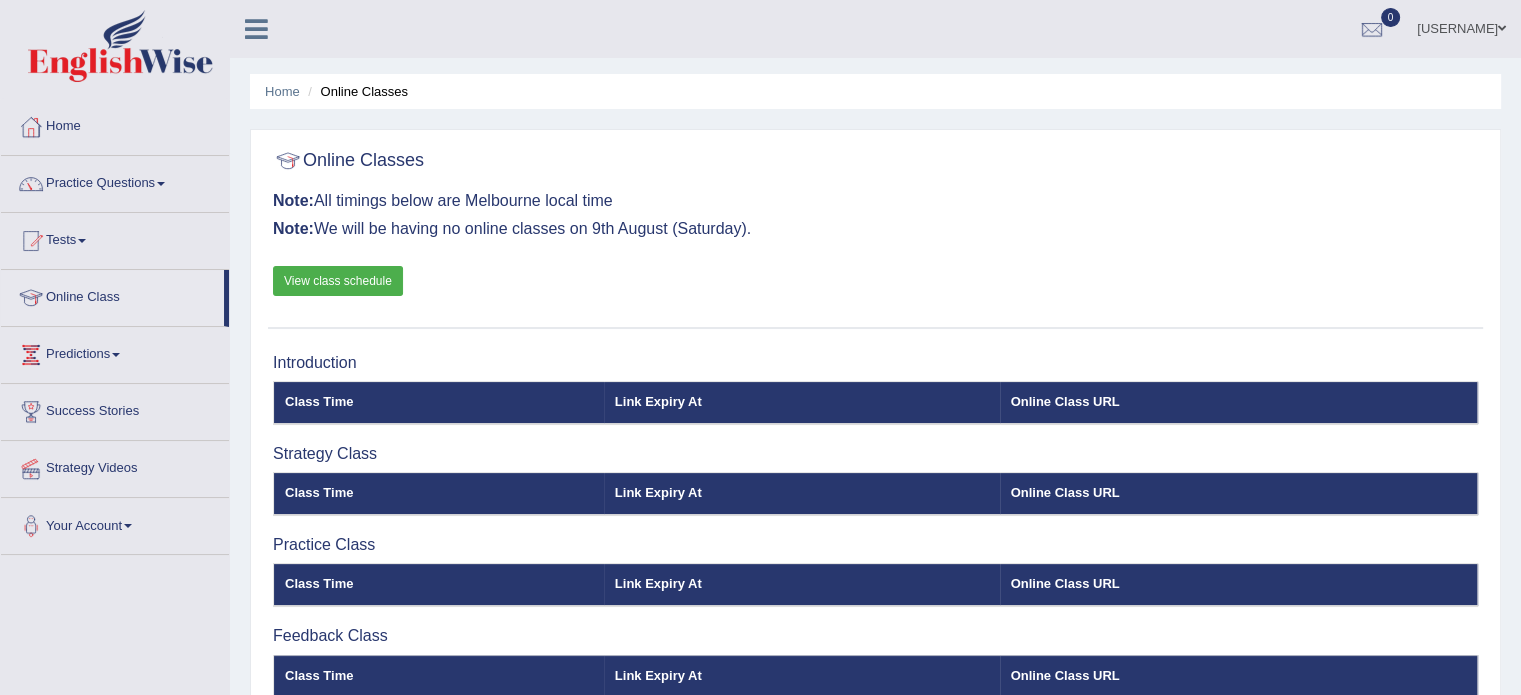 click at bounding box center [128, 526] 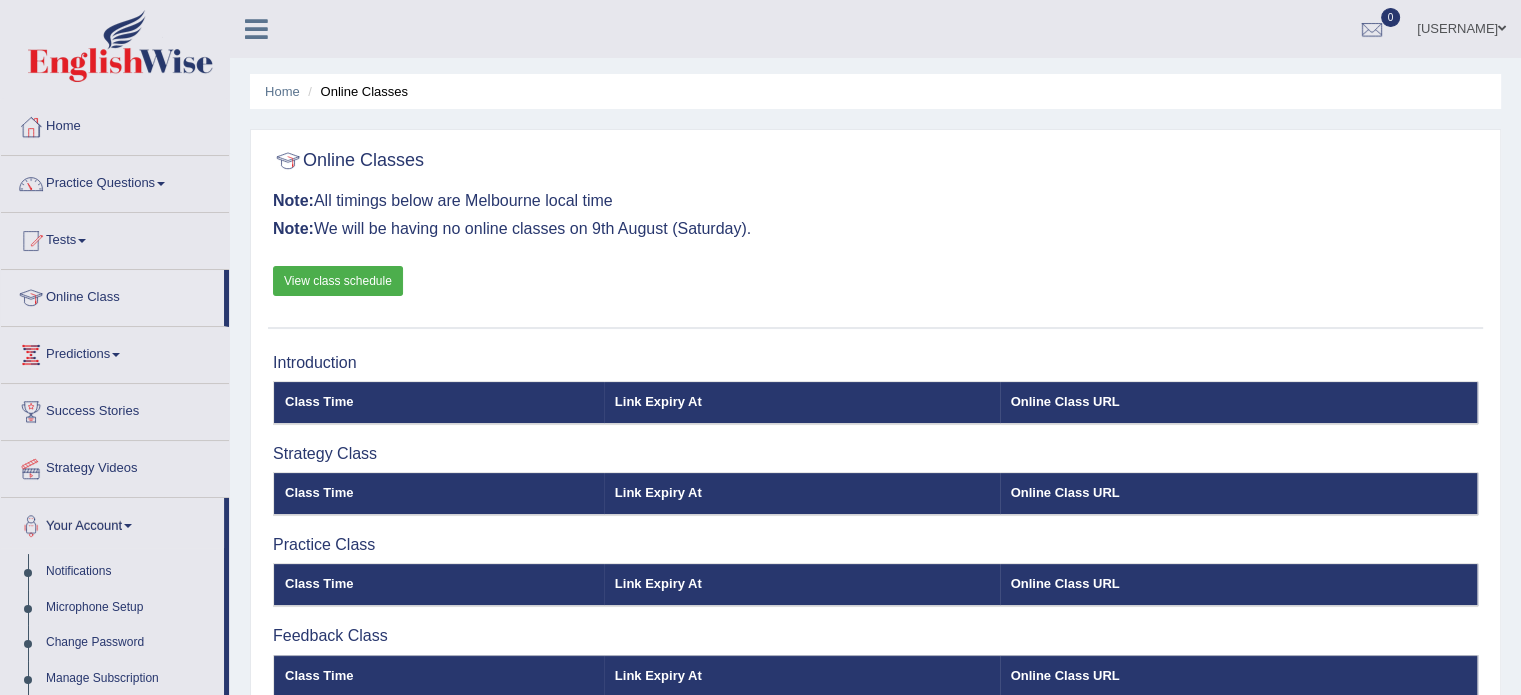 click on "Online Classes
Note:  All timings below are Melbourne local time
Note:  We will be having no online classes on 9th August (Saturday).
View class schedule" at bounding box center [875, 234] 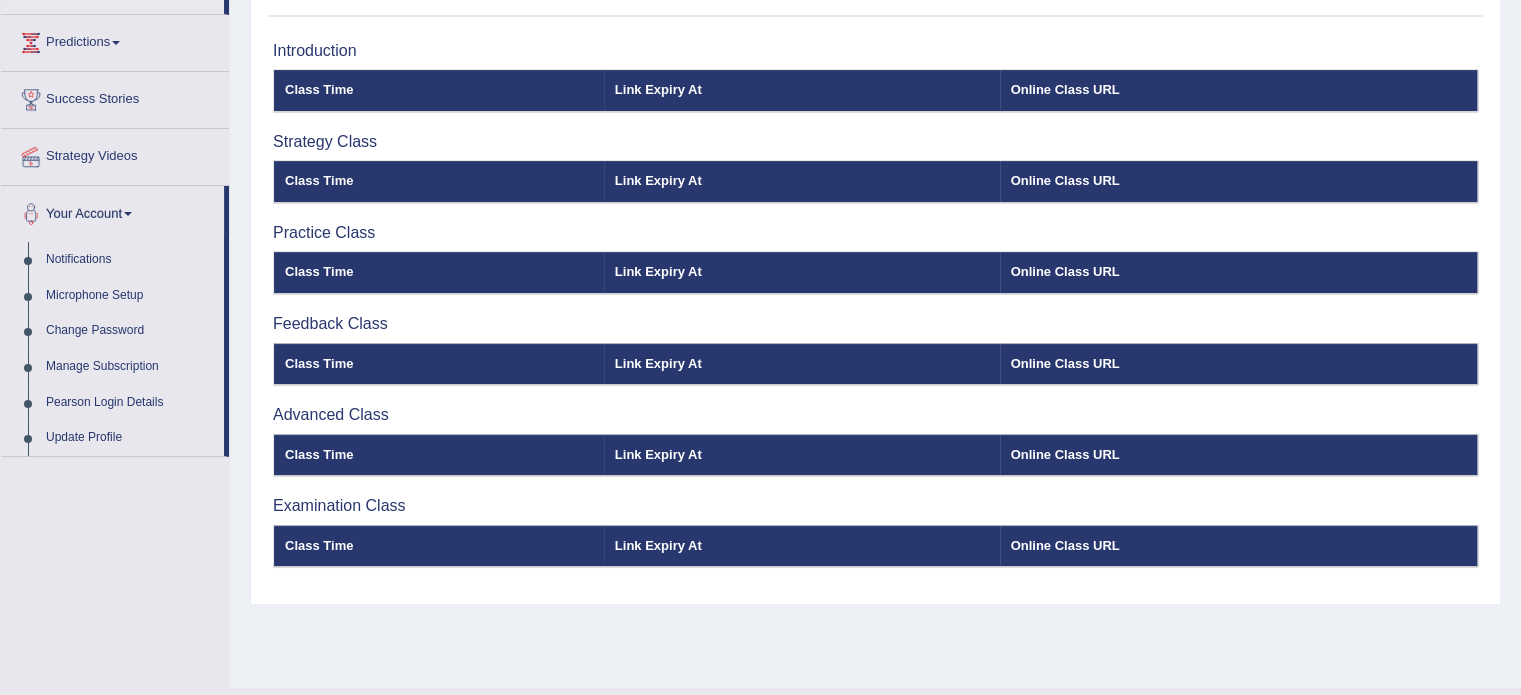 scroll, scrollTop: 0, scrollLeft: 0, axis: both 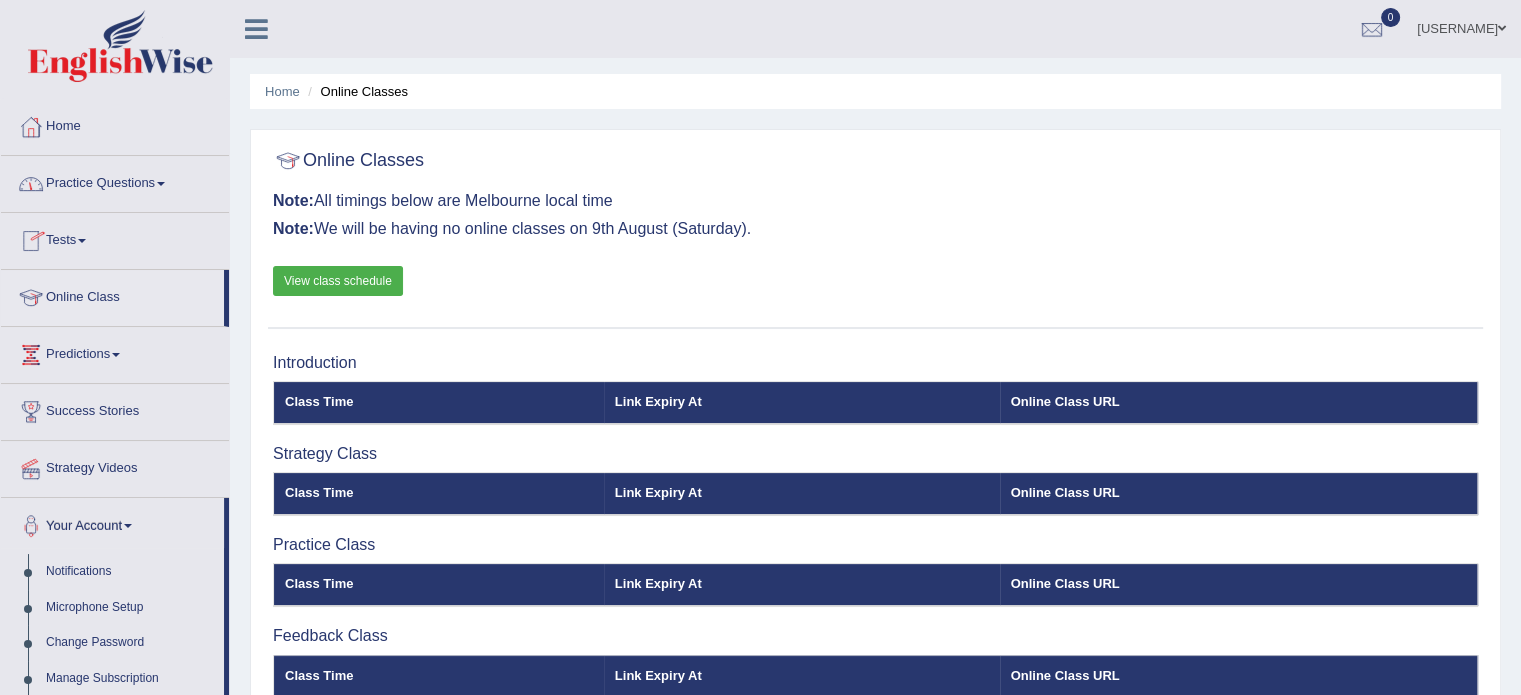 click at bounding box center [161, 184] 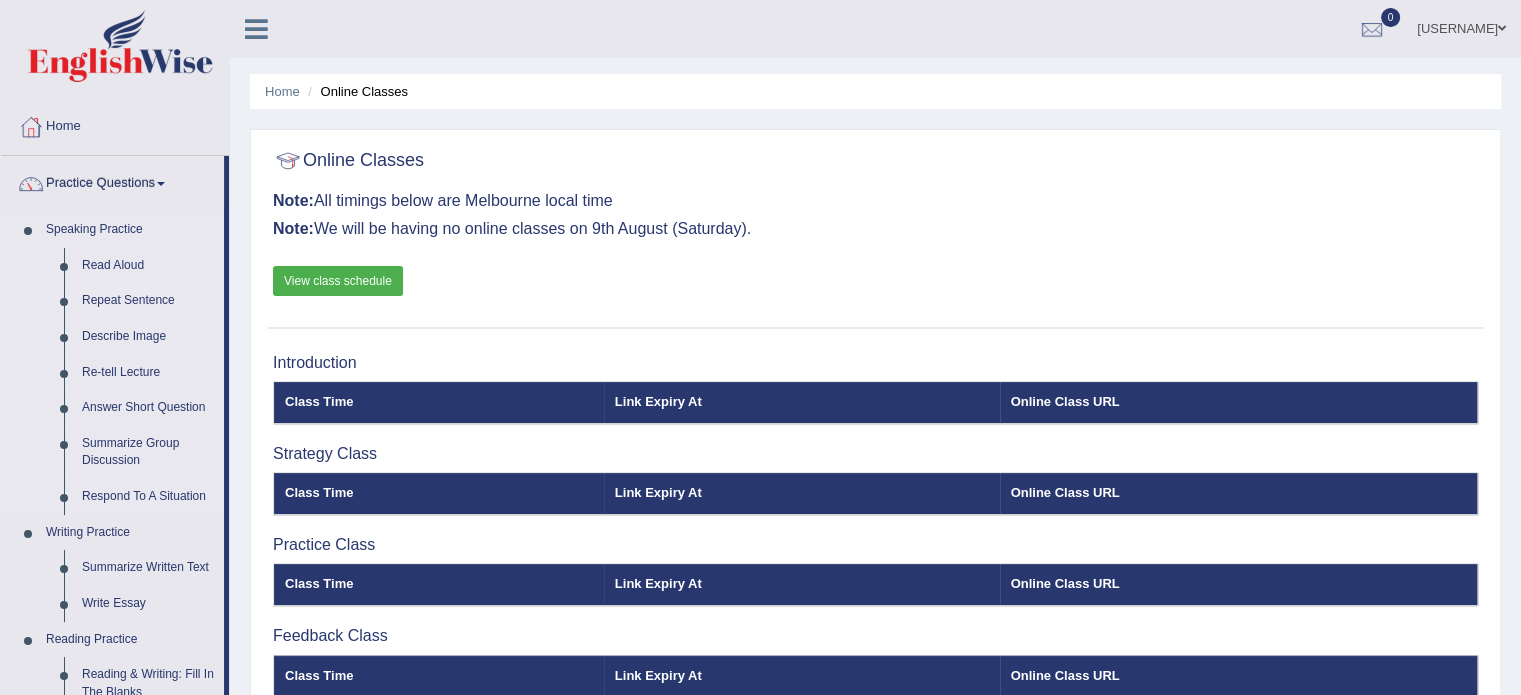 click on "Repeat Sentence" at bounding box center [148, 301] 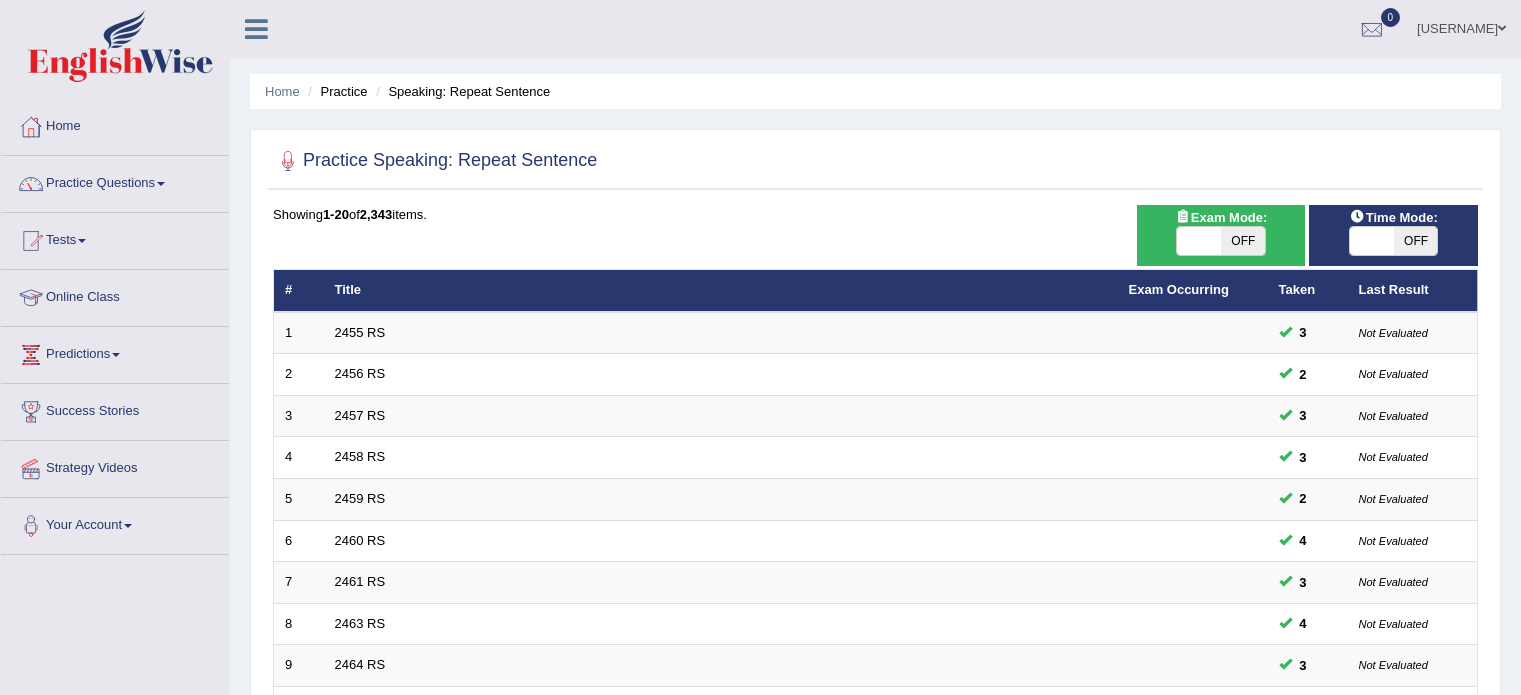 scroll, scrollTop: 0, scrollLeft: 0, axis: both 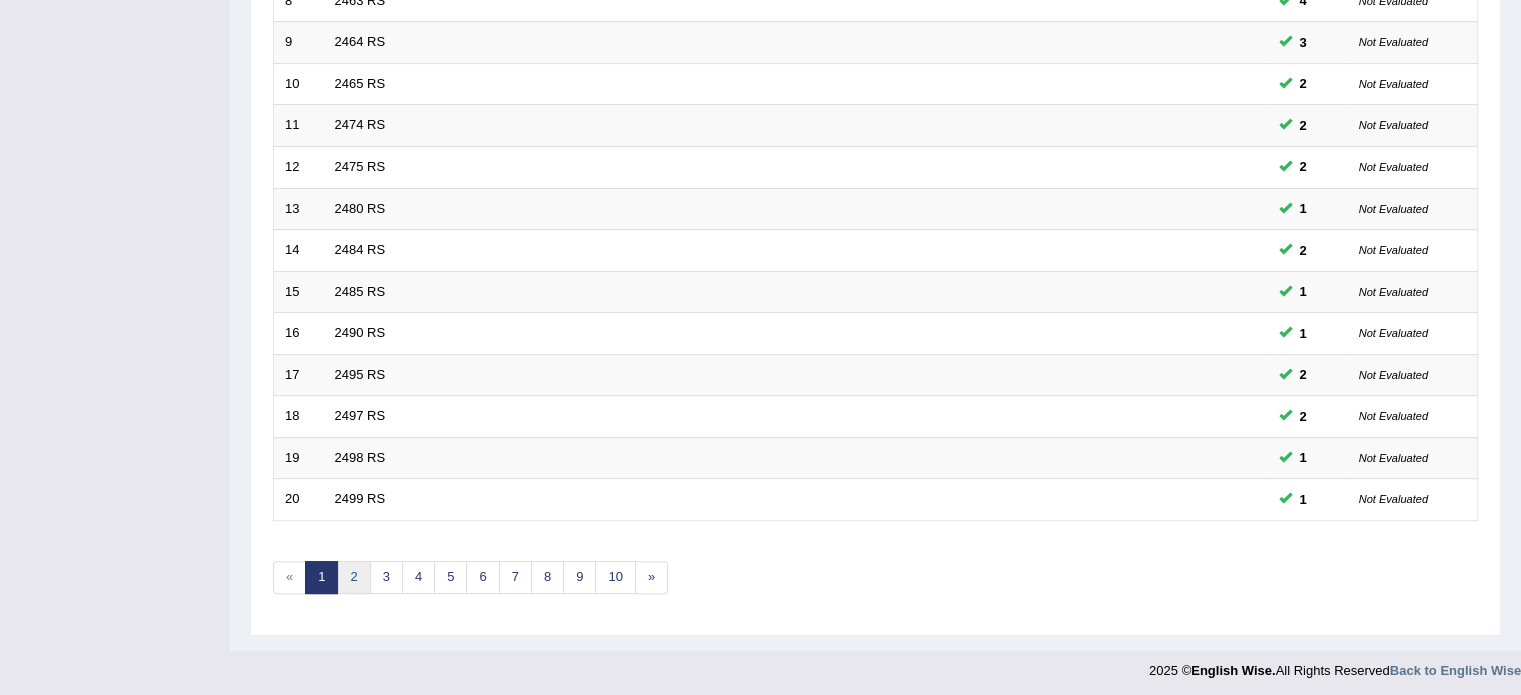 click on "2" at bounding box center [353, 577] 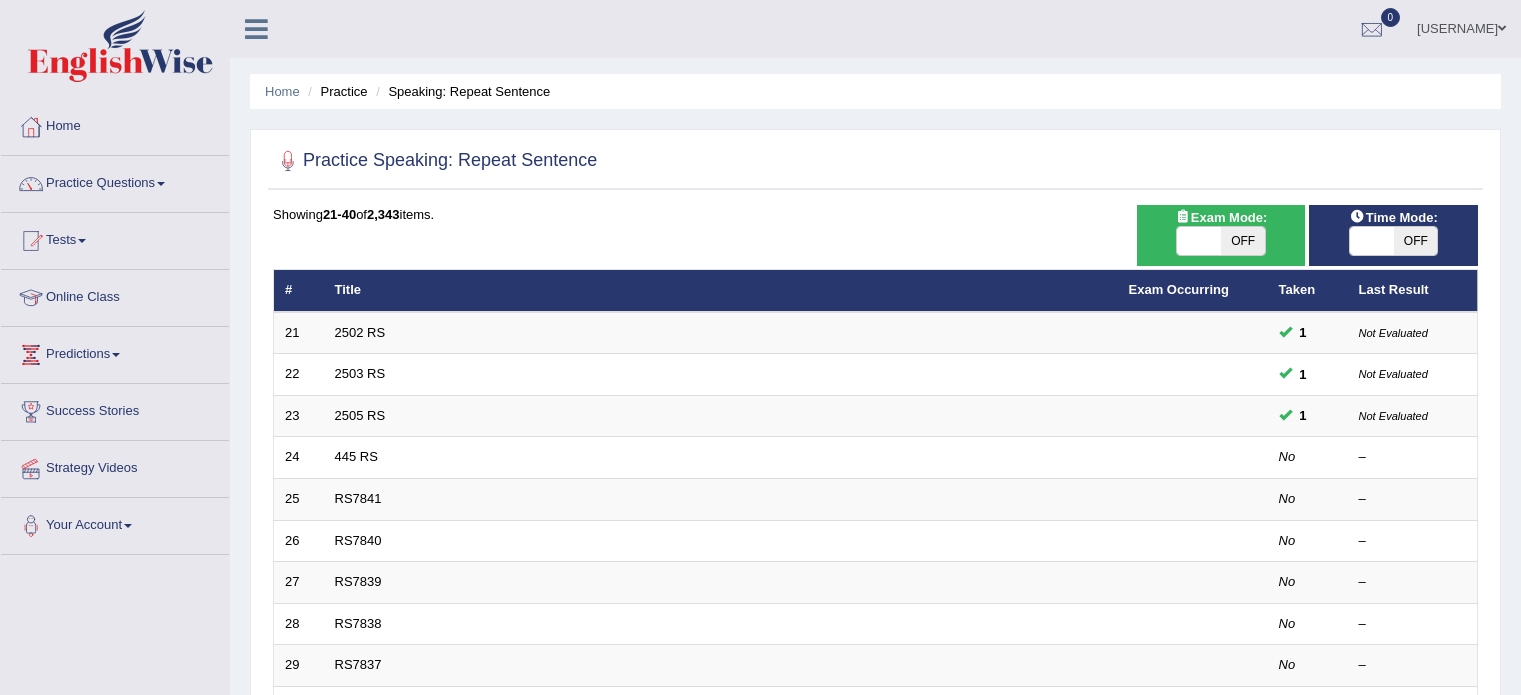 scroll, scrollTop: 0, scrollLeft: 0, axis: both 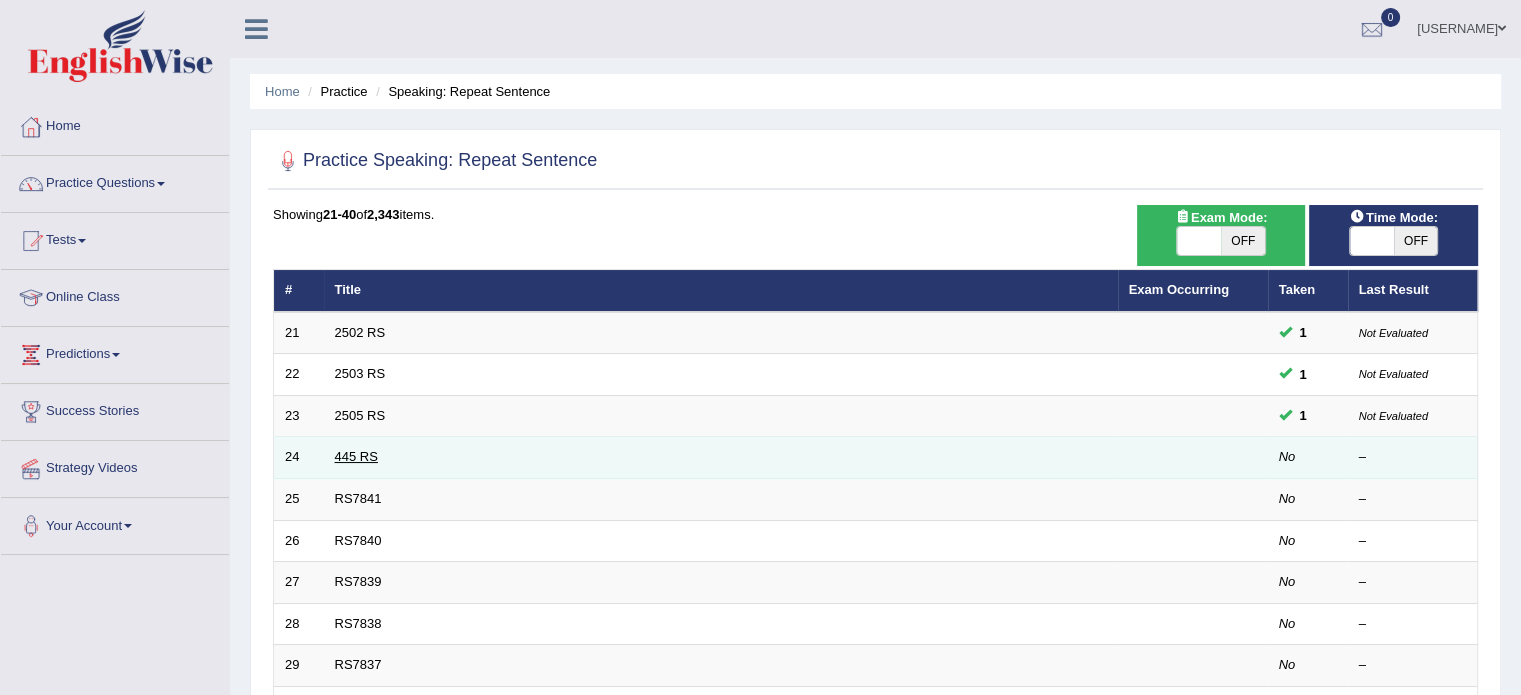click on "445 RS" at bounding box center [356, 456] 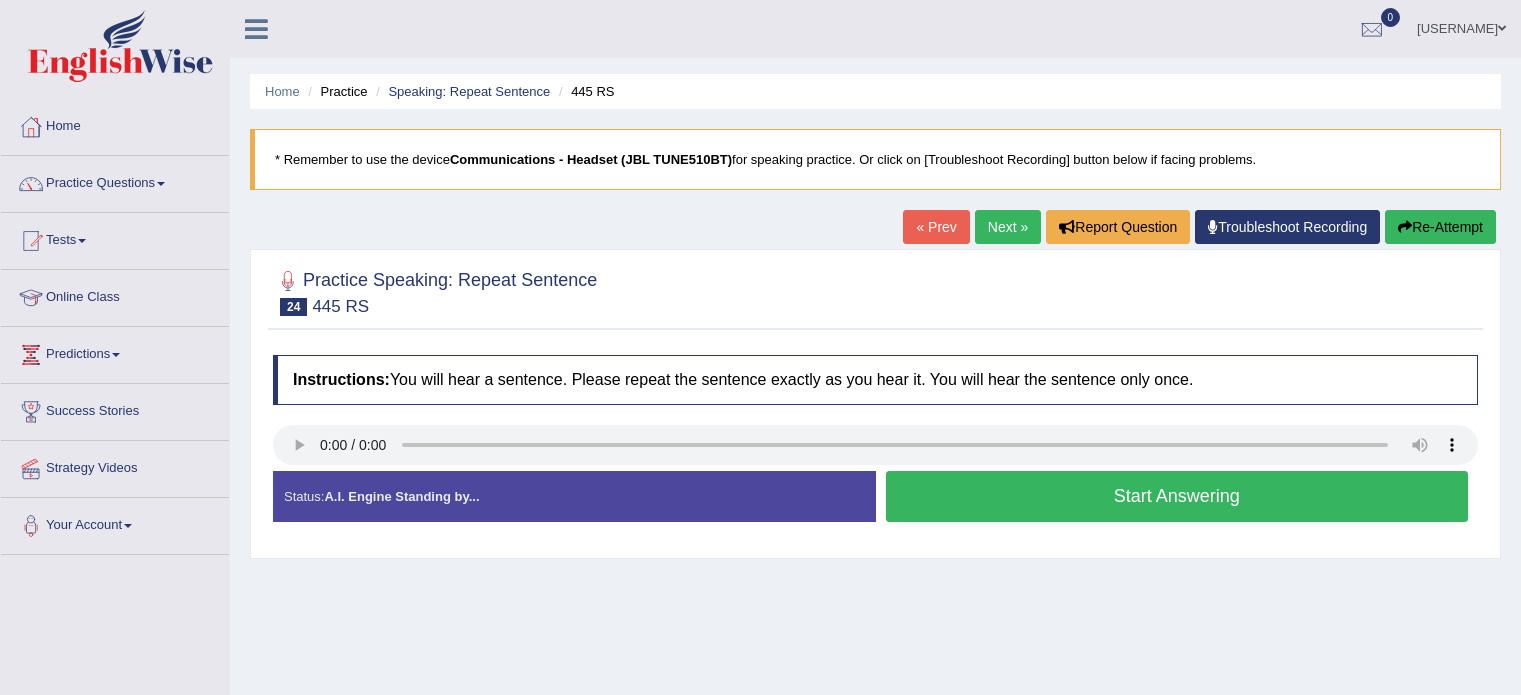 scroll, scrollTop: 0, scrollLeft: 0, axis: both 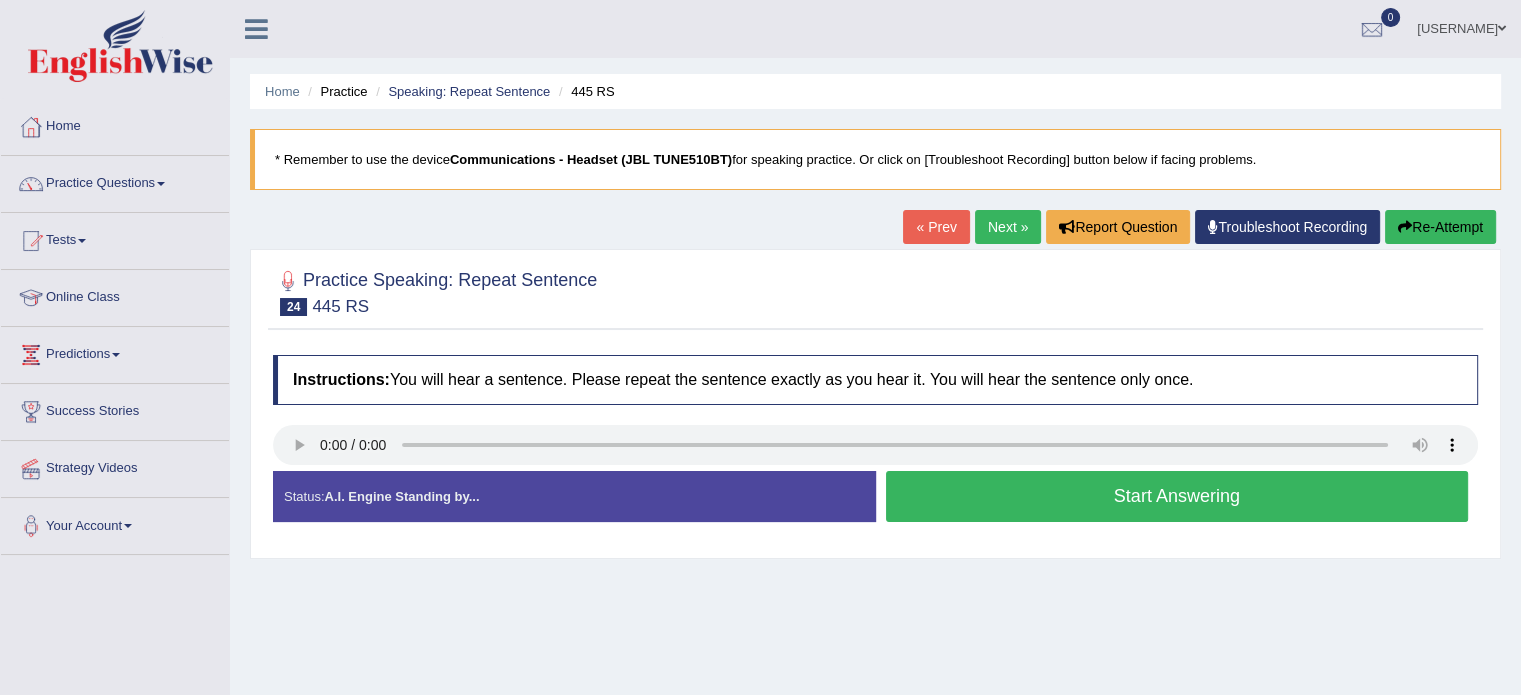 click on "Start Answering" at bounding box center [1177, 496] 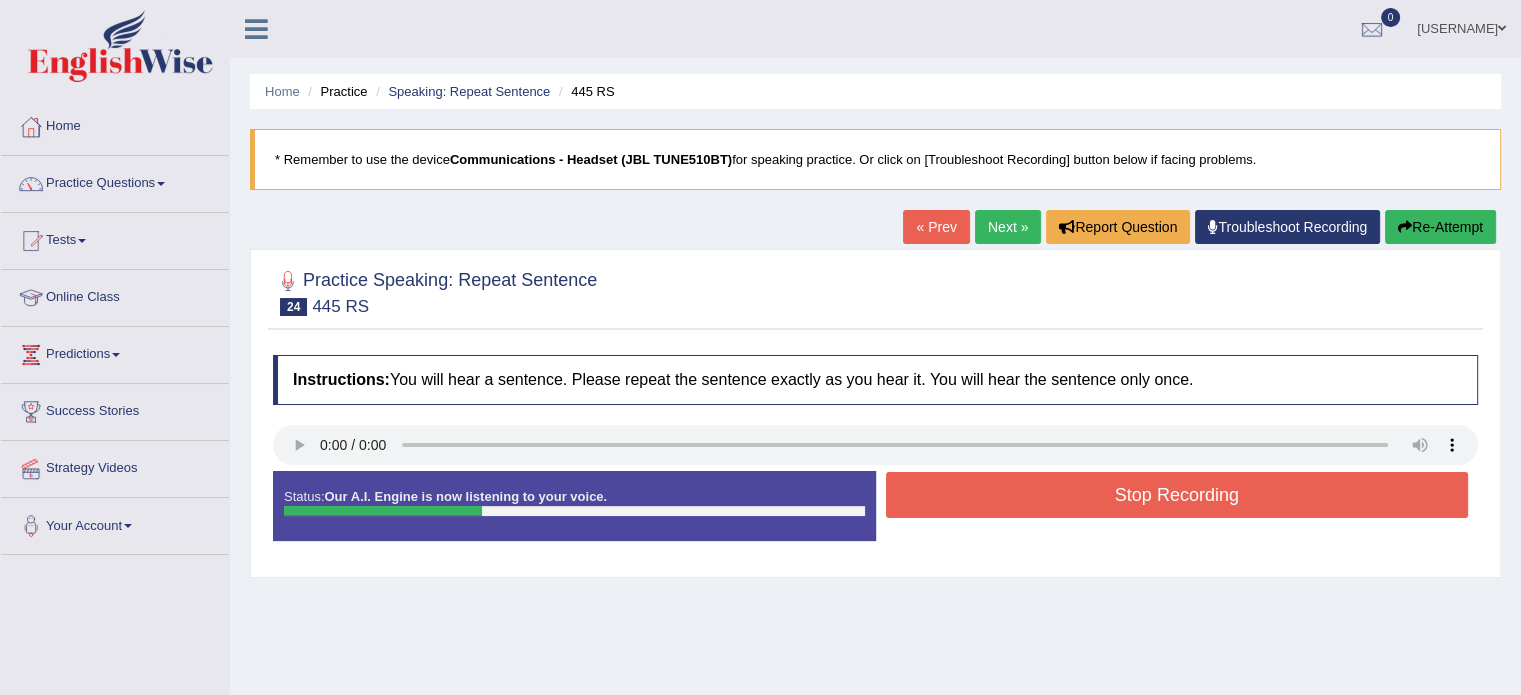 click on "Stop Recording" at bounding box center [1177, 495] 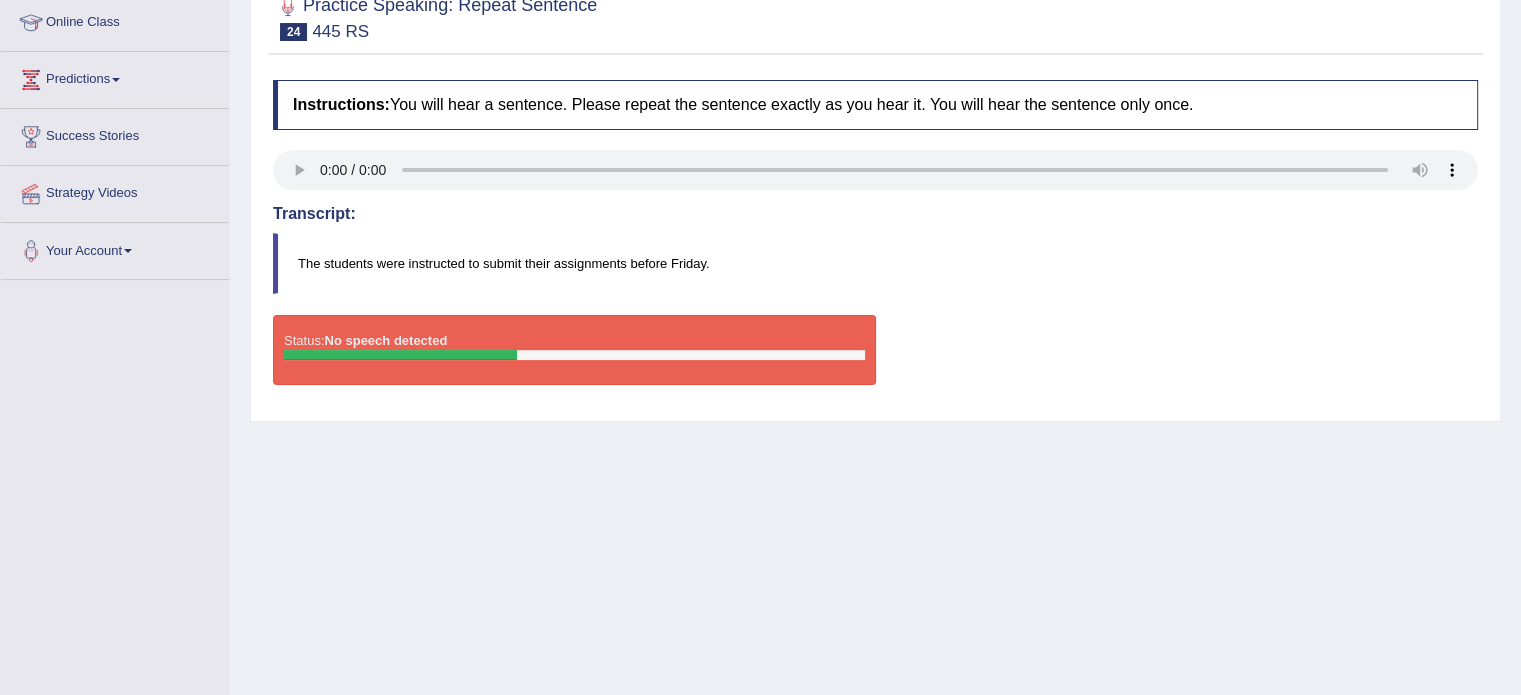 scroll, scrollTop: 284, scrollLeft: 0, axis: vertical 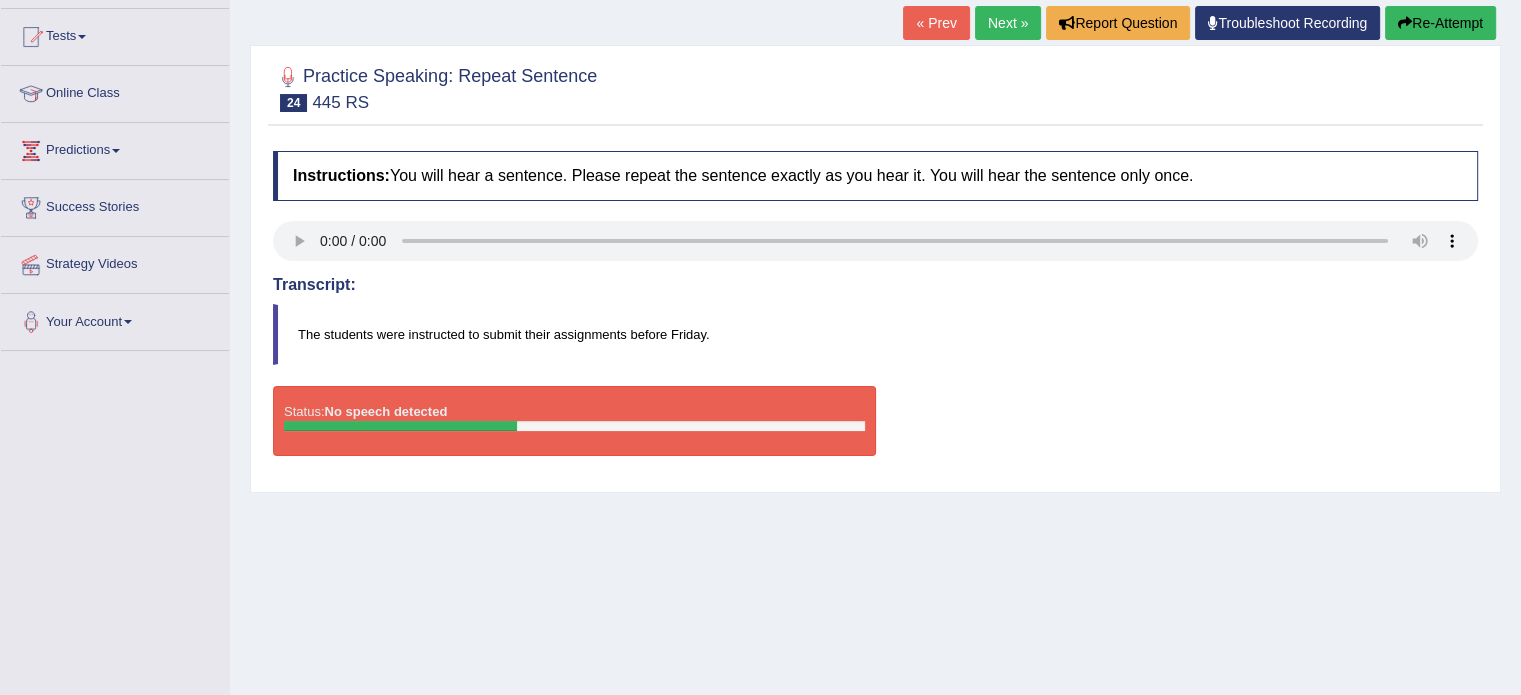 click on "Next »" at bounding box center (1008, 23) 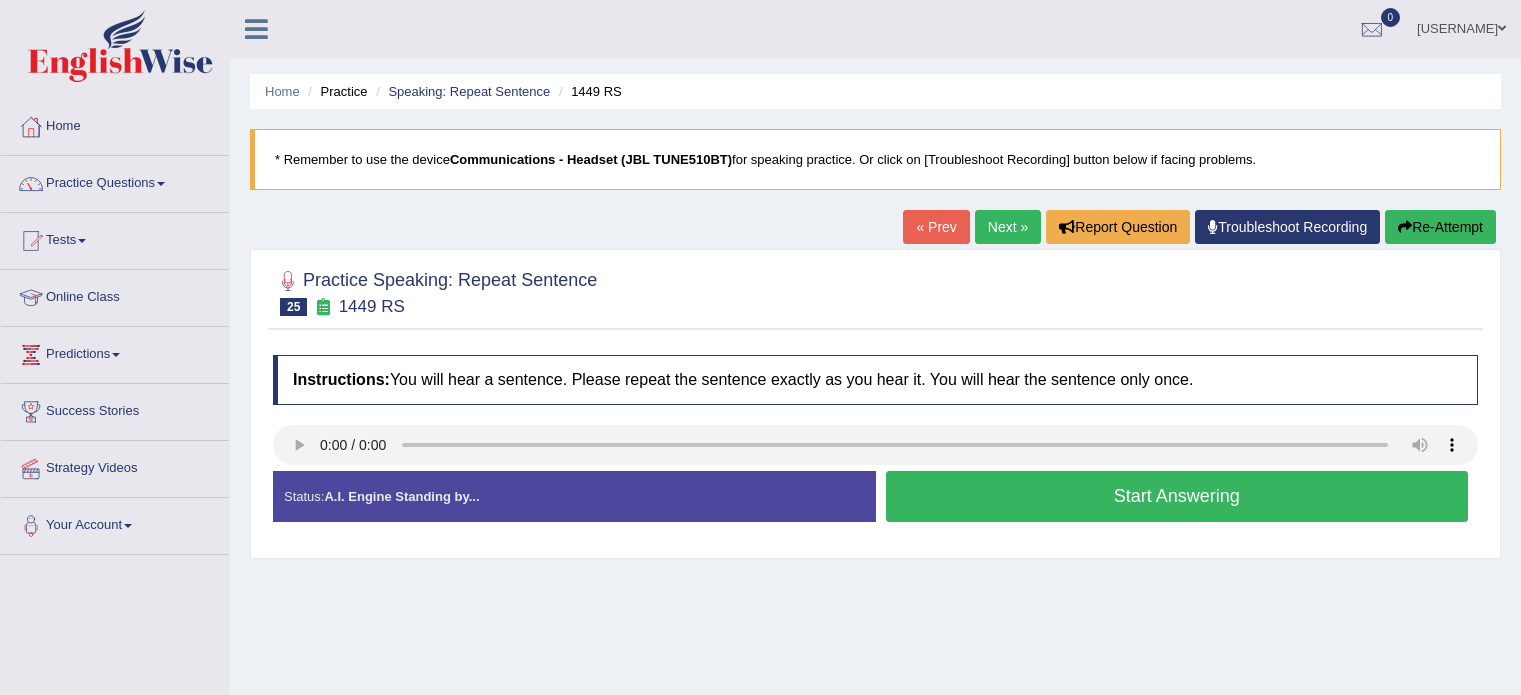 scroll, scrollTop: 0, scrollLeft: 0, axis: both 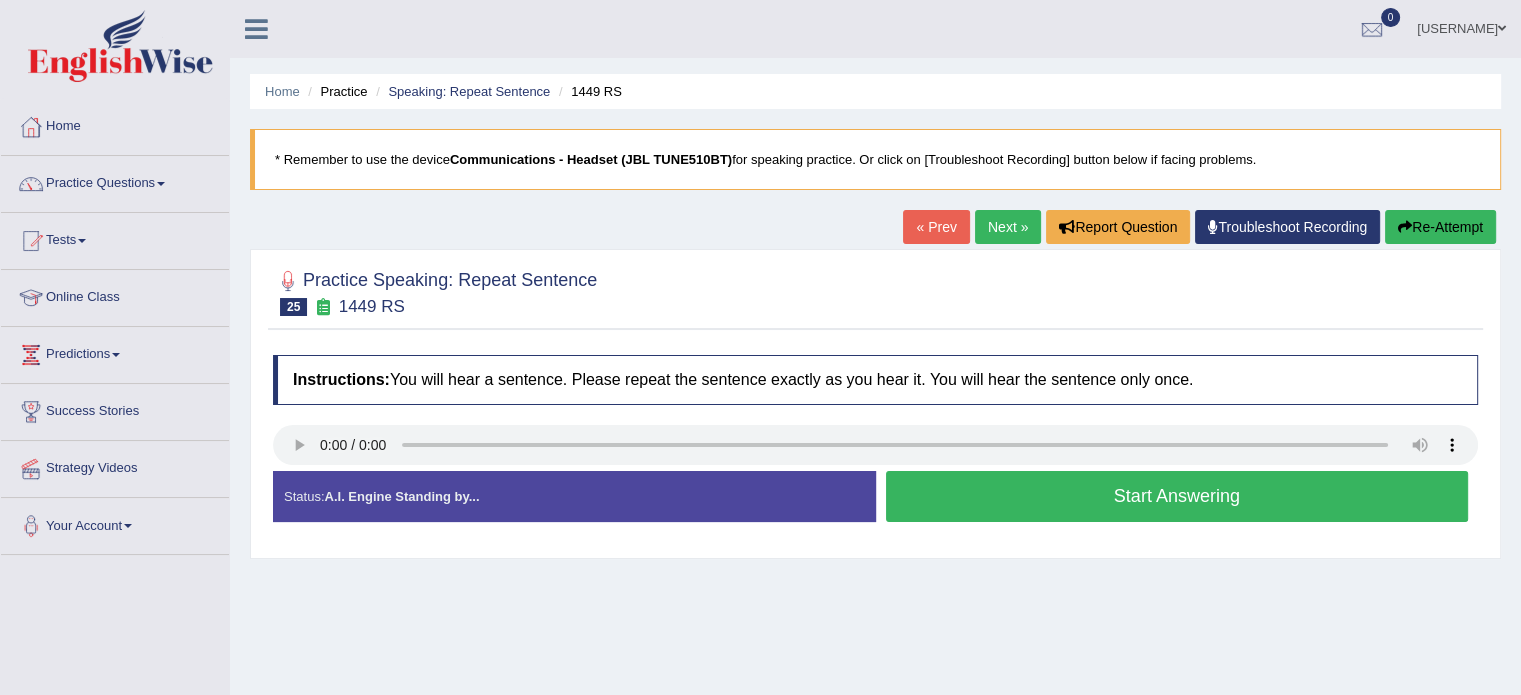 click on "Start Answering" at bounding box center (1177, 496) 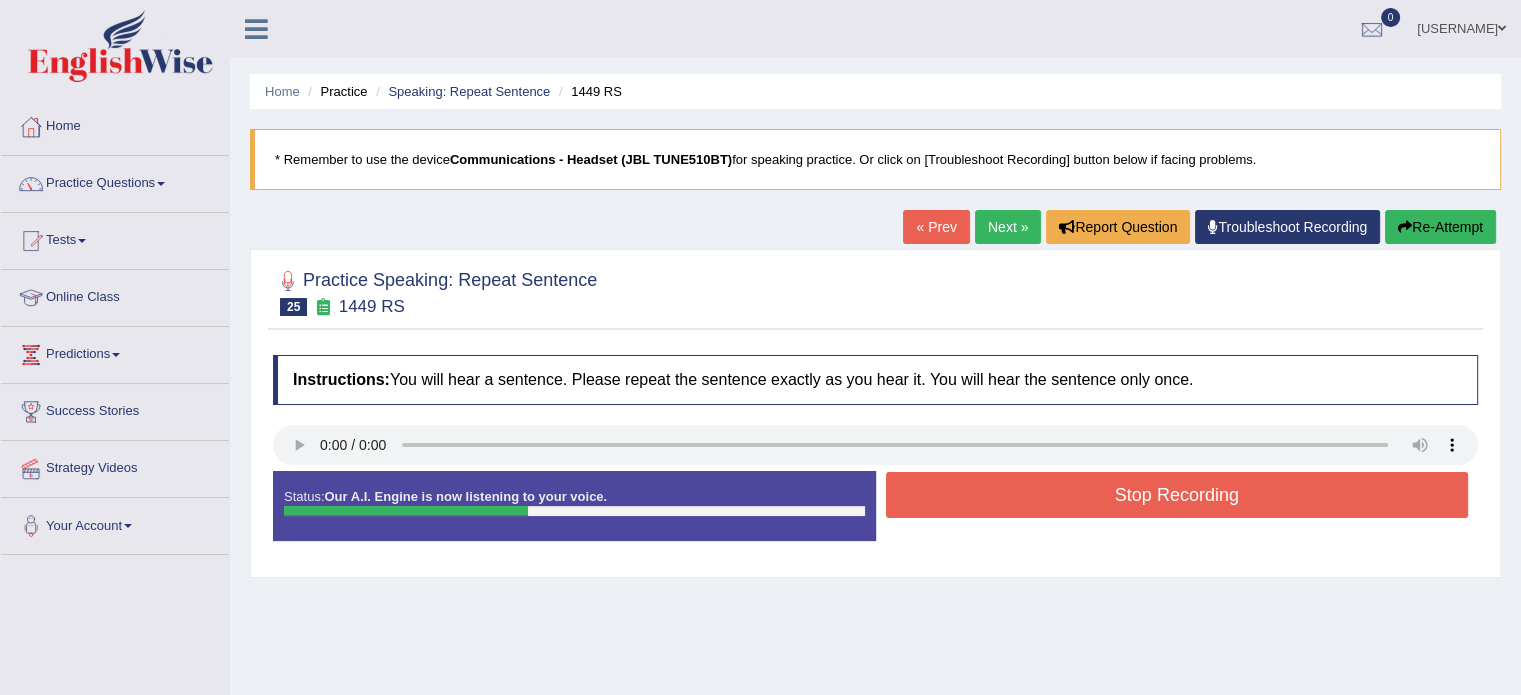click on "Stop Recording" at bounding box center (1177, 495) 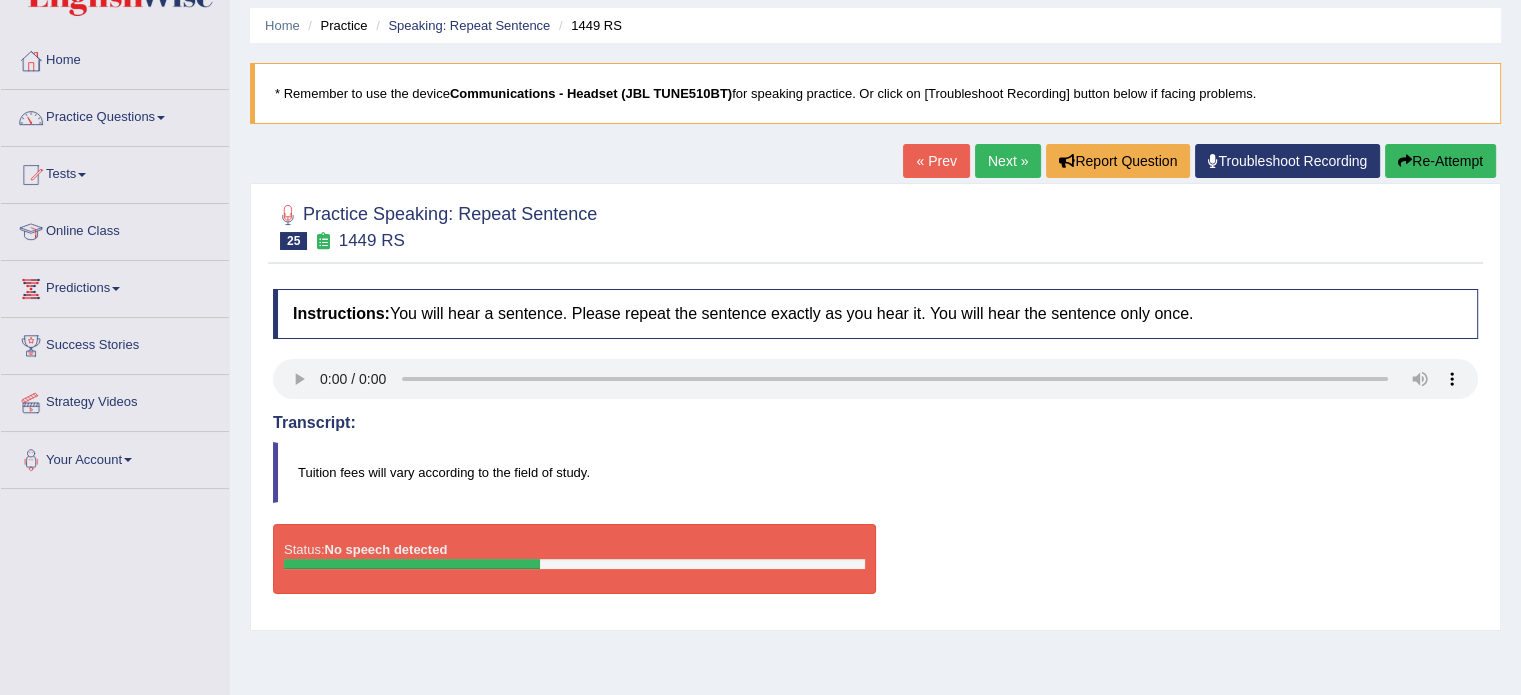 scroll, scrollTop: 0, scrollLeft: 0, axis: both 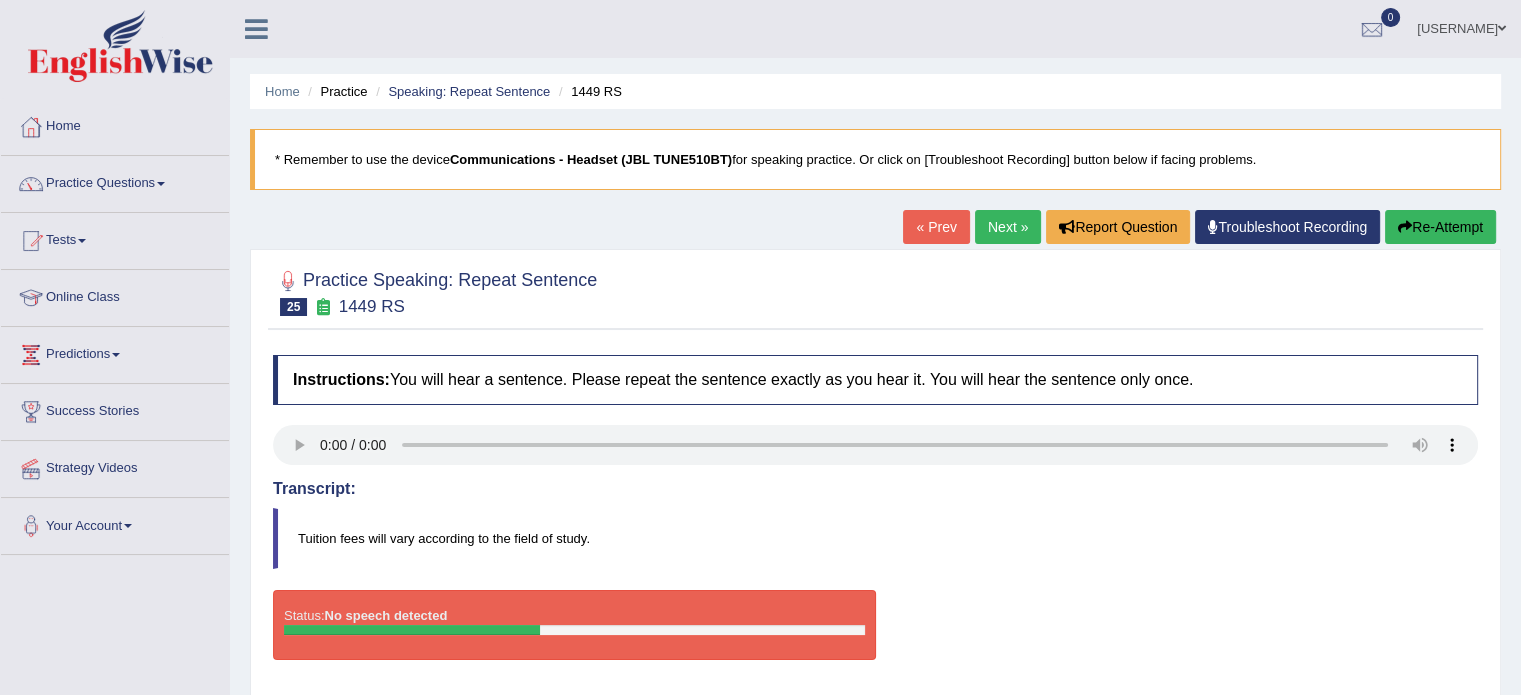 click at bounding box center (161, 184) 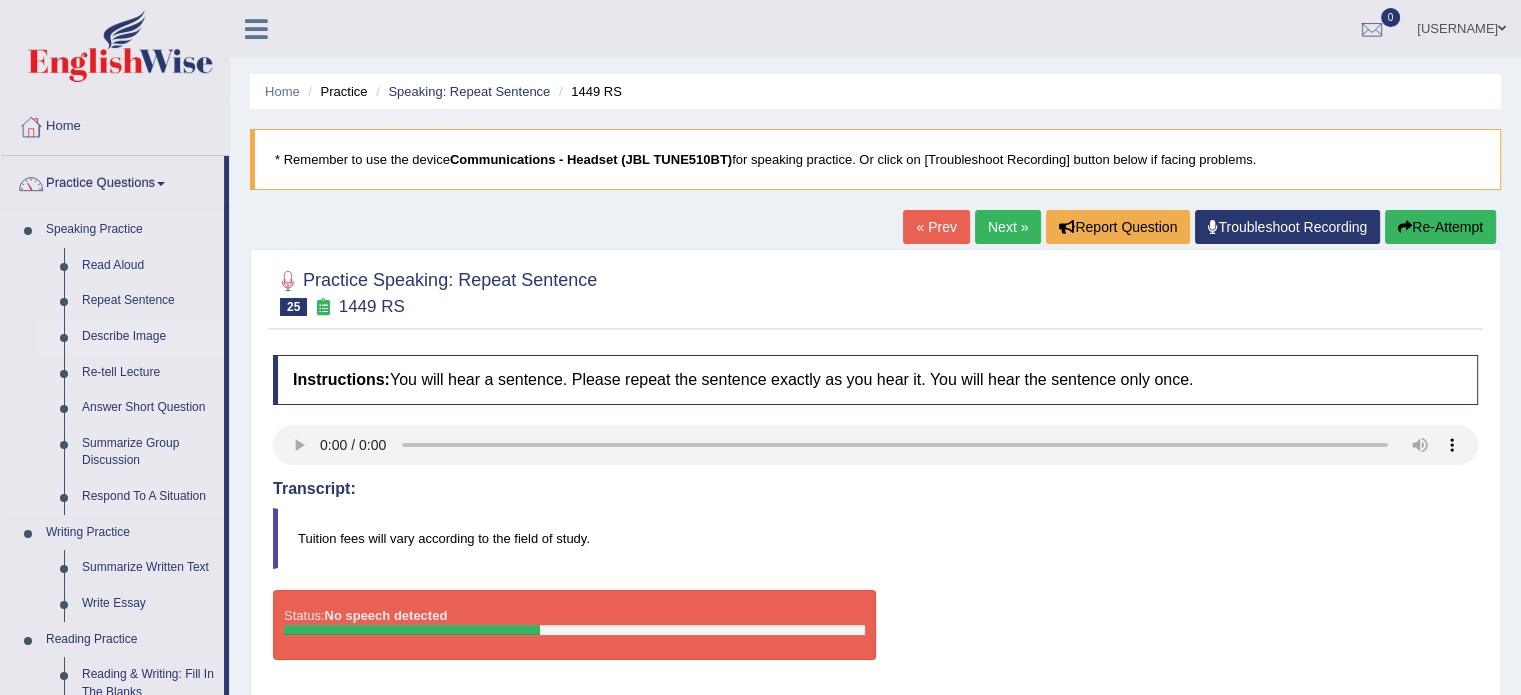 click on "Describe Image" at bounding box center [148, 337] 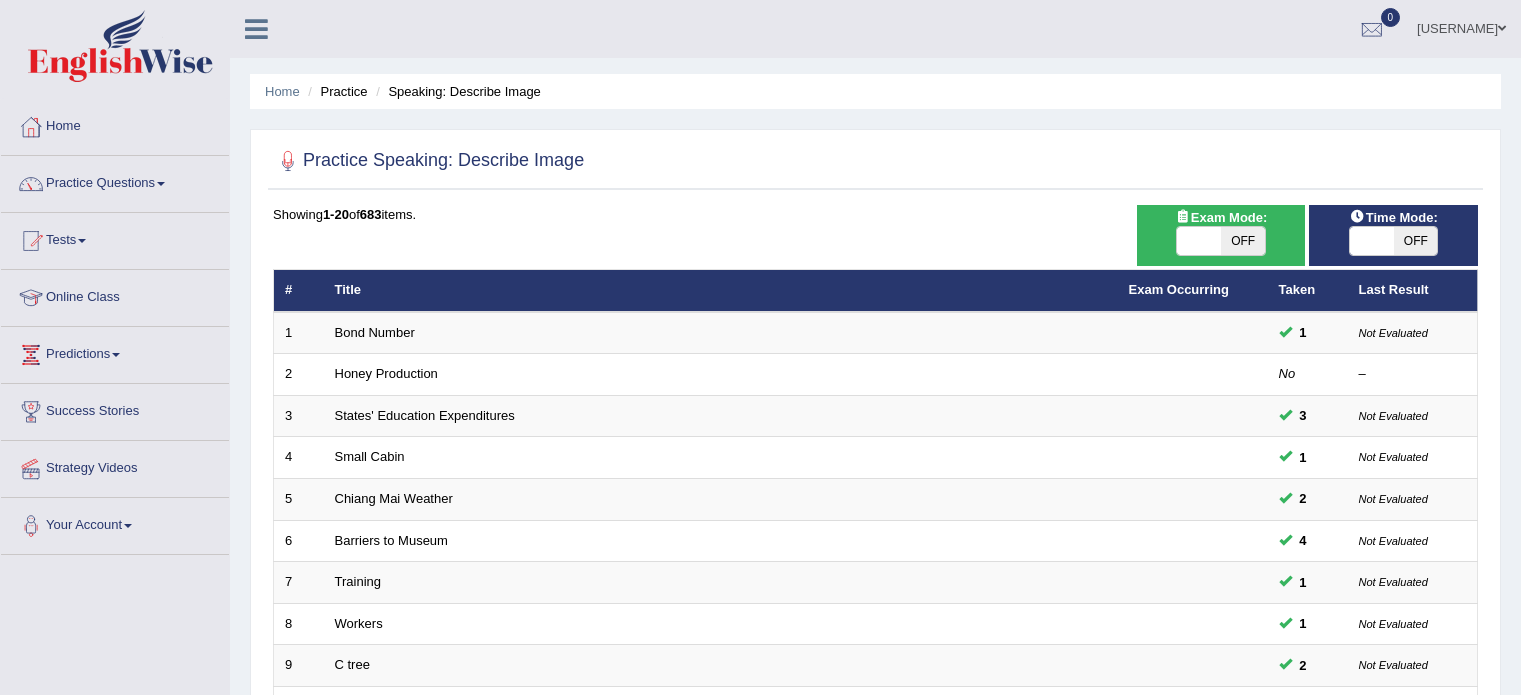 scroll, scrollTop: 0, scrollLeft: 0, axis: both 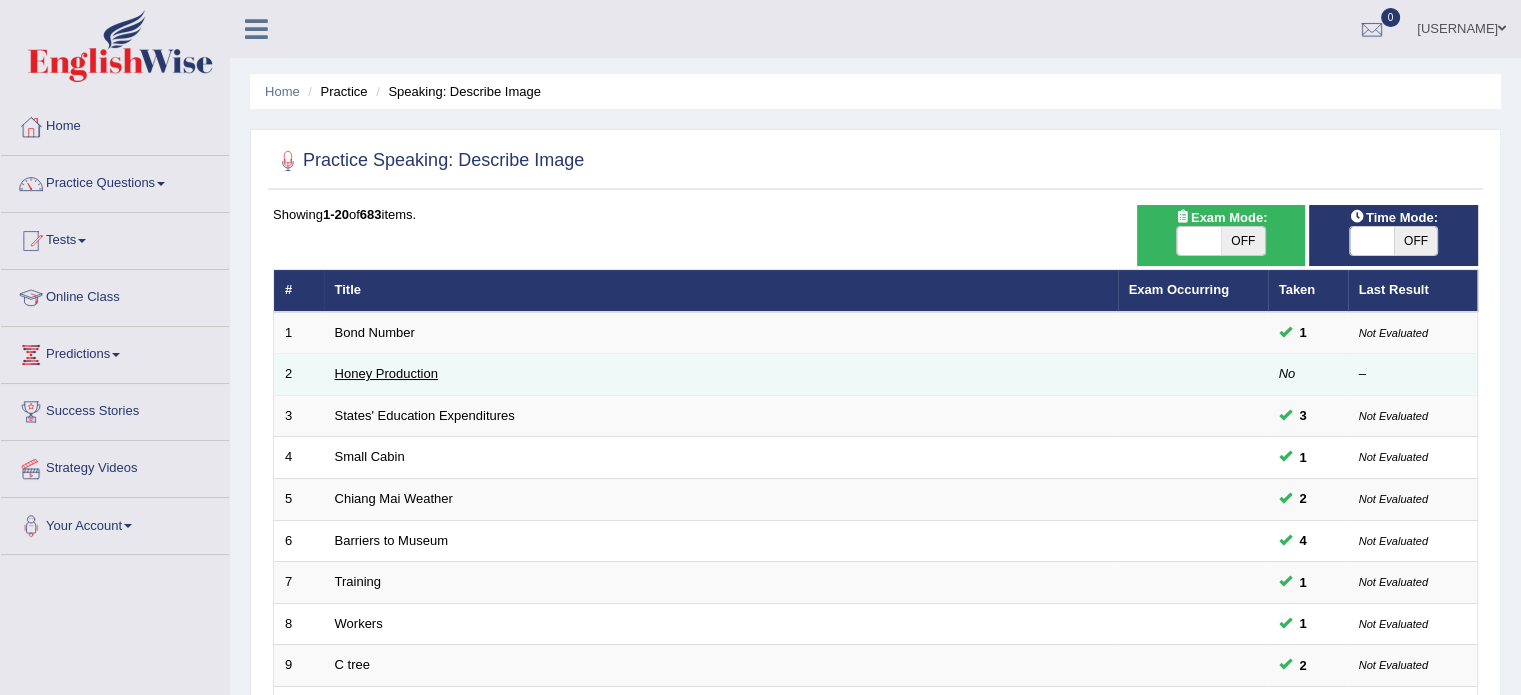 click on "Honey Production" at bounding box center [386, 373] 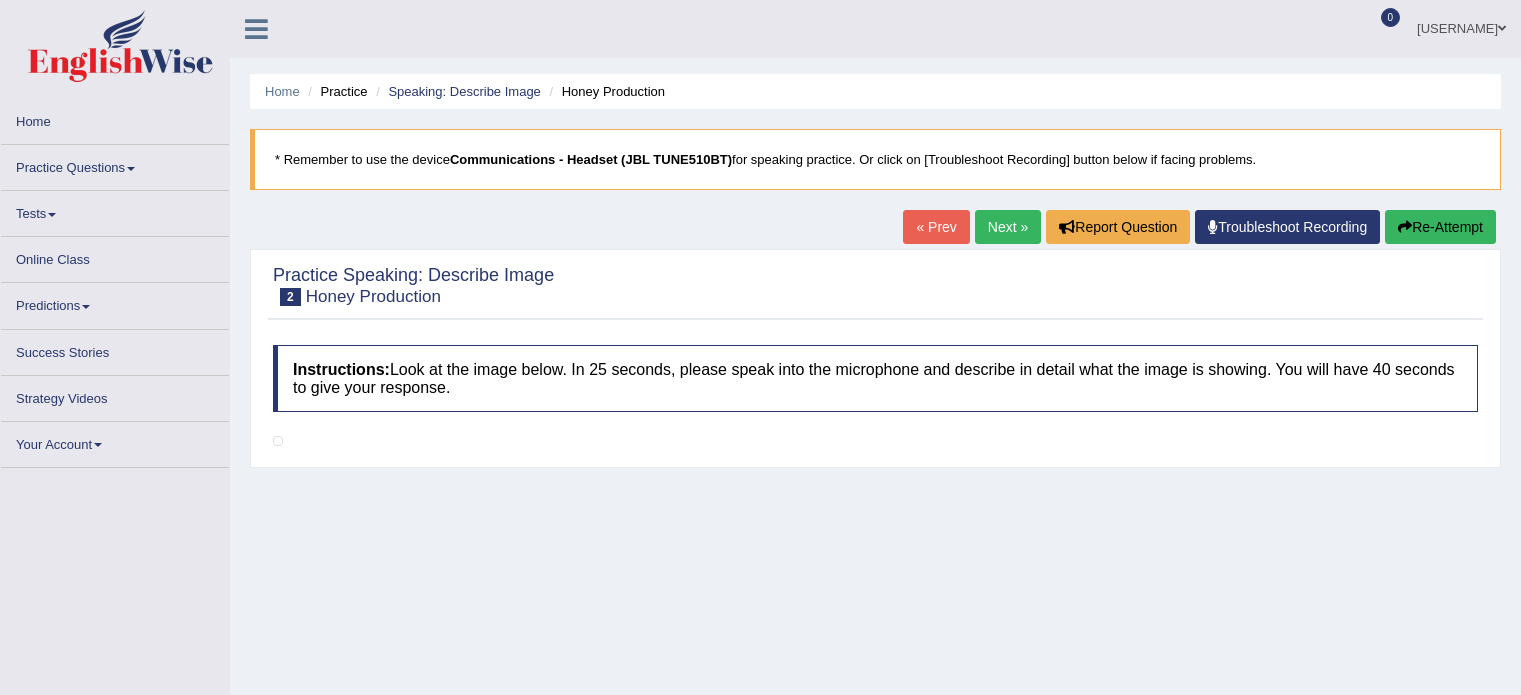 scroll, scrollTop: 0, scrollLeft: 0, axis: both 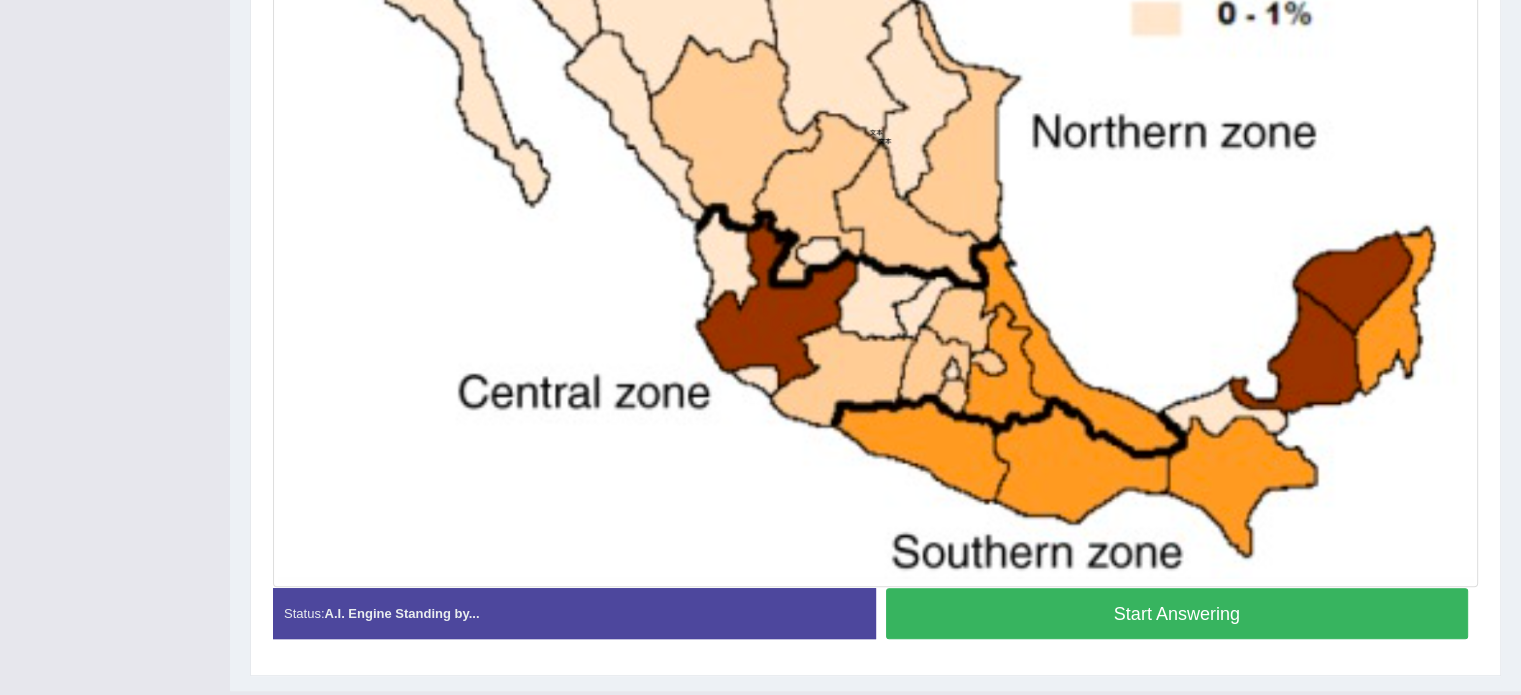 click on "Start Answering" at bounding box center [1177, 613] 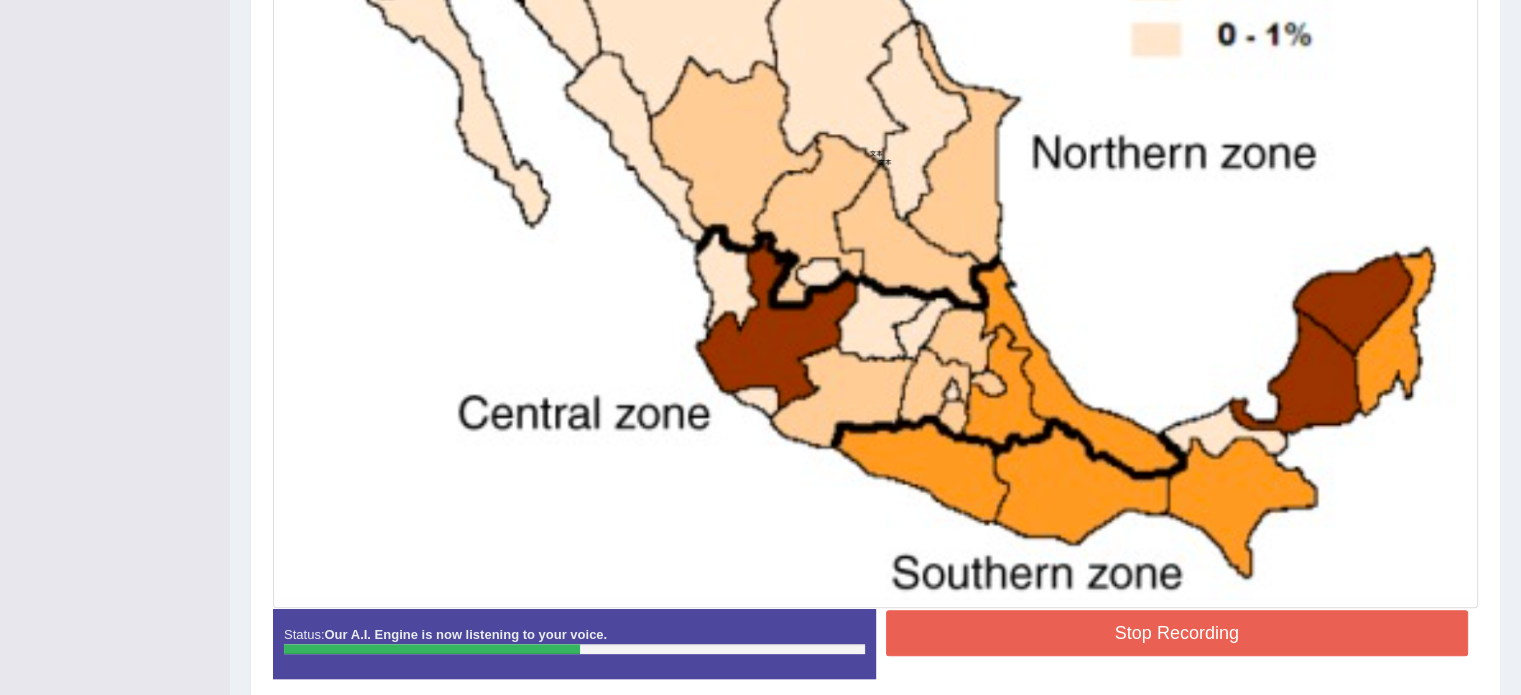 scroll, scrollTop: 751, scrollLeft: 0, axis: vertical 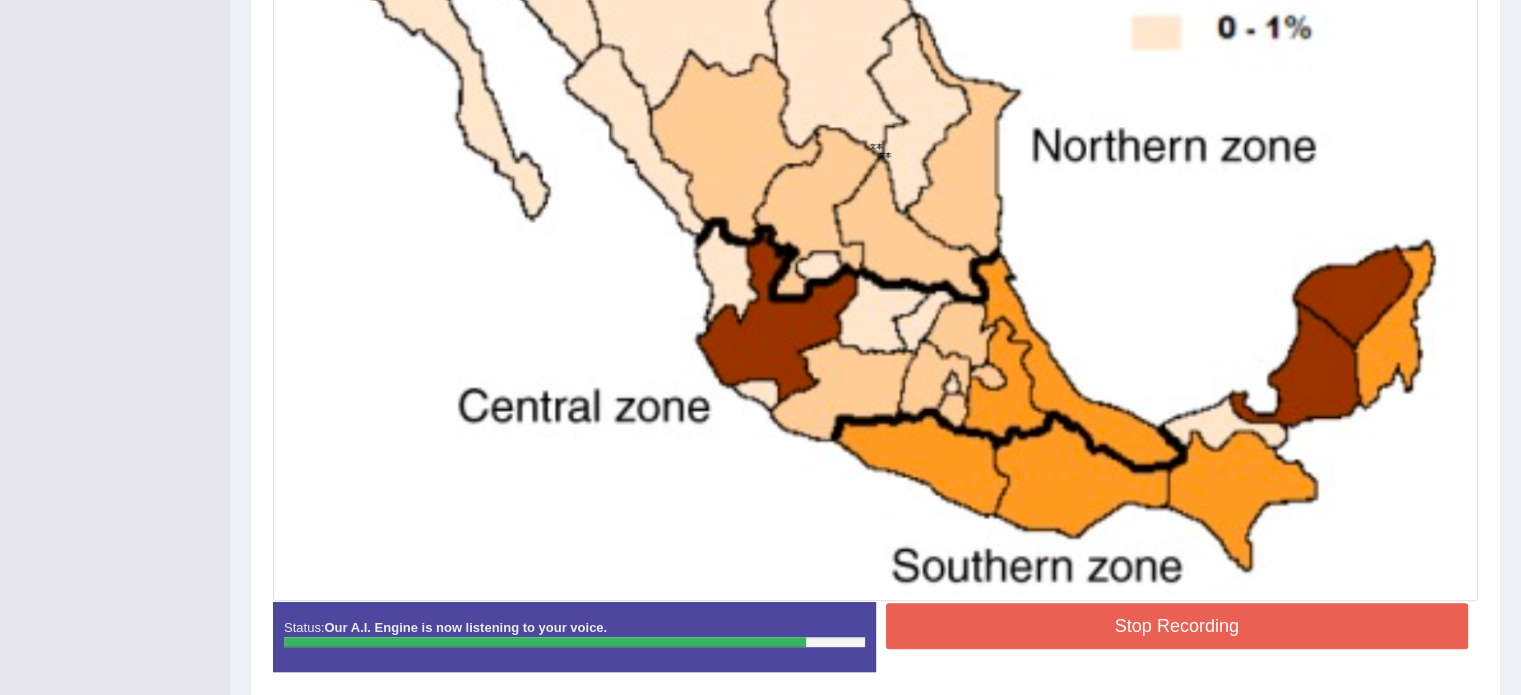 click on "Stop Recording" at bounding box center (1177, 626) 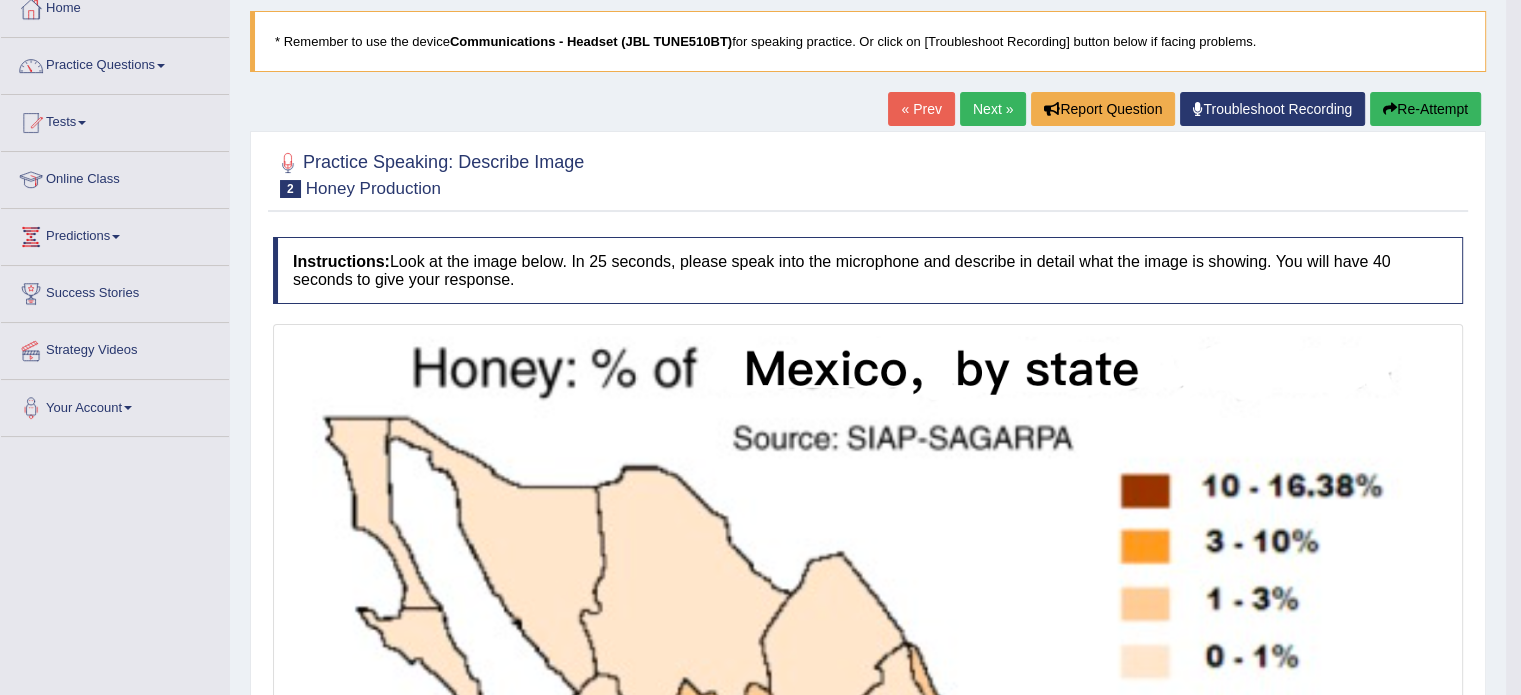 scroll, scrollTop: 116, scrollLeft: 0, axis: vertical 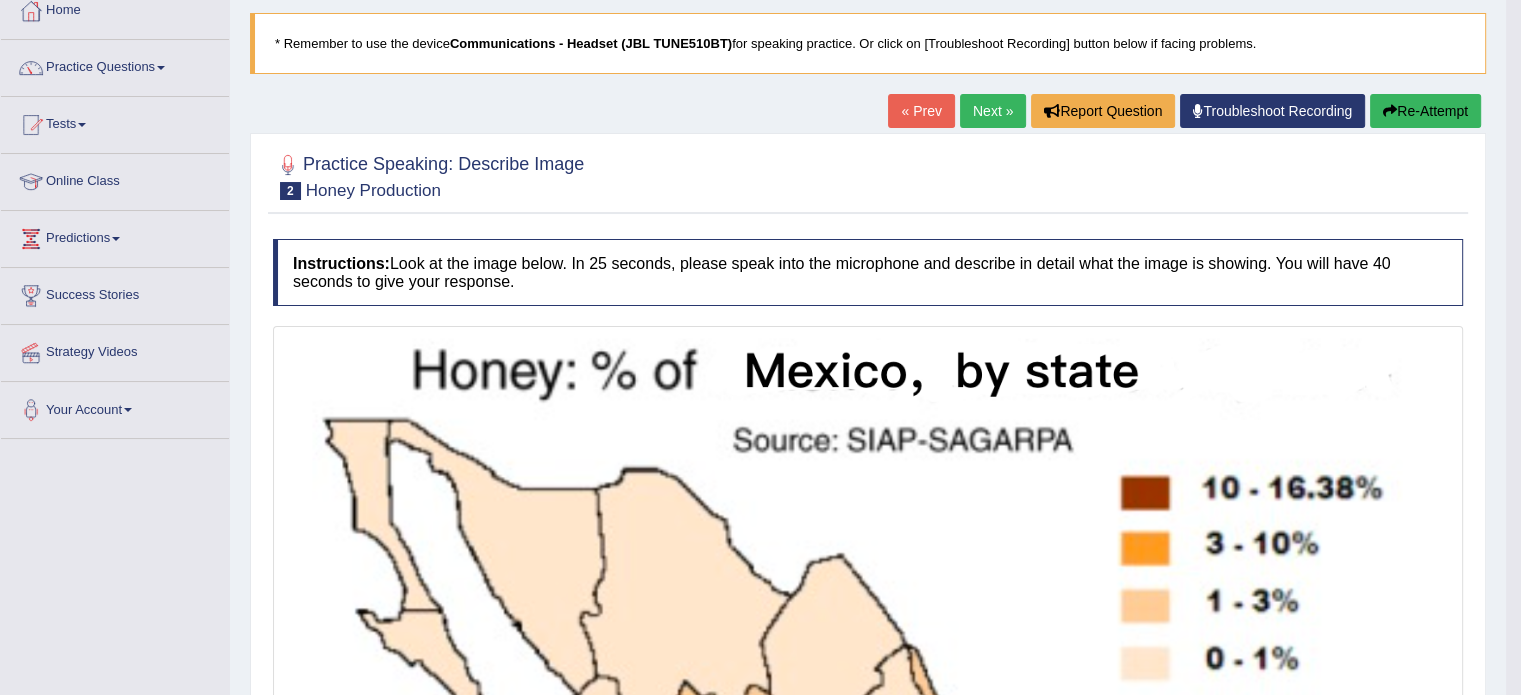 click on "Next »" at bounding box center [993, 111] 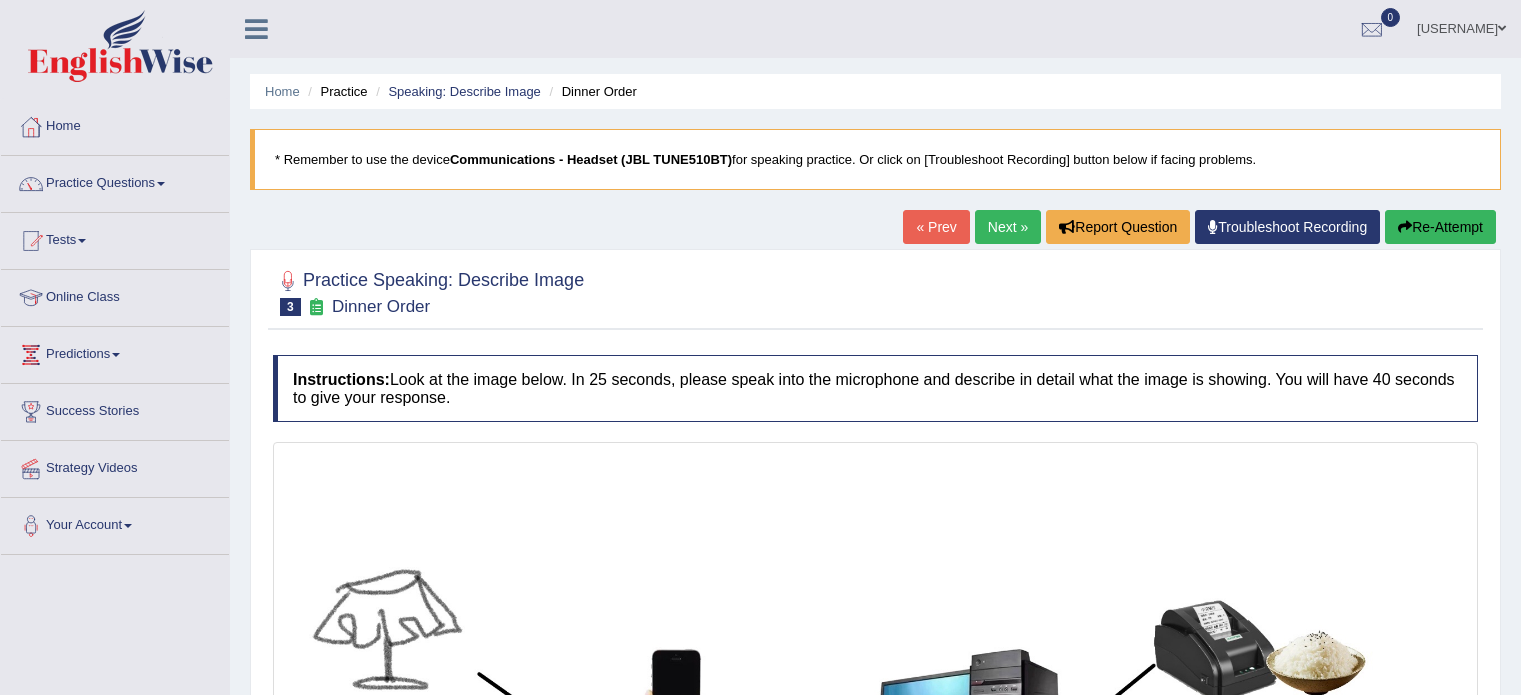 scroll, scrollTop: 0, scrollLeft: 0, axis: both 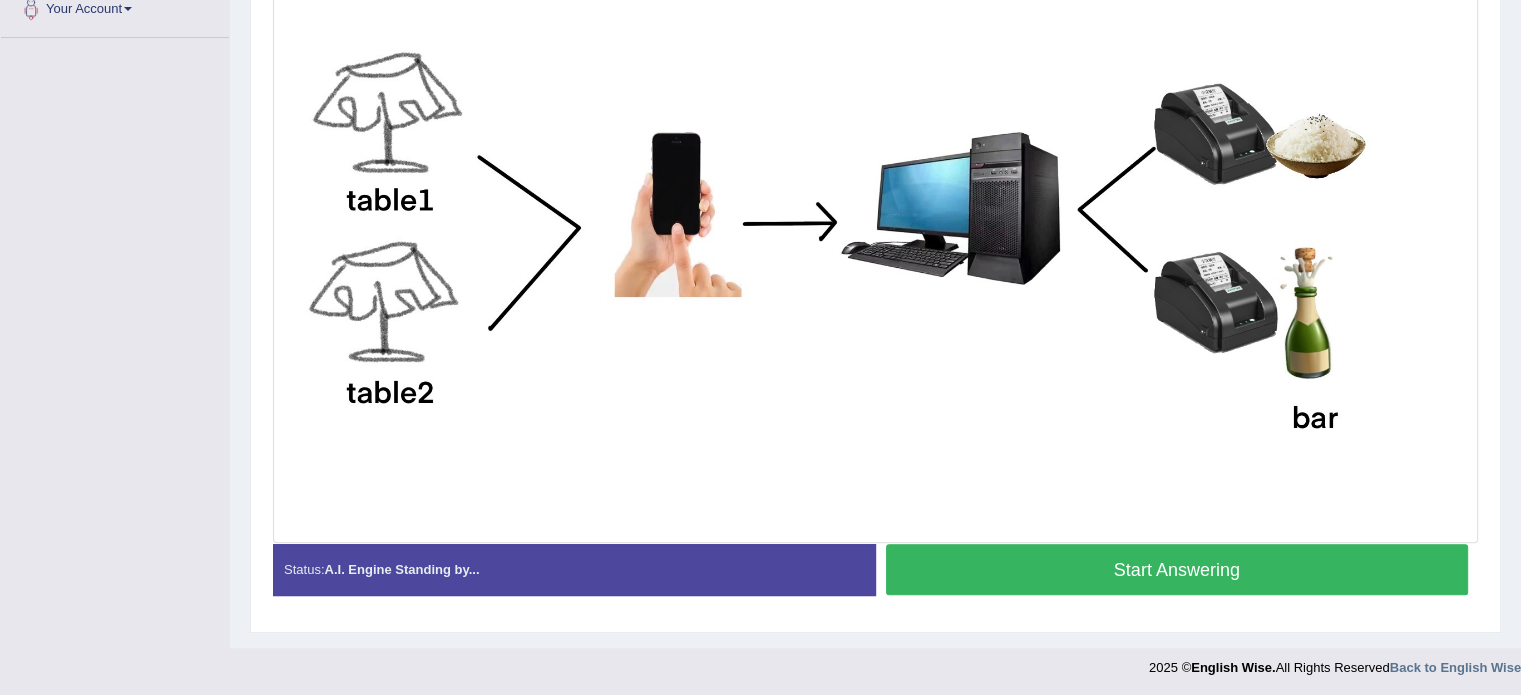 click on "Start Answering" at bounding box center [1177, 569] 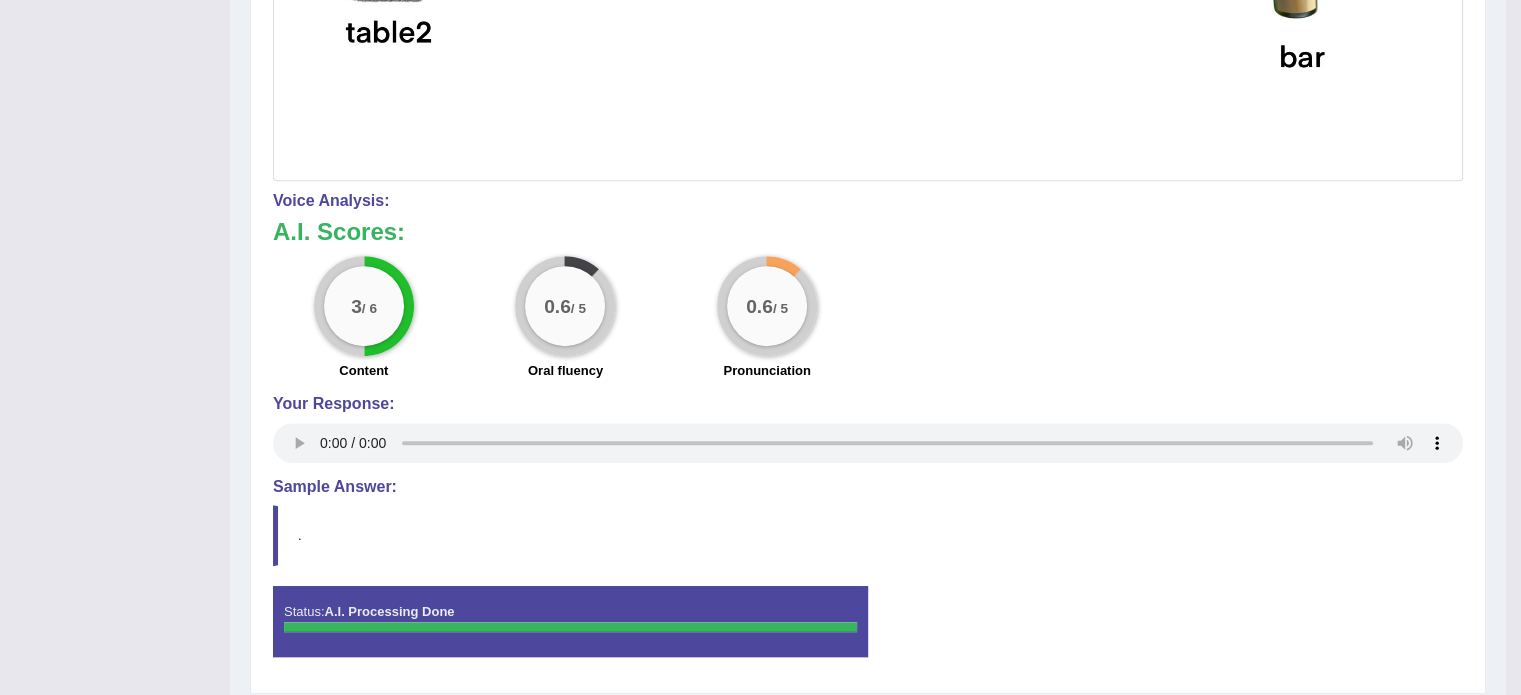 scroll, scrollTop: 876, scrollLeft: 0, axis: vertical 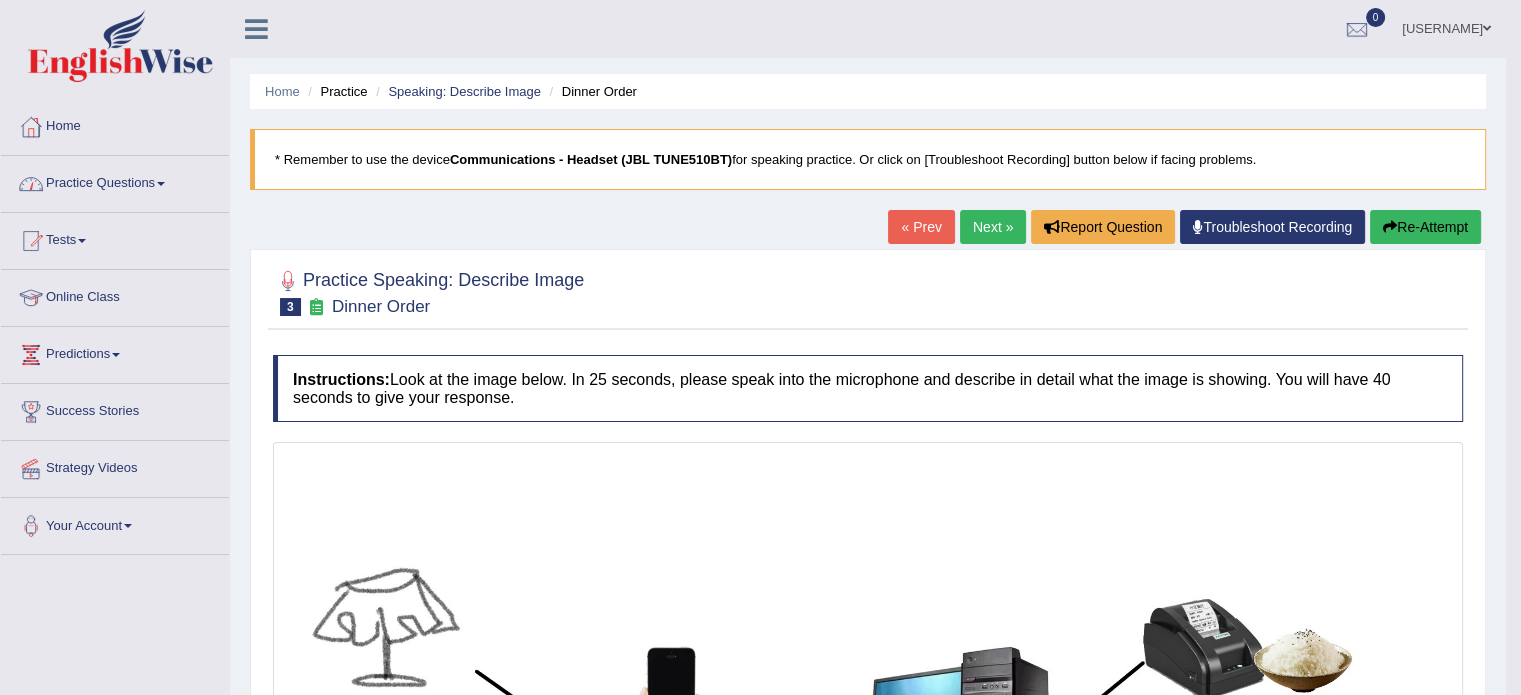 click on "Practice Questions" at bounding box center (115, 181) 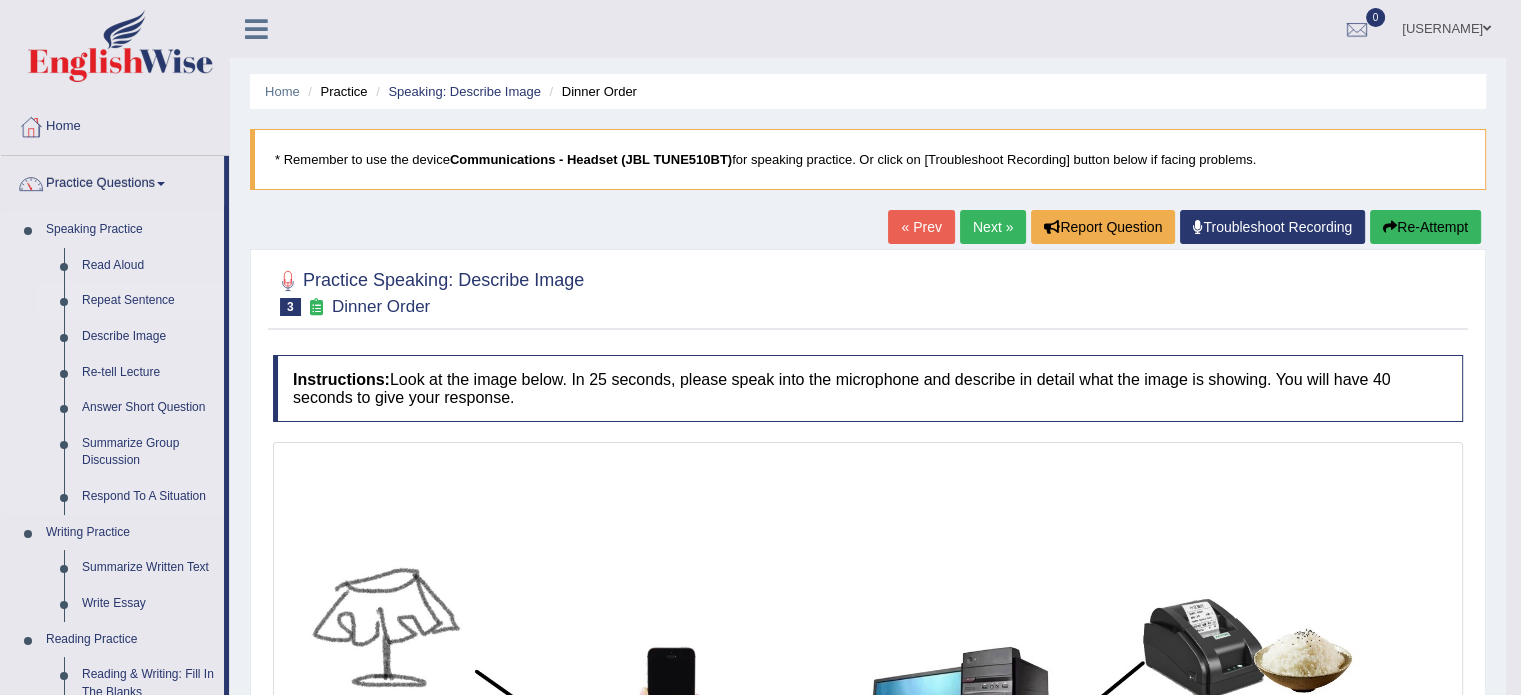 click on "Repeat Sentence" at bounding box center (148, 301) 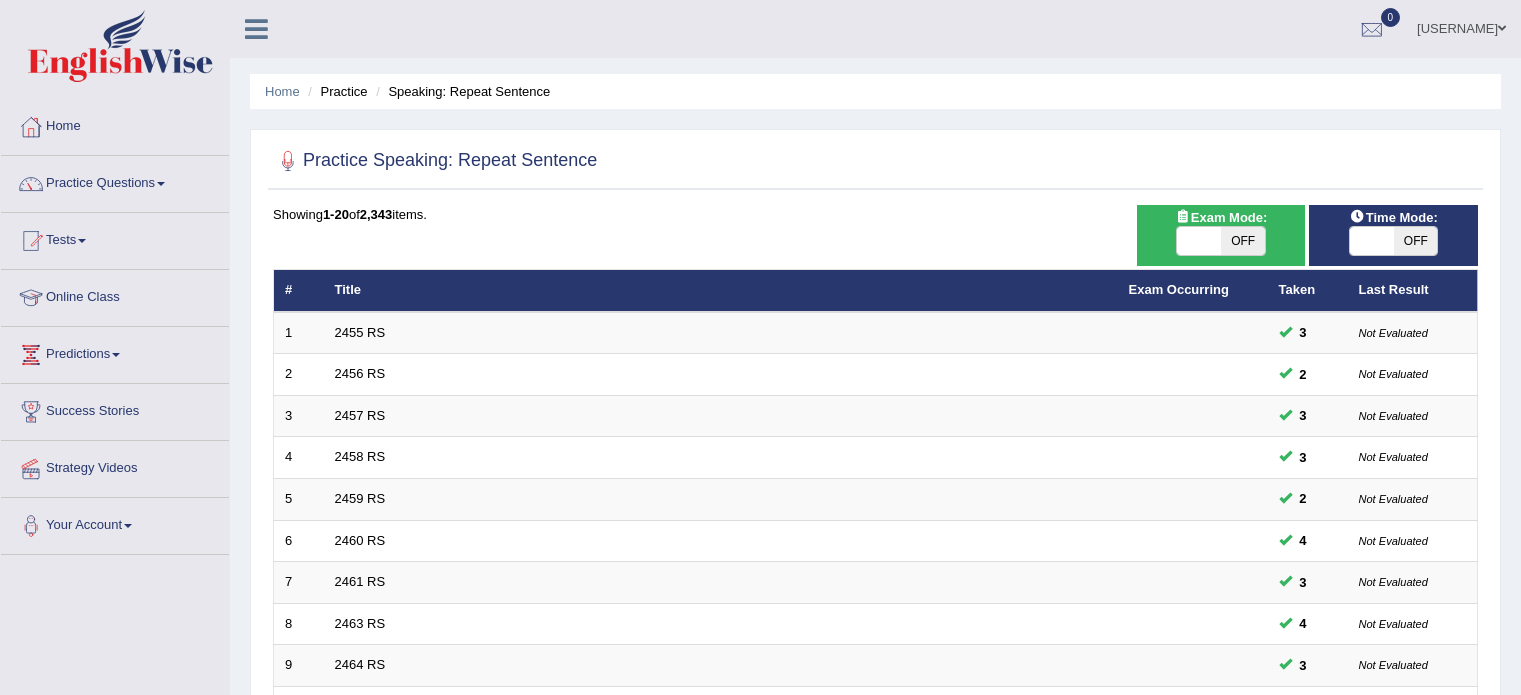 scroll, scrollTop: 0, scrollLeft: 0, axis: both 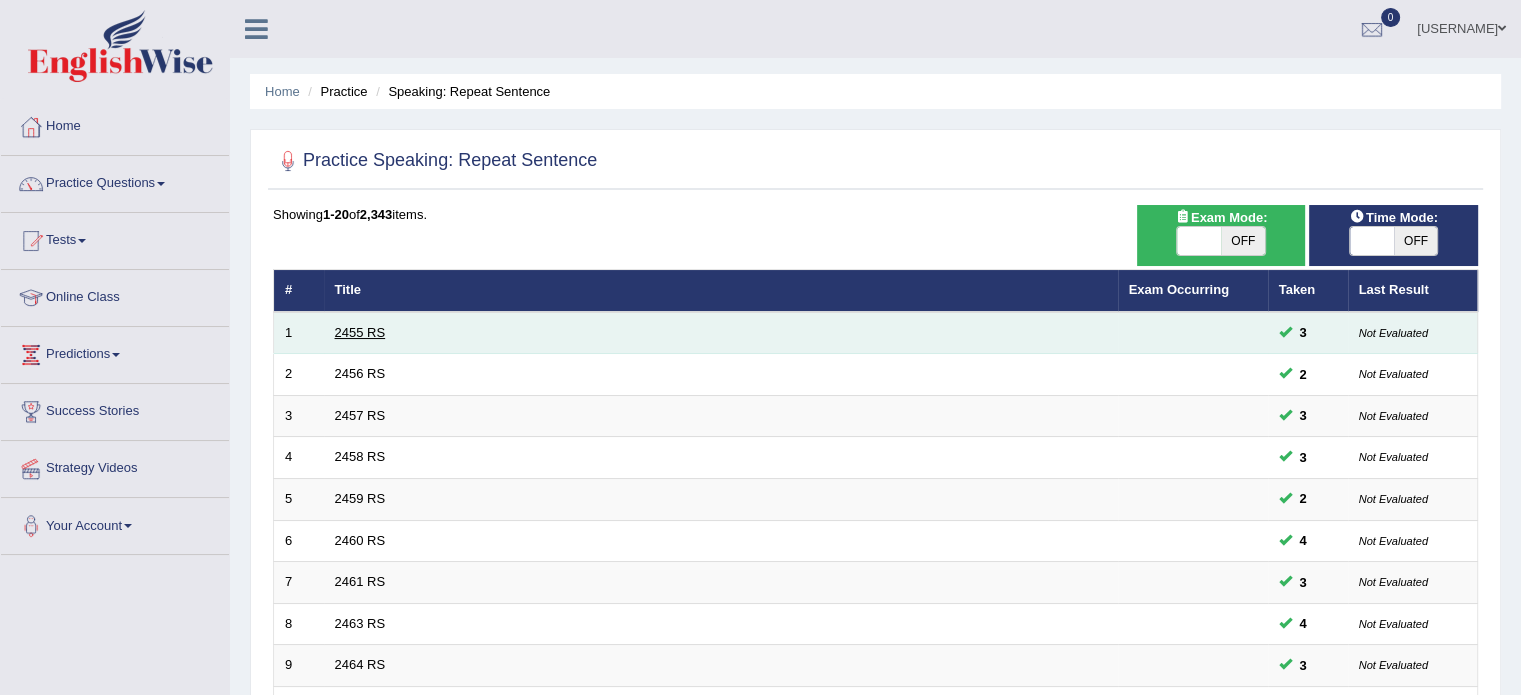 click on "2455 RS" at bounding box center (360, 332) 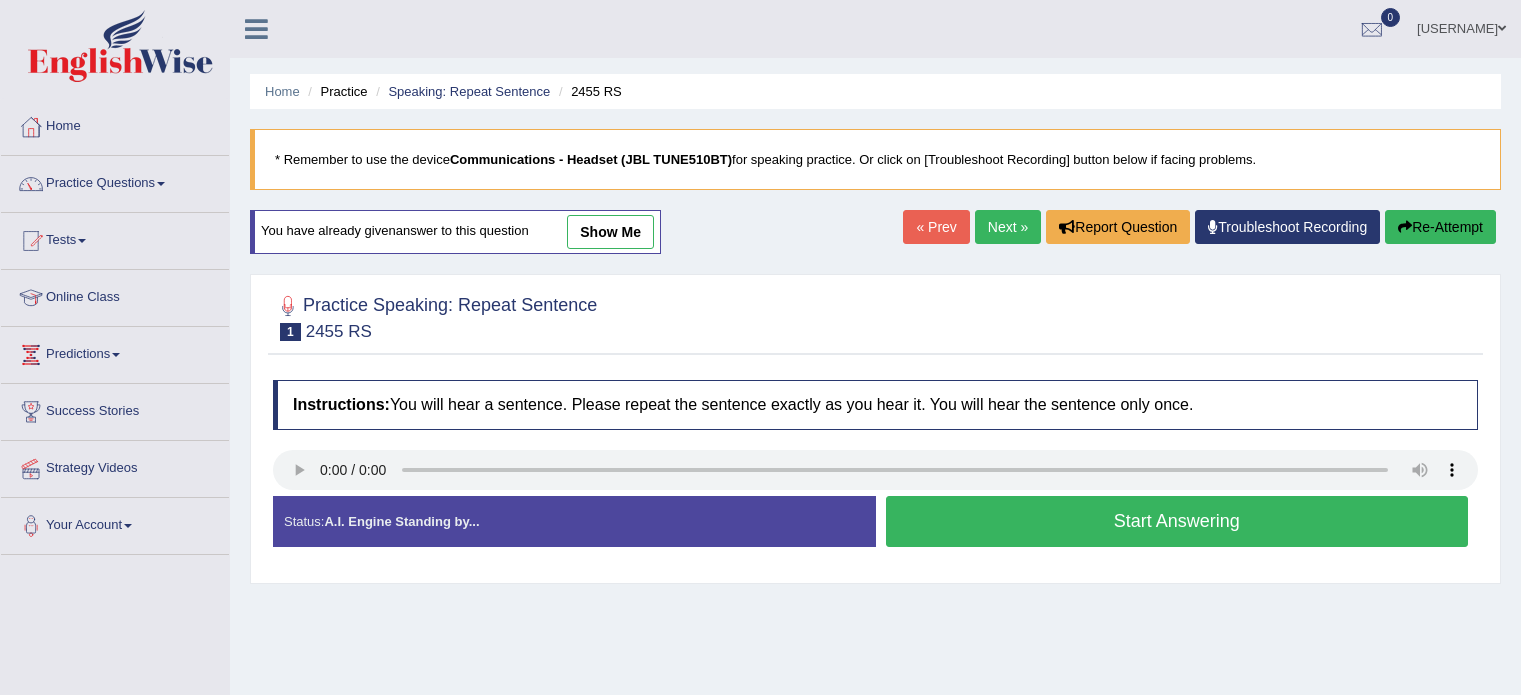 scroll, scrollTop: 0, scrollLeft: 0, axis: both 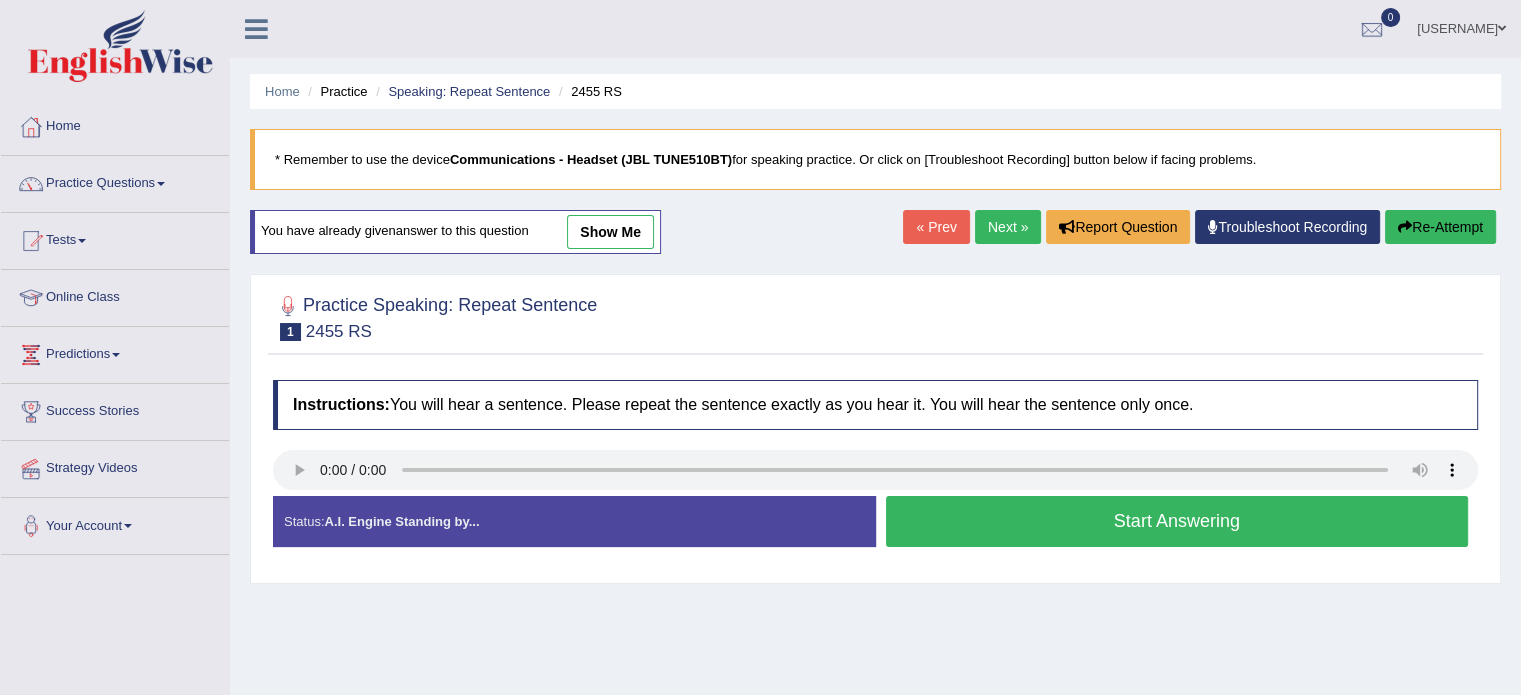 click on "Start Answering" at bounding box center [1177, 521] 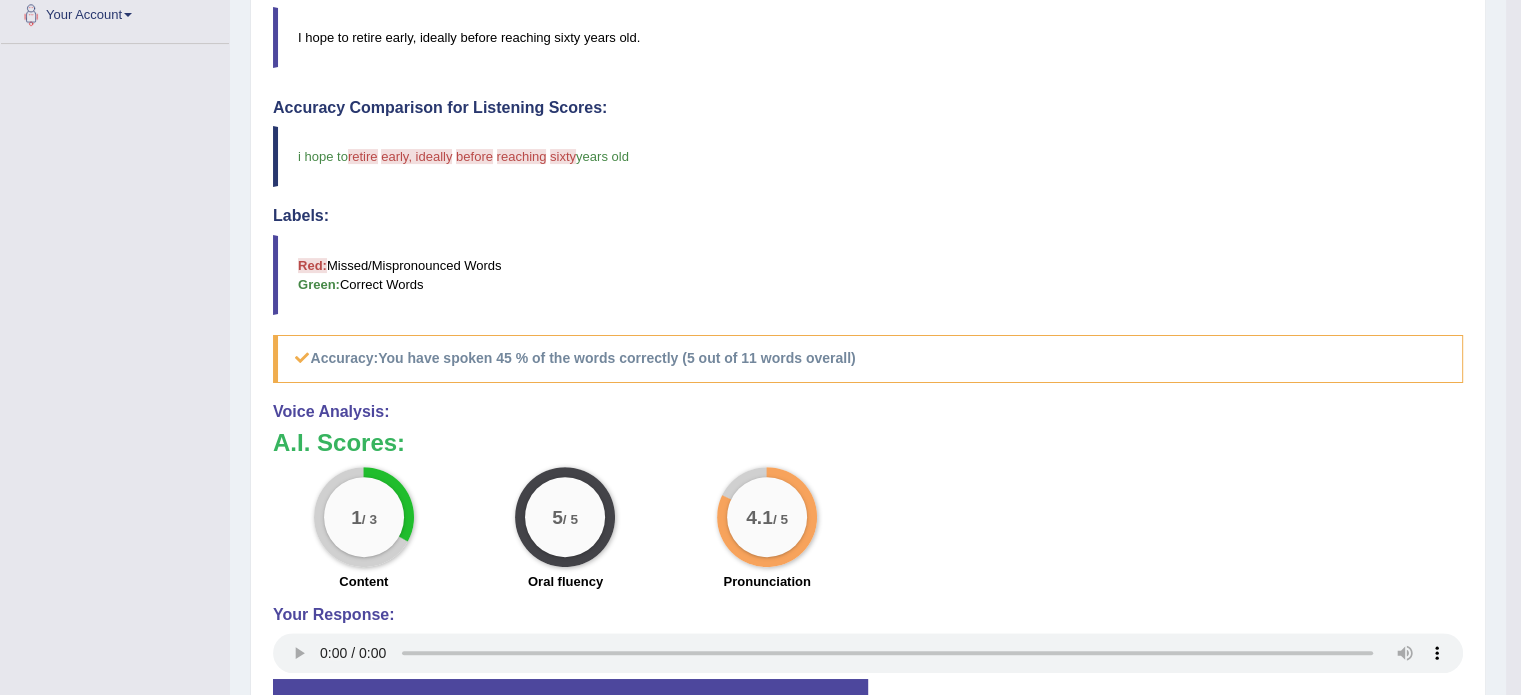 scroll, scrollTop: 0, scrollLeft: 0, axis: both 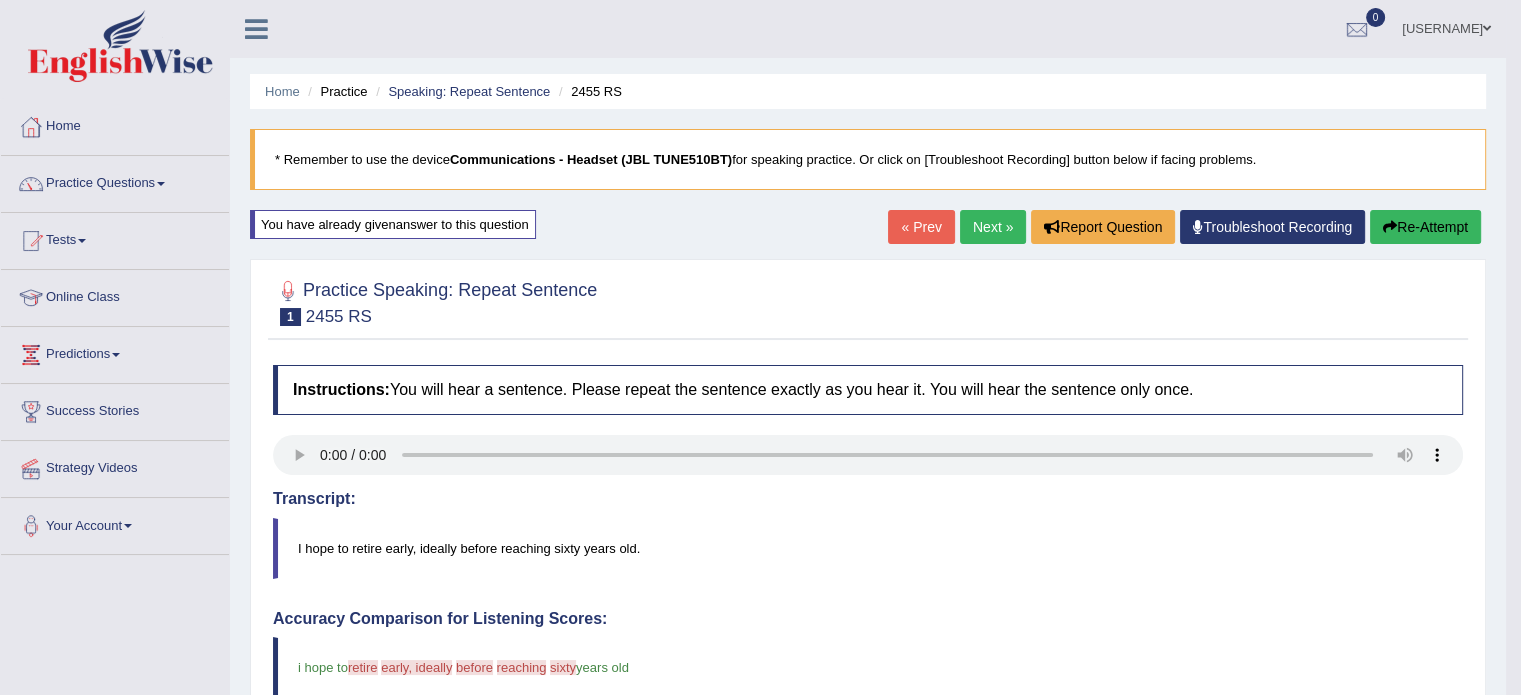 click on "Practice Questions" at bounding box center [115, 181] 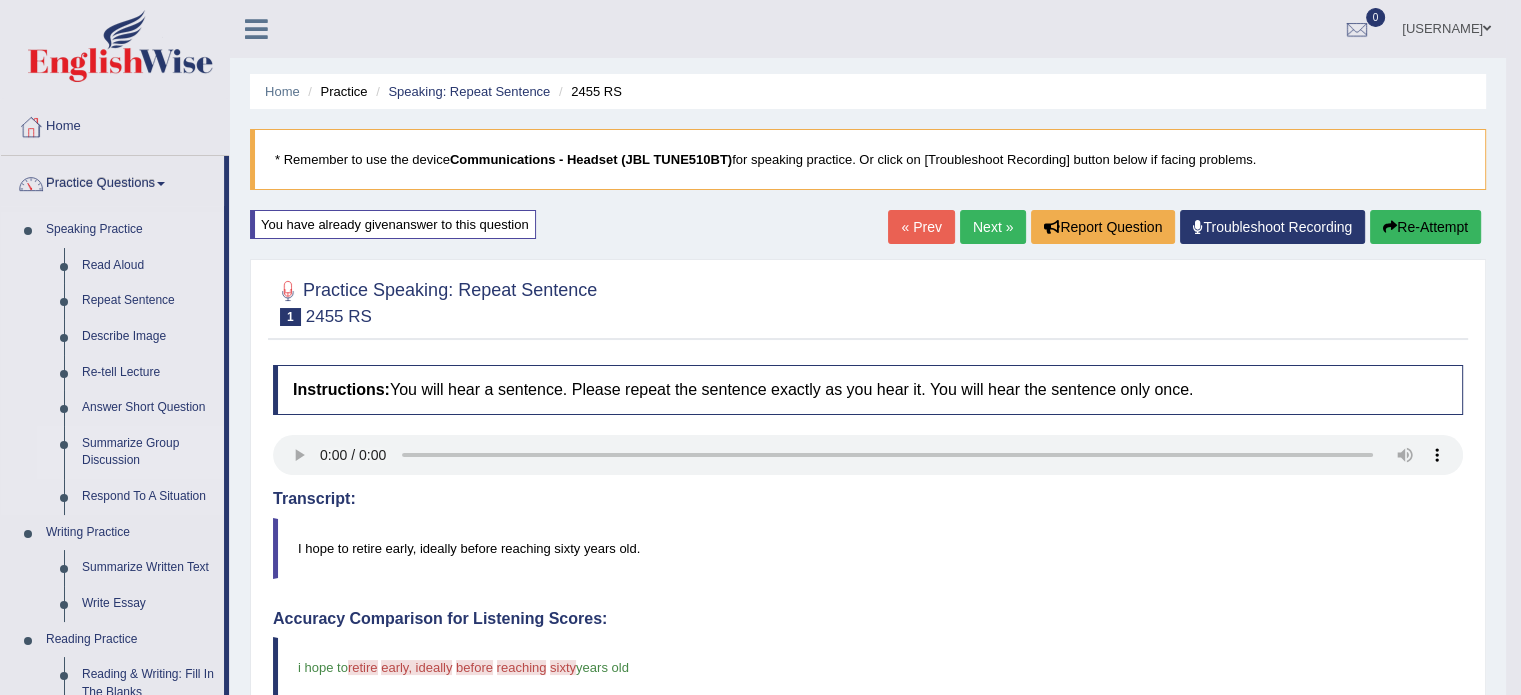 click on "Summarize Group Discussion" at bounding box center [148, 452] 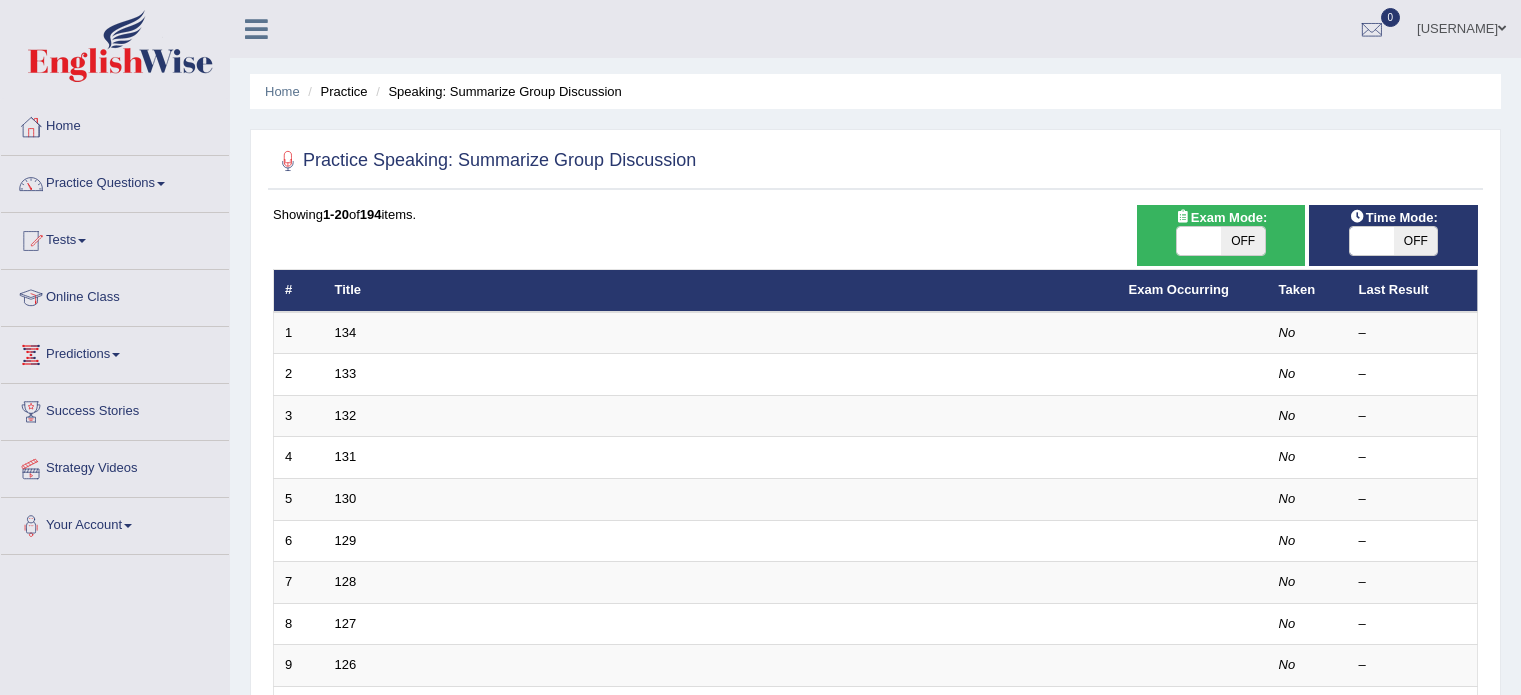 scroll, scrollTop: 0, scrollLeft: 0, axis: both 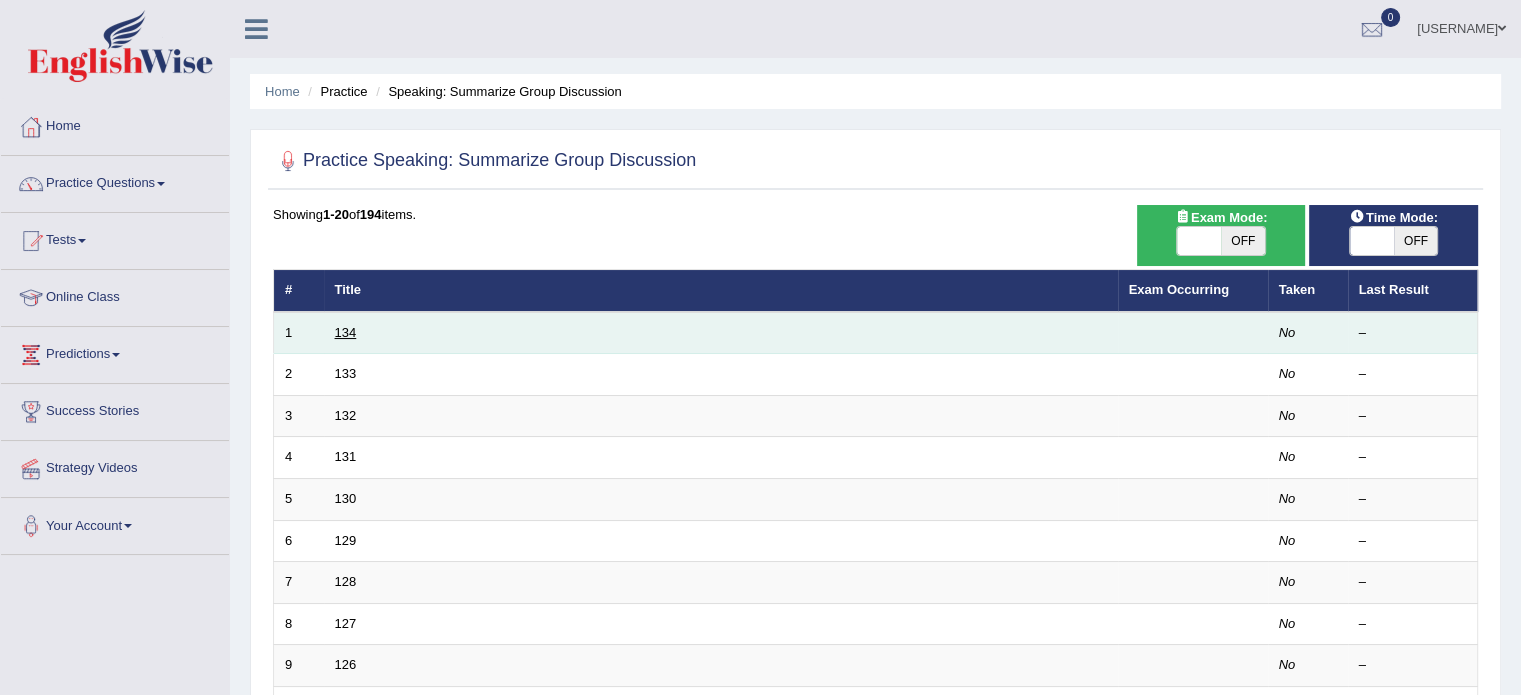click on "134" at bounding box center (346, 332) 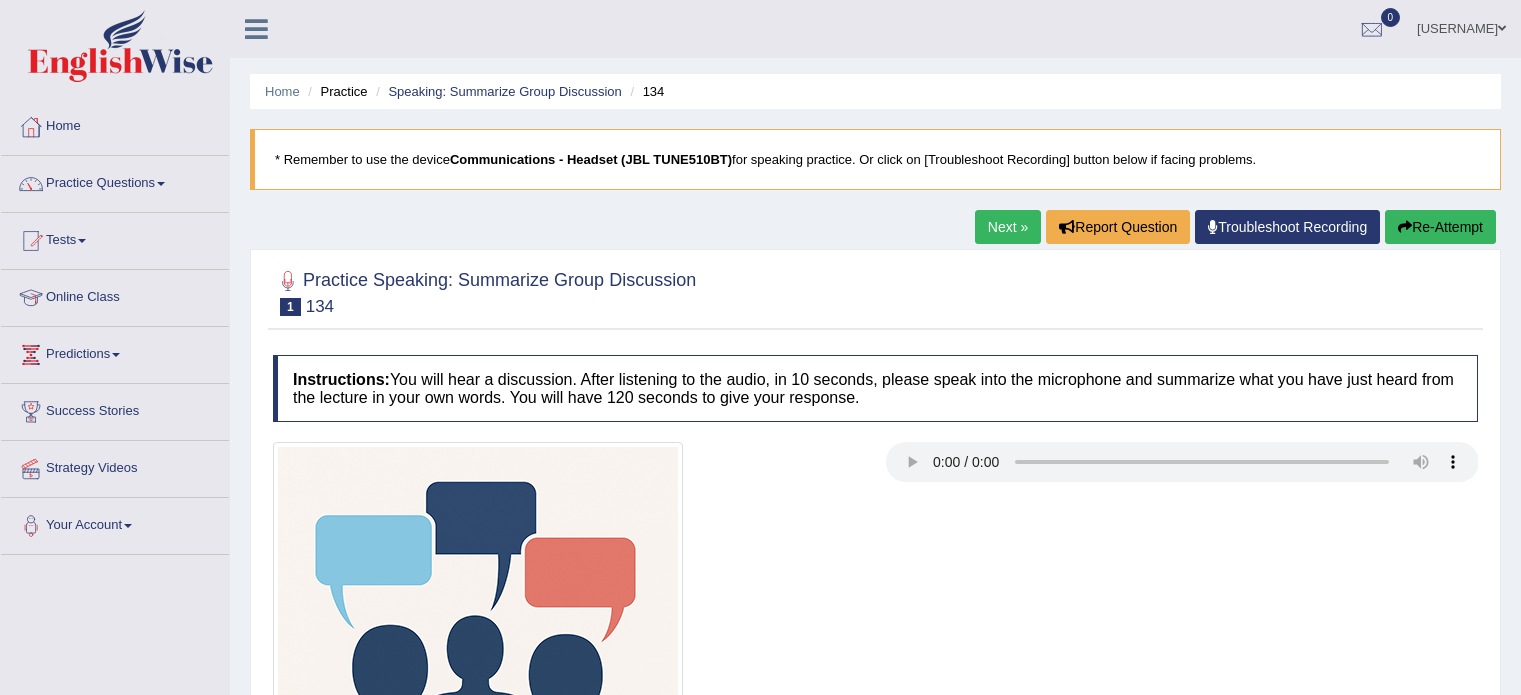 scroll, scrollTop: 0, scrollLeft: 0, axis: both 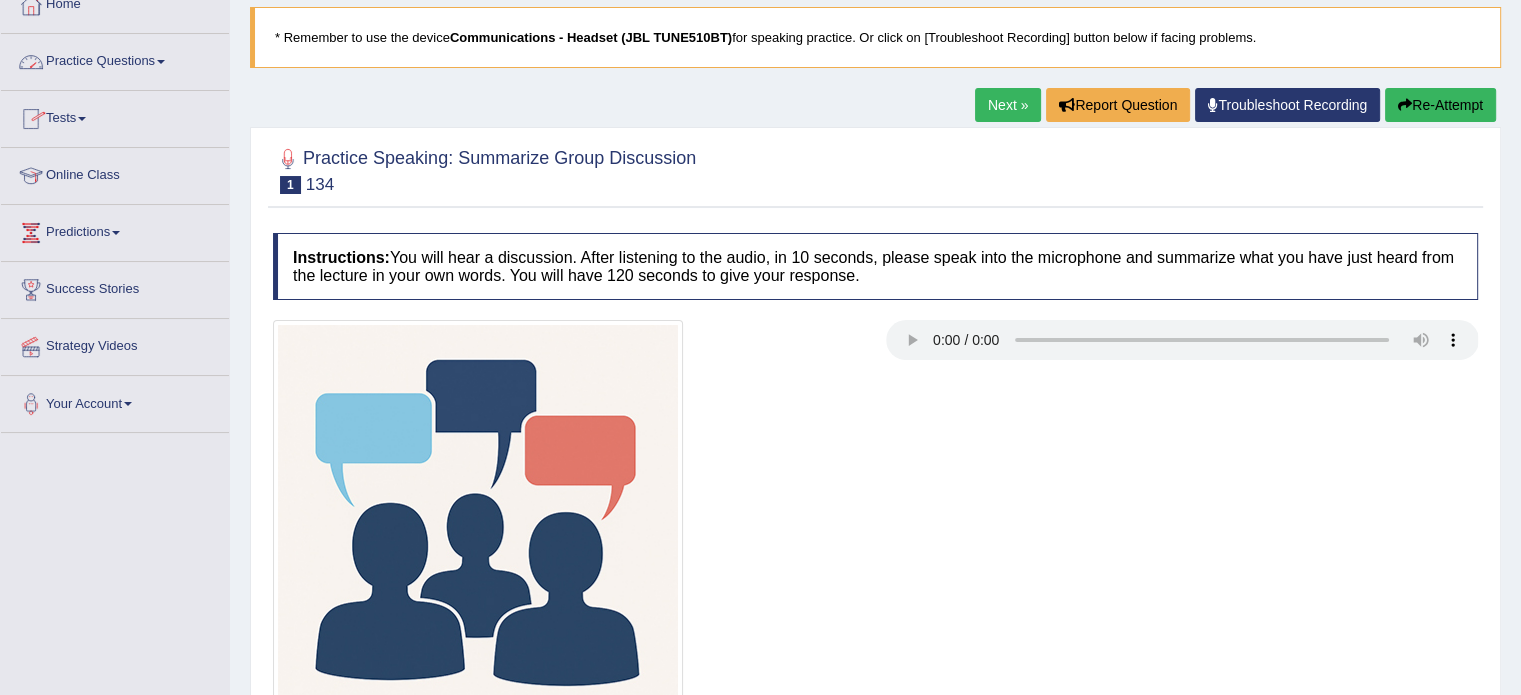 click at bounding box center [161, 62] 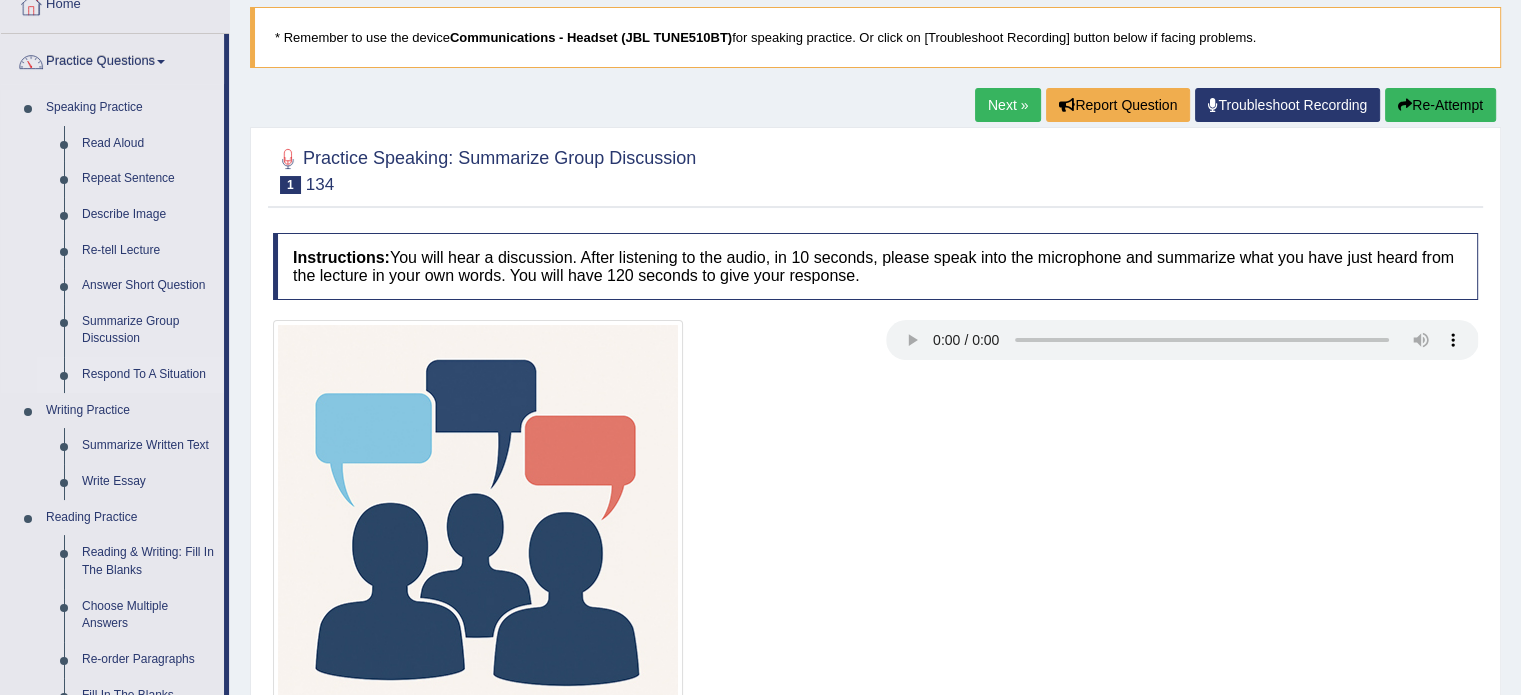 click on "Respond To A Situation" at bounding box center [148, 375] 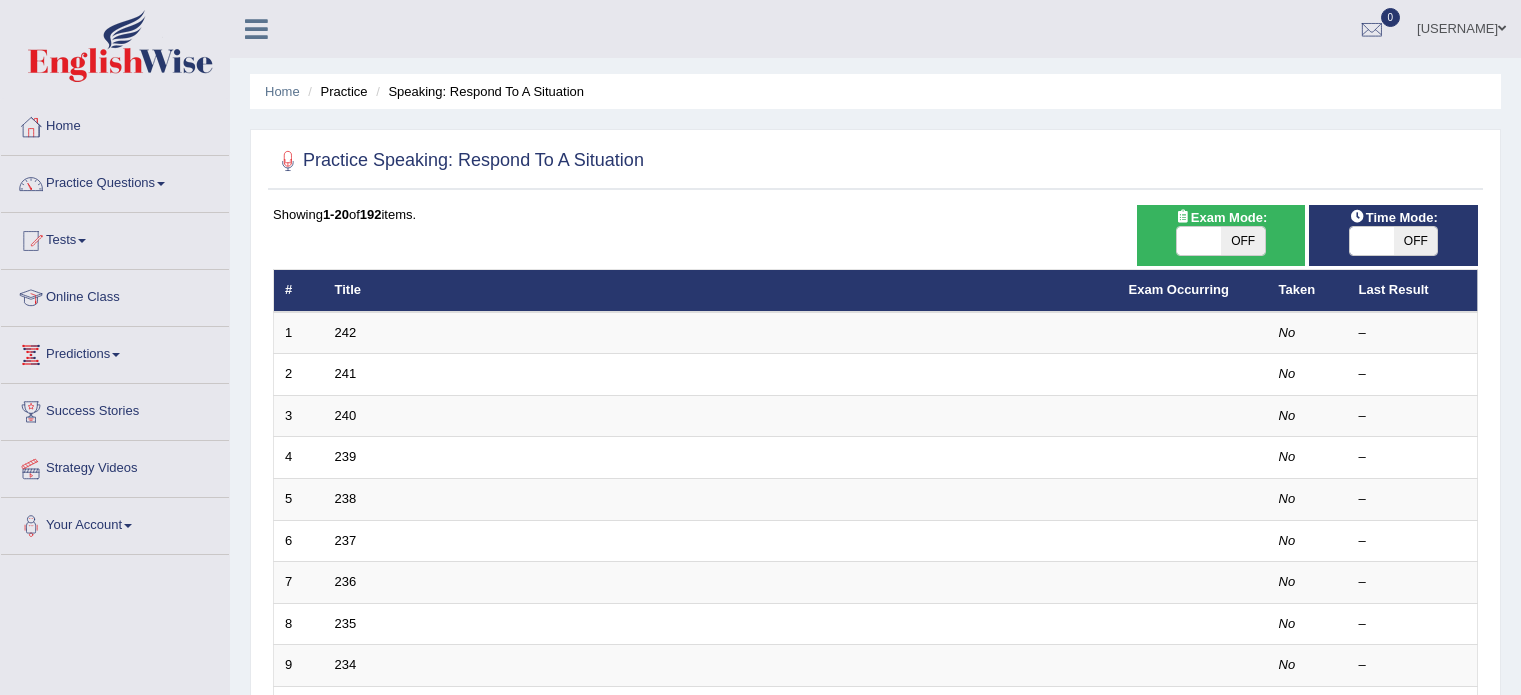 scroll, scrollTop: 0, scrollLeft: 0, axis: both 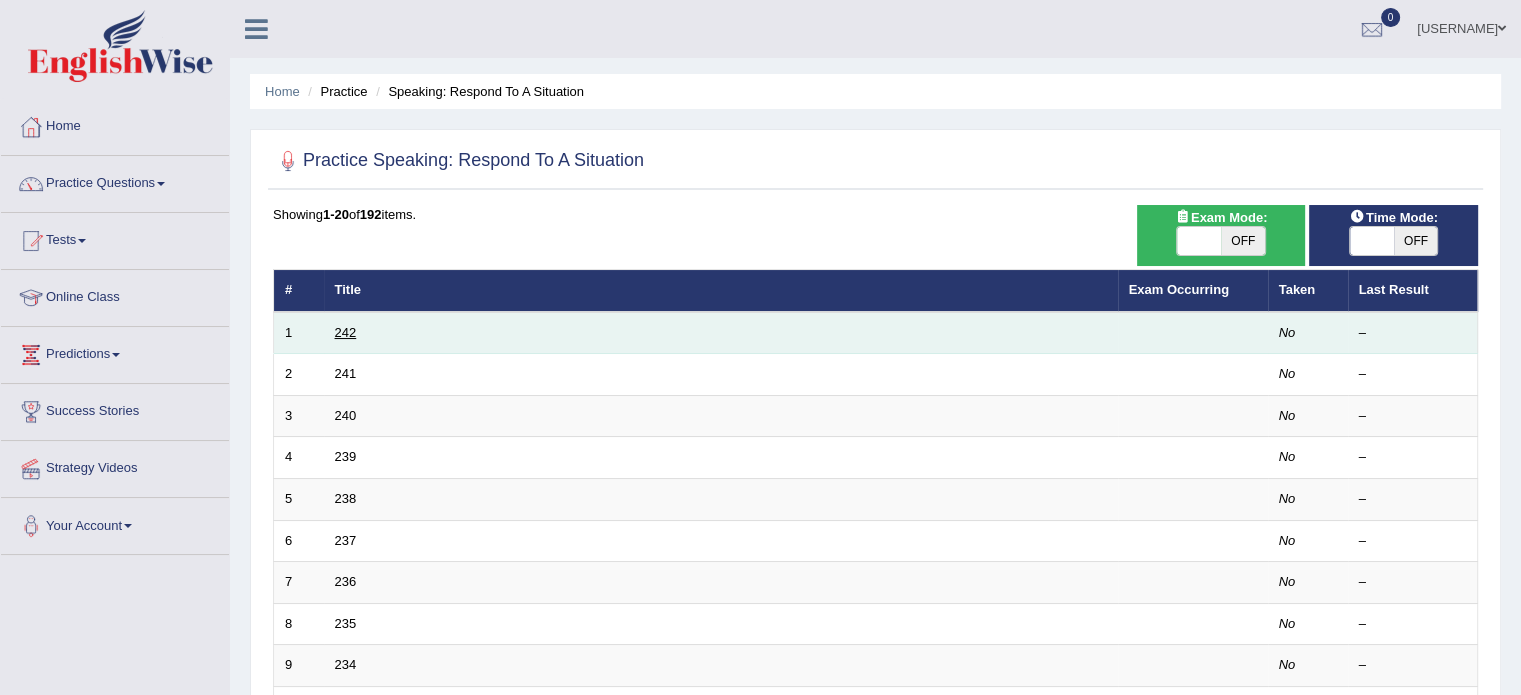 click on "242" at bounding box center (346, 332) 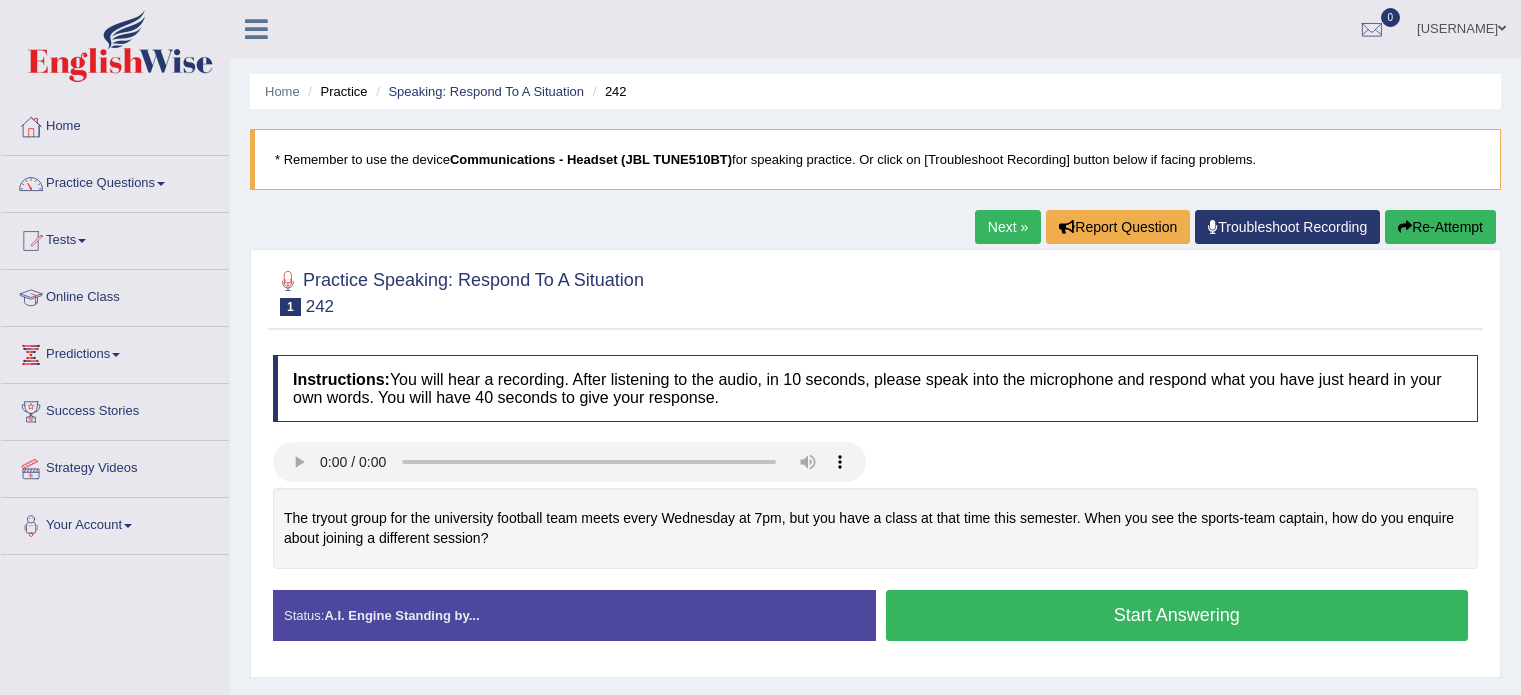 scroll, scrollTop: 0, scrollLeft: 0, axis: both 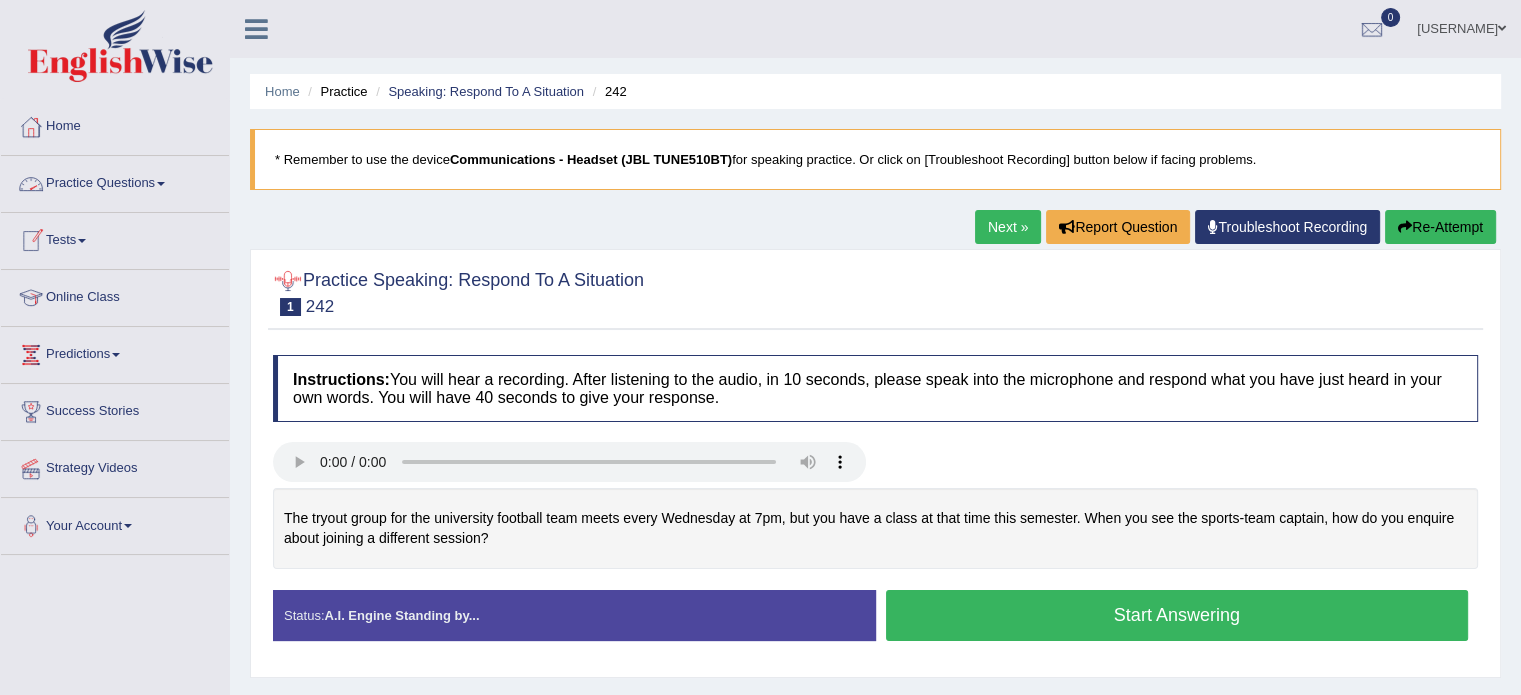 click on "Practice Questions" at bounding box center (115, 181) 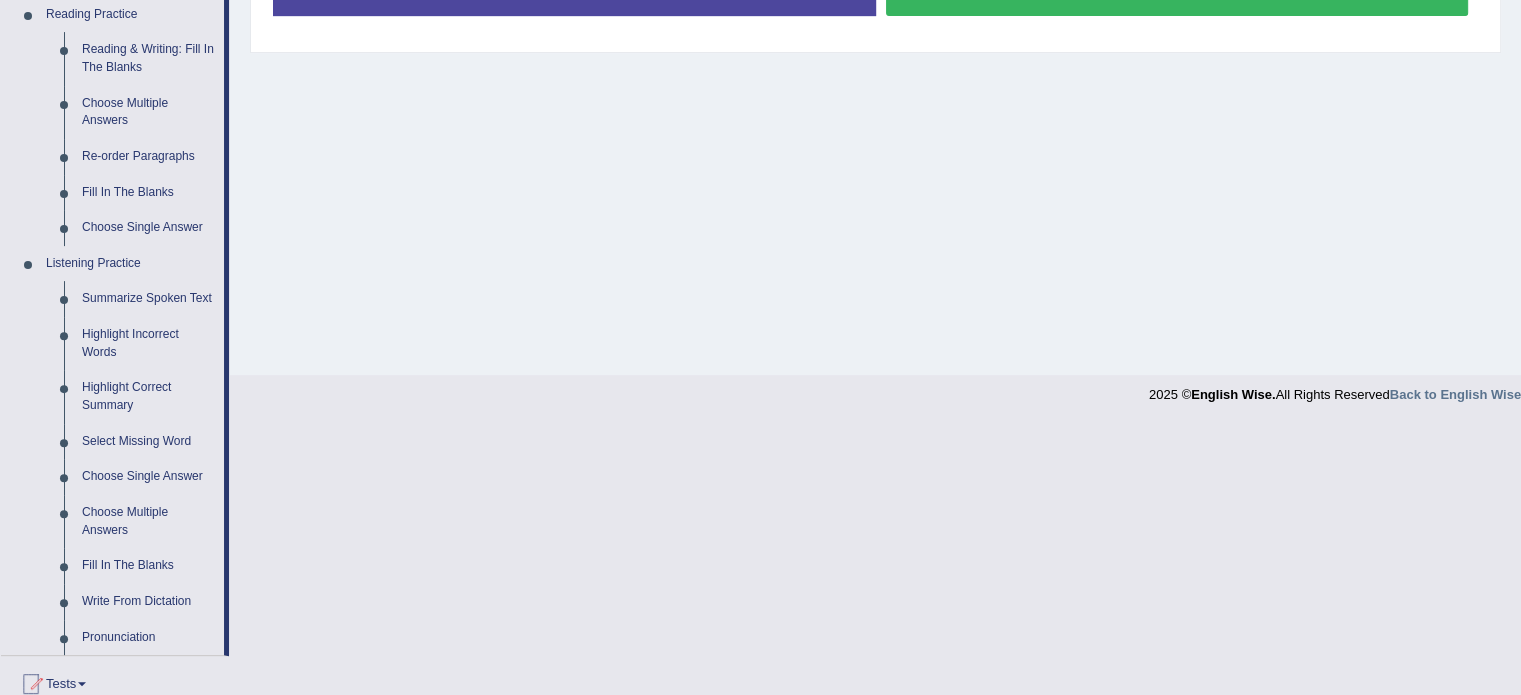 scroll, scrollTop: 692, scrollLeft: 0, axis: vertical 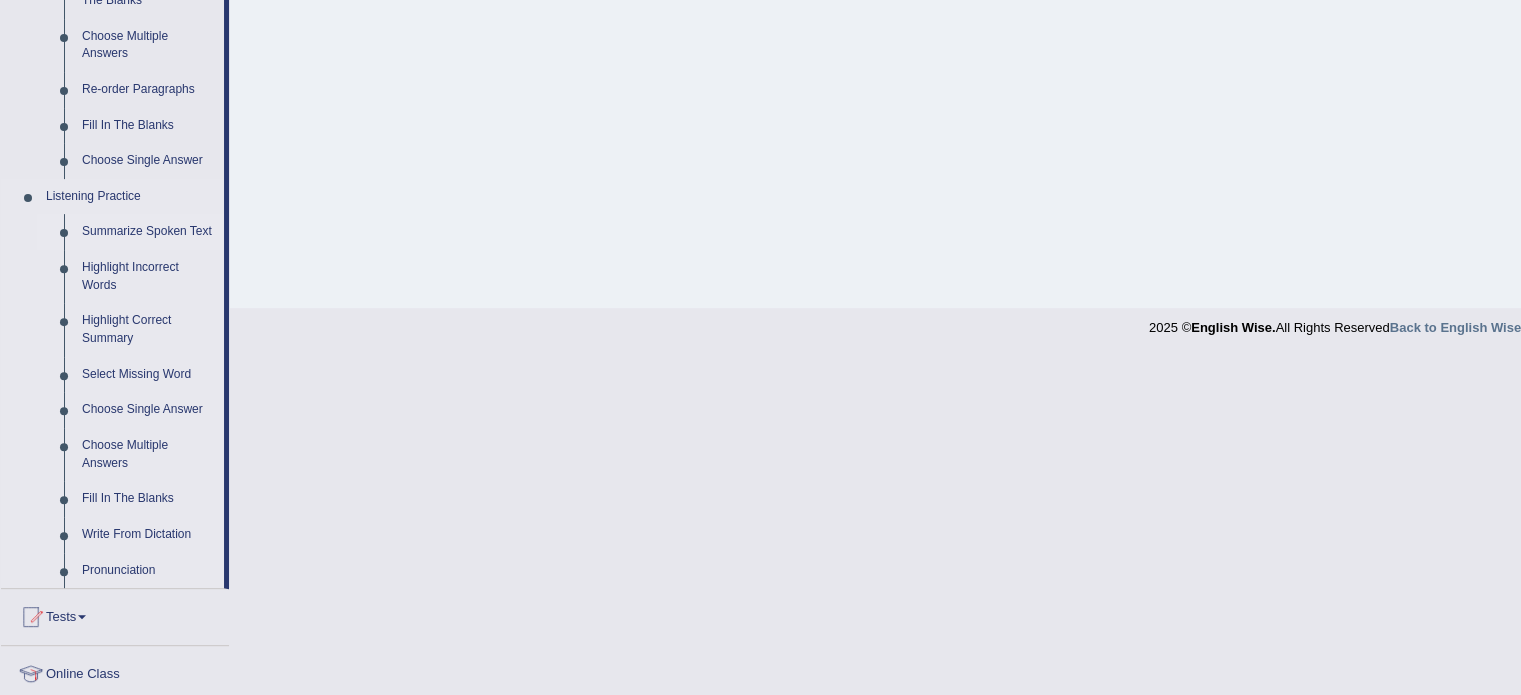 click on "Summarize Spoken Text" at bounding box center [148, 232] 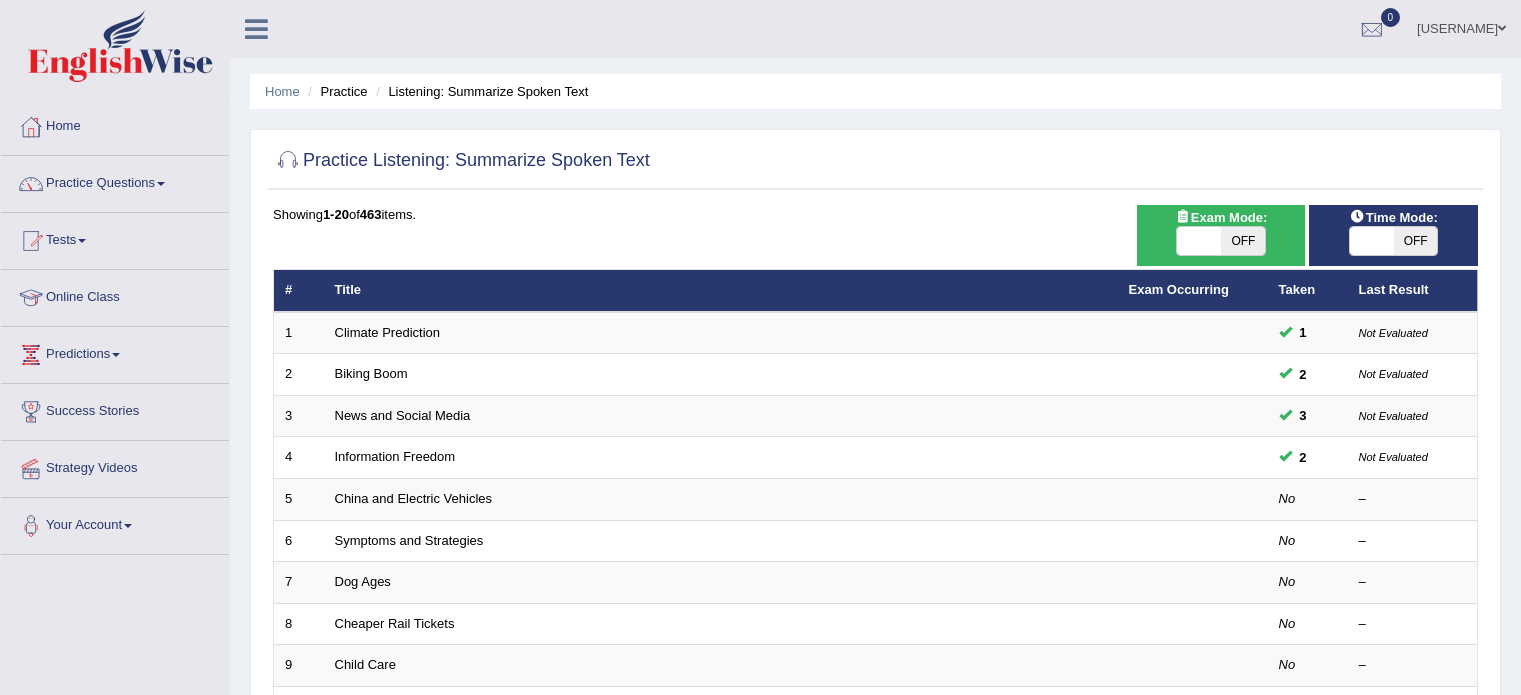 scroll, scrollTop: 0, scrollLeft: 0, axis: both 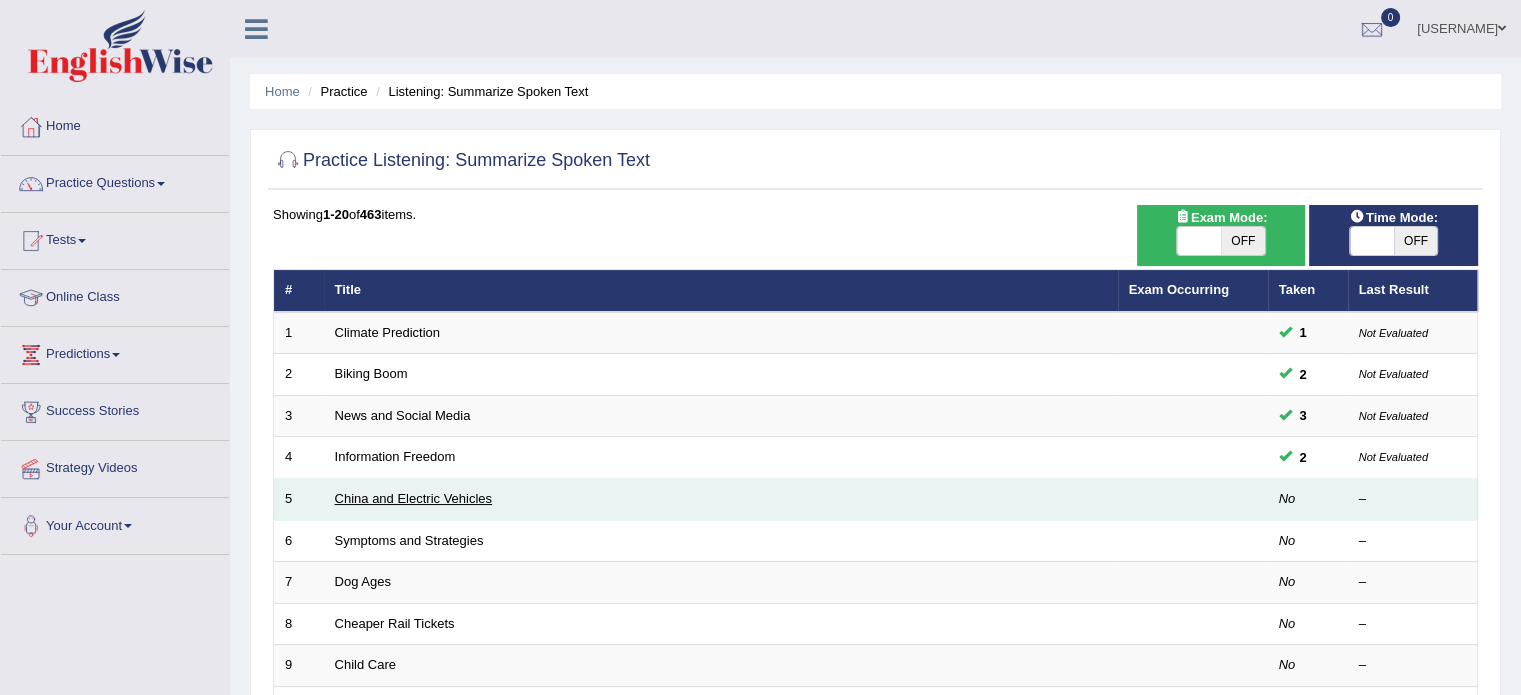 click on "China and Electric Vehicles" at bounding box center [414, 498] 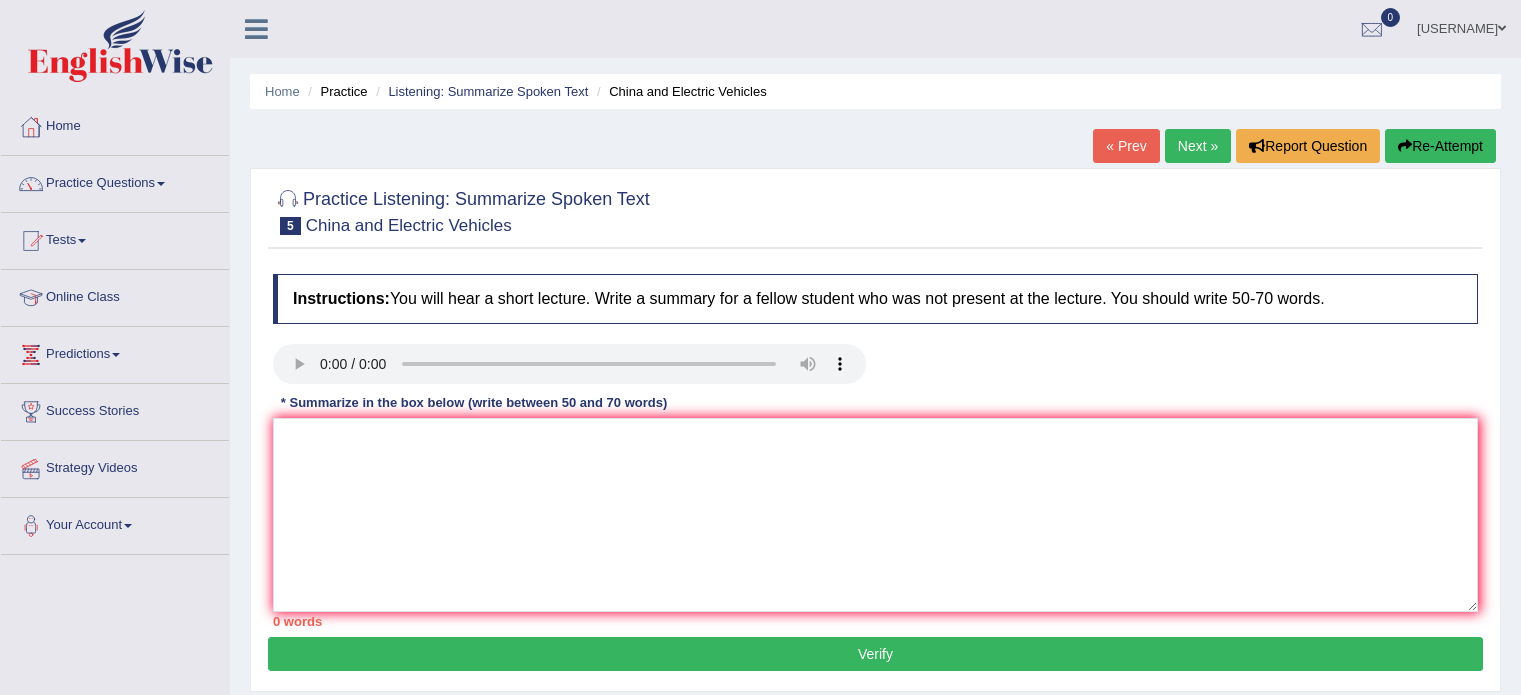 scroll, scrollTop: 0, scrollLeft: 0, axis: both 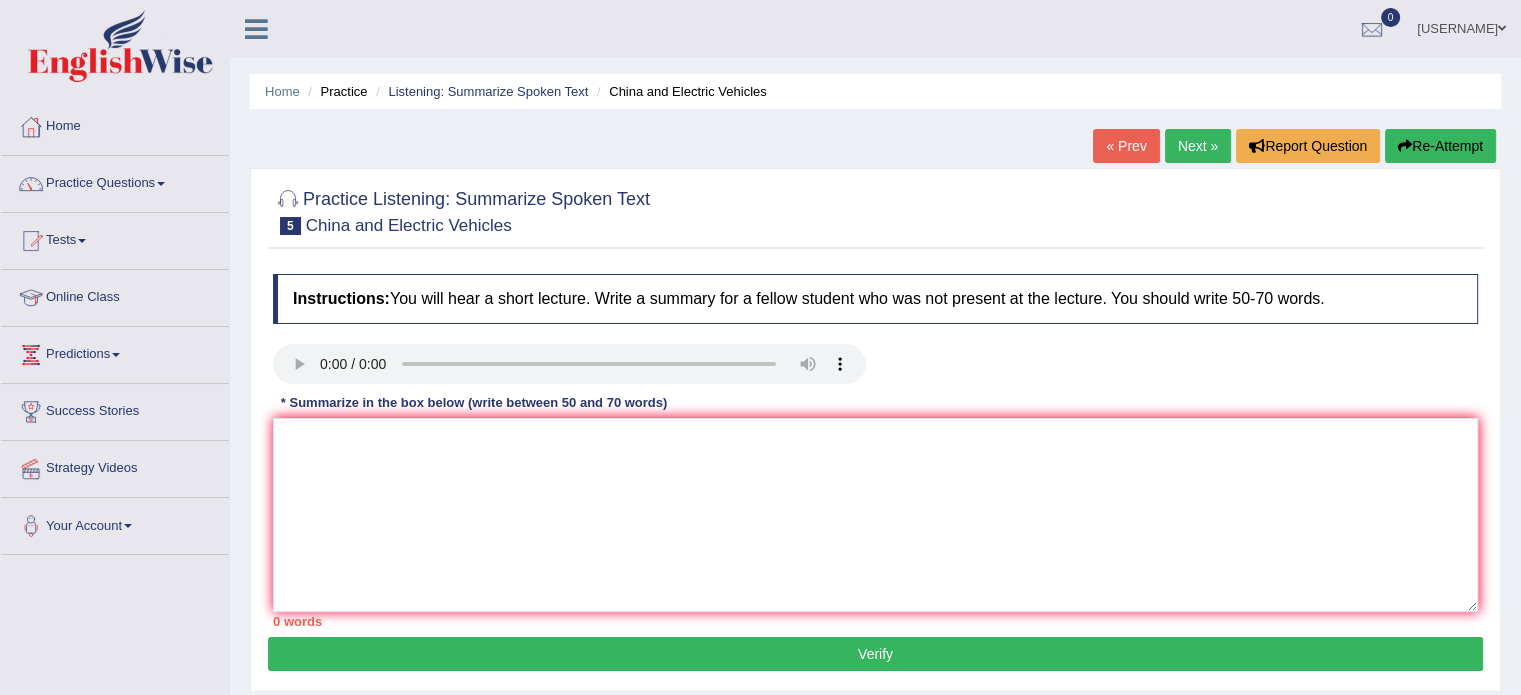click at bounding box center (161, 184) 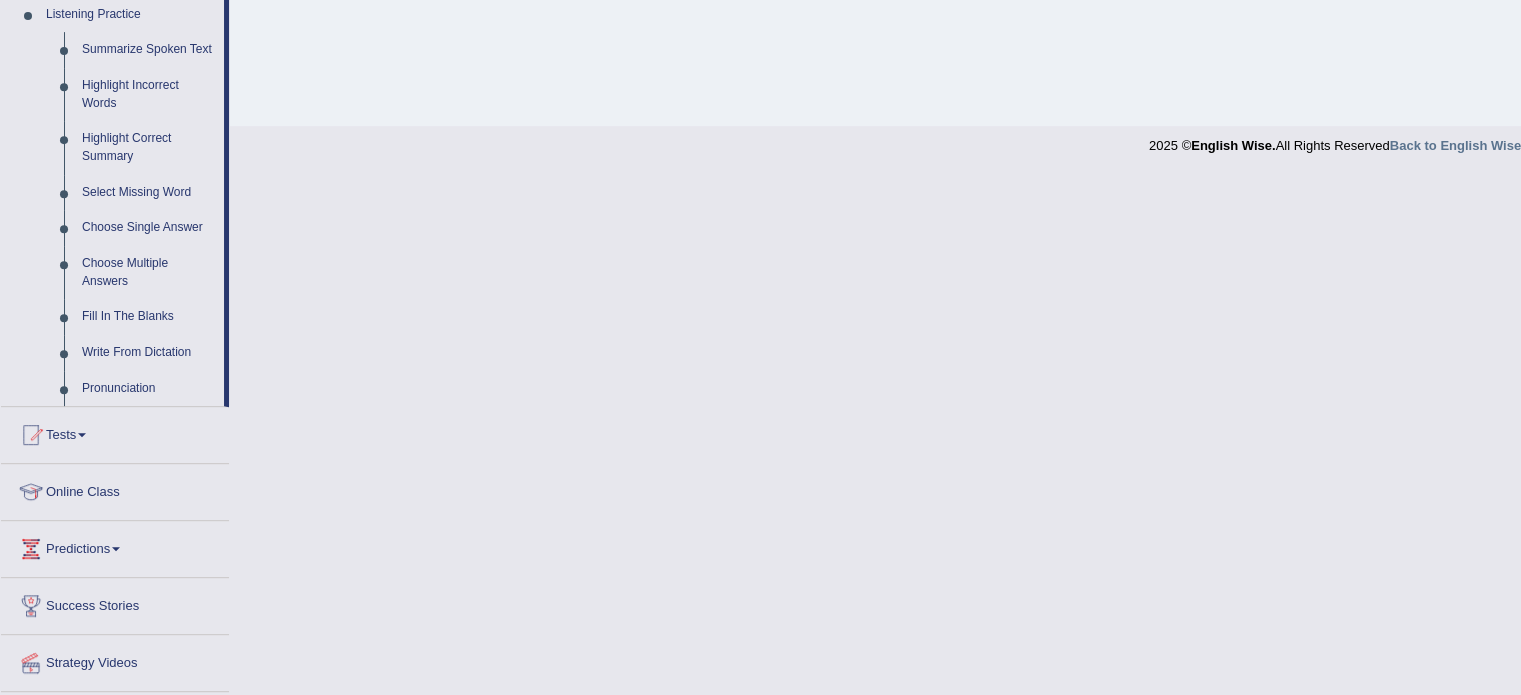 scroll, scrollTop: 852, scrollLeft: 0, axis: vertical 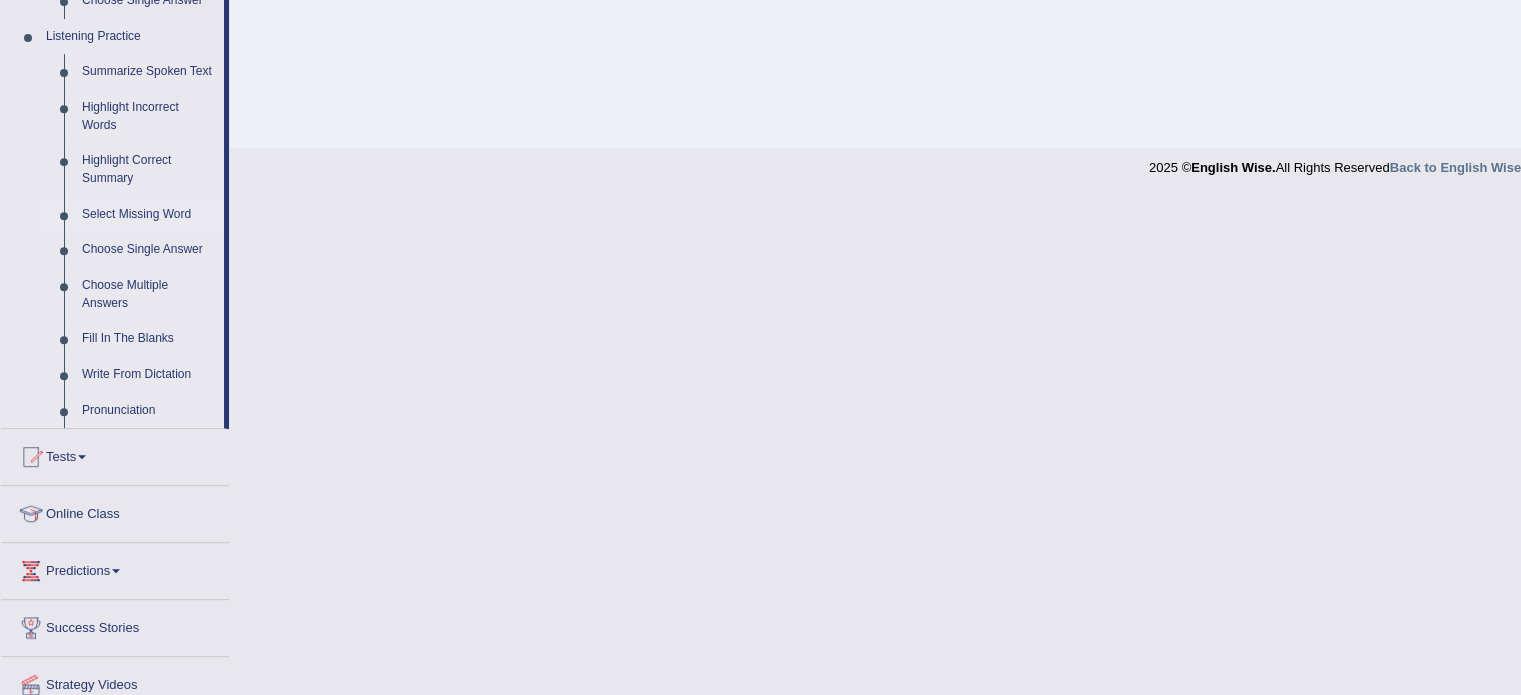 click on "Select Missing Word" at bounding box center (148, 215) 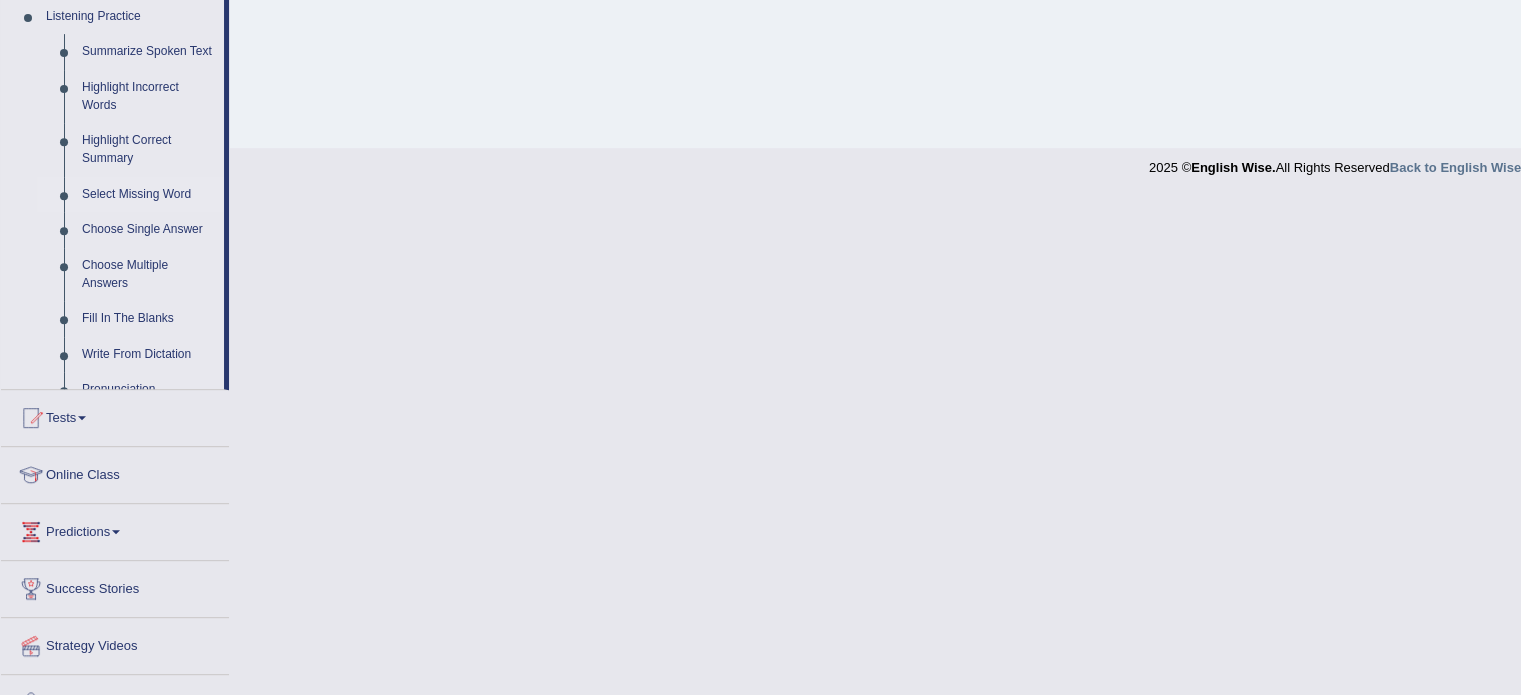 scroll, scrollTop: 776, scrollLeft: 0, axis: vertical 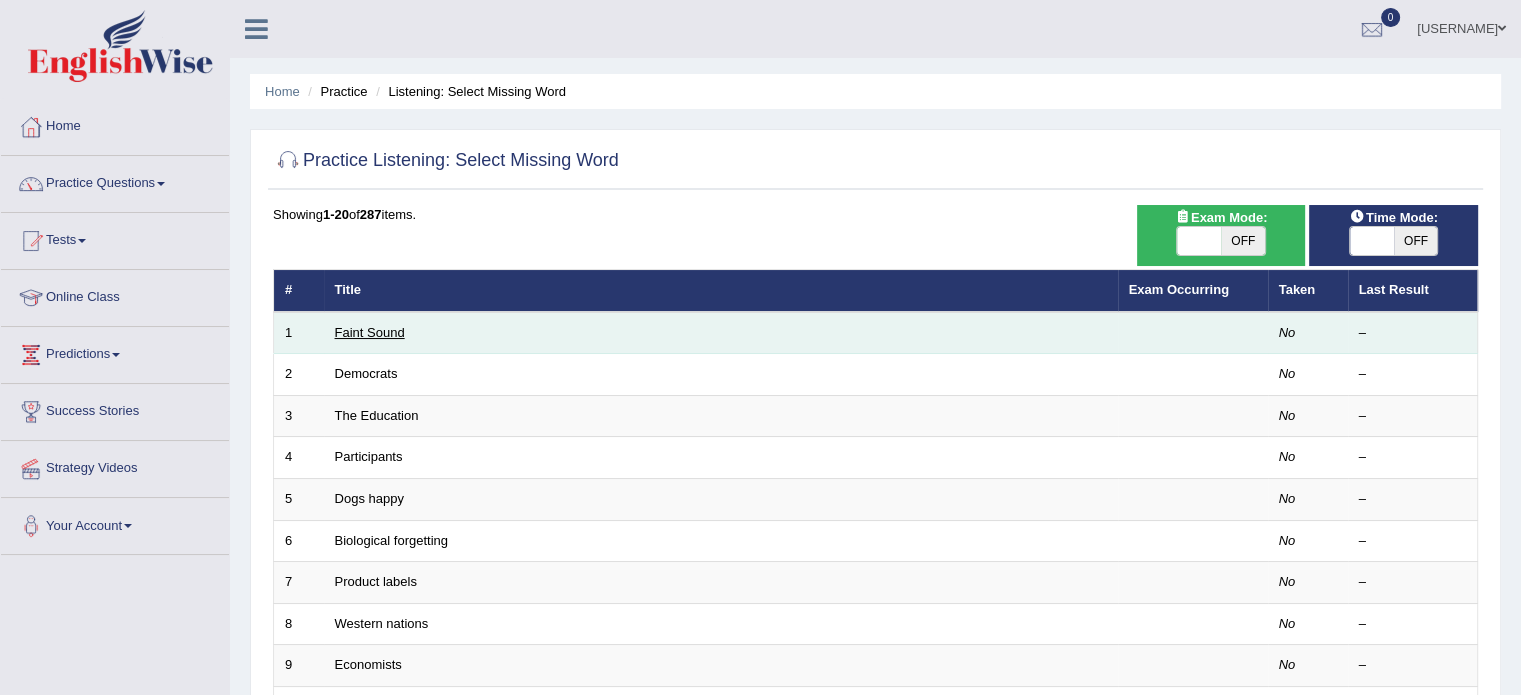 click on "Faint Sound" at bounding box center [370, 332] 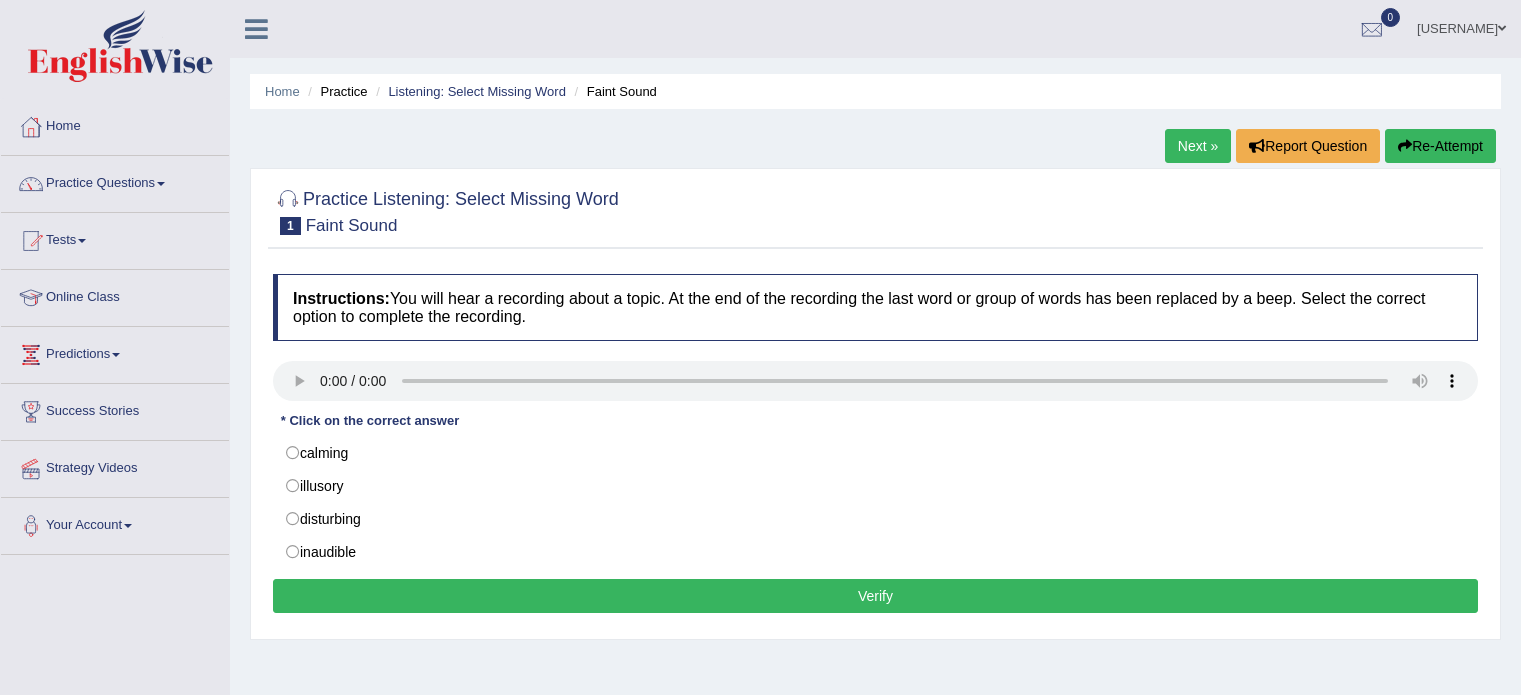 scroll, scrollTop: 0, scrollLeft: 0, axis: both 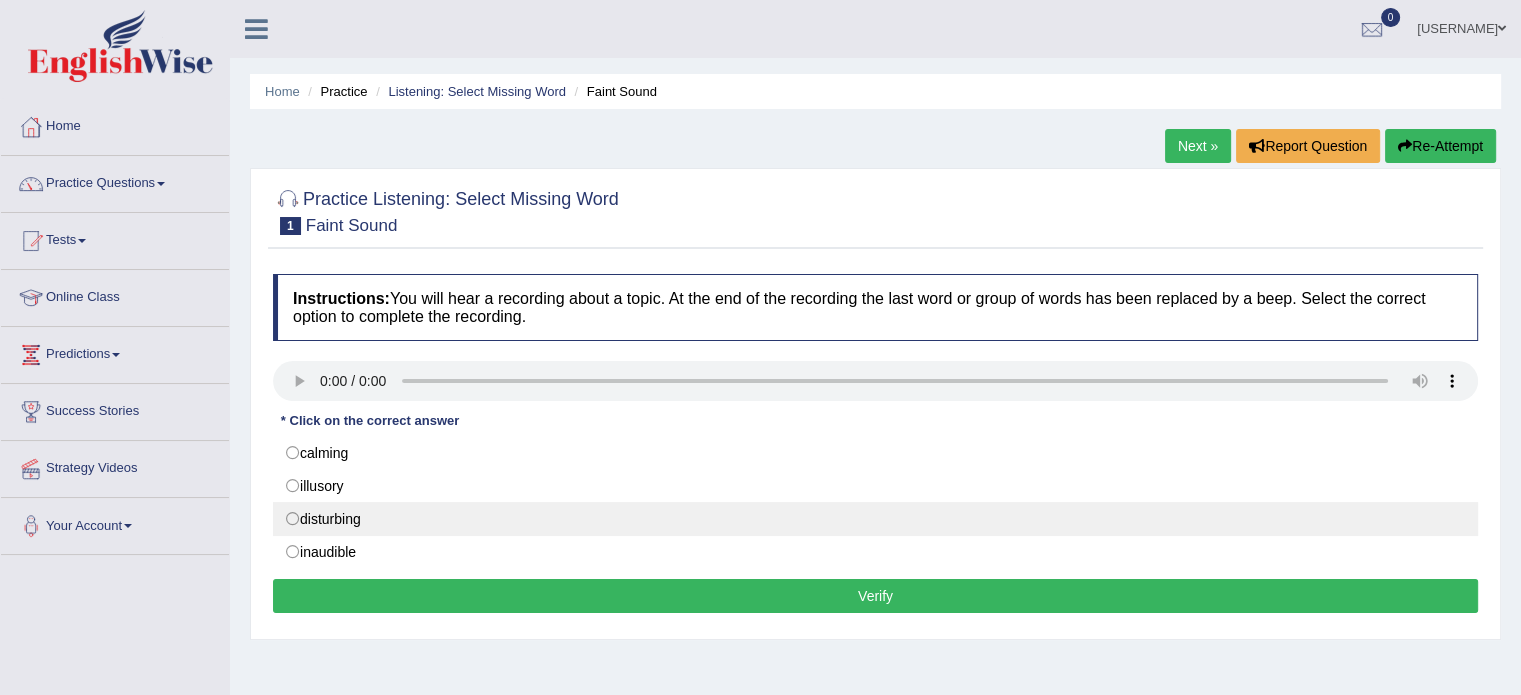 click on "disturbing" at bounding box center (875, 519) 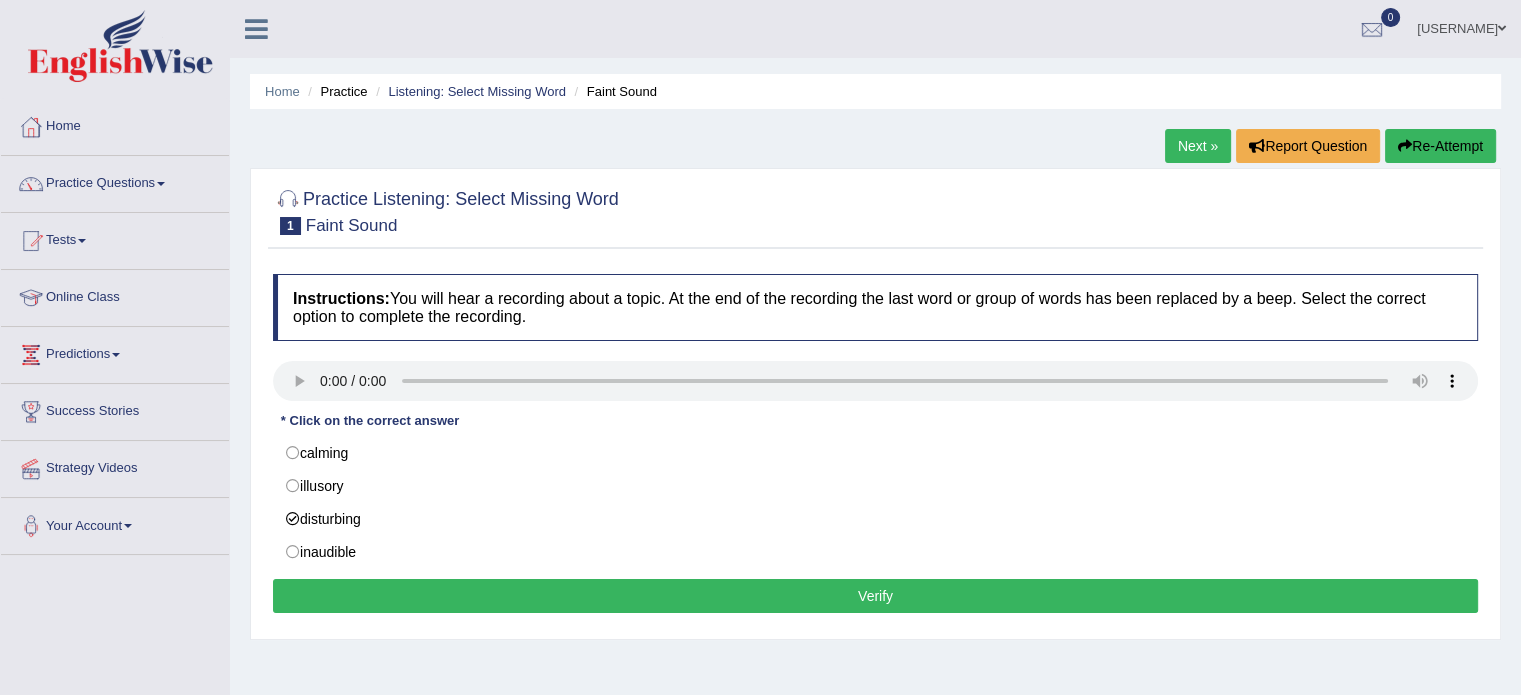 click on "Verify" at bounding box center [875, 596] 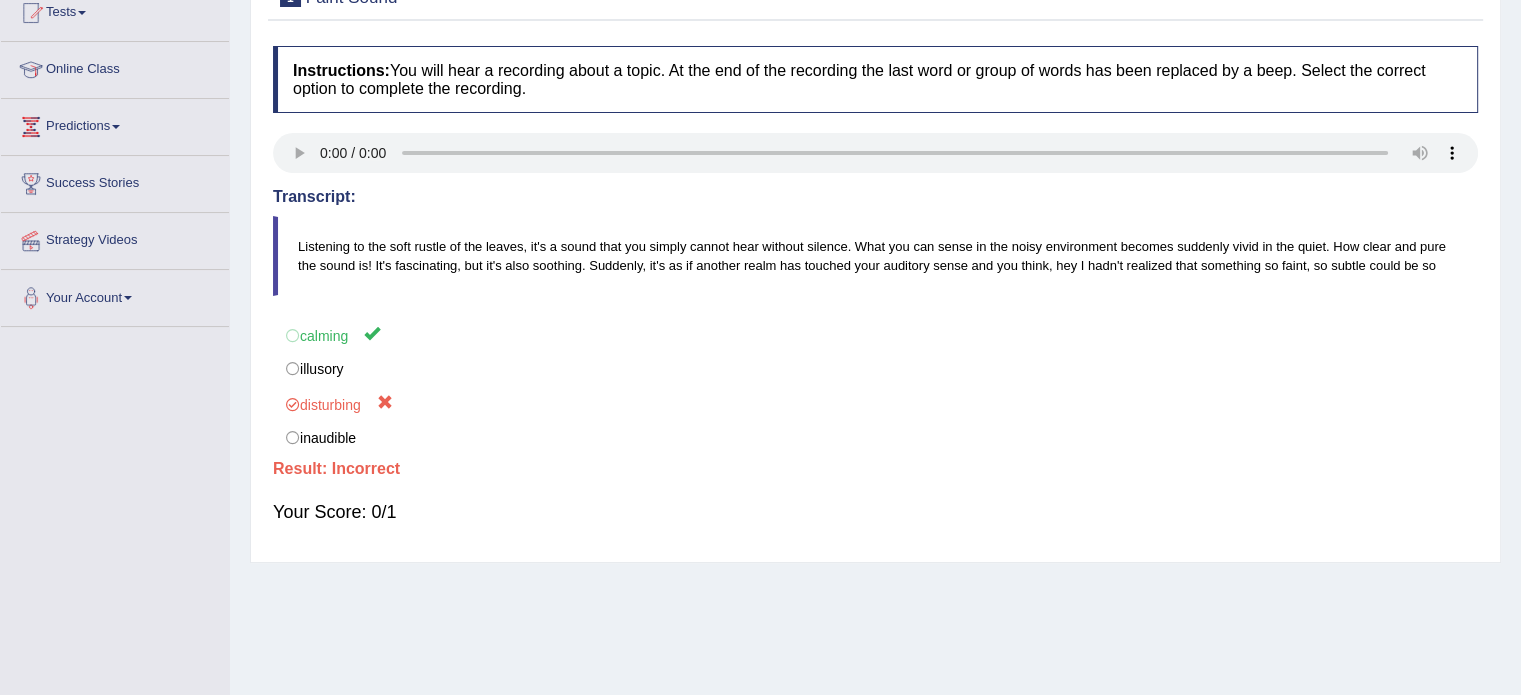 scroll, scrollTop: 215, scrollLeft: 0, axis: vertical 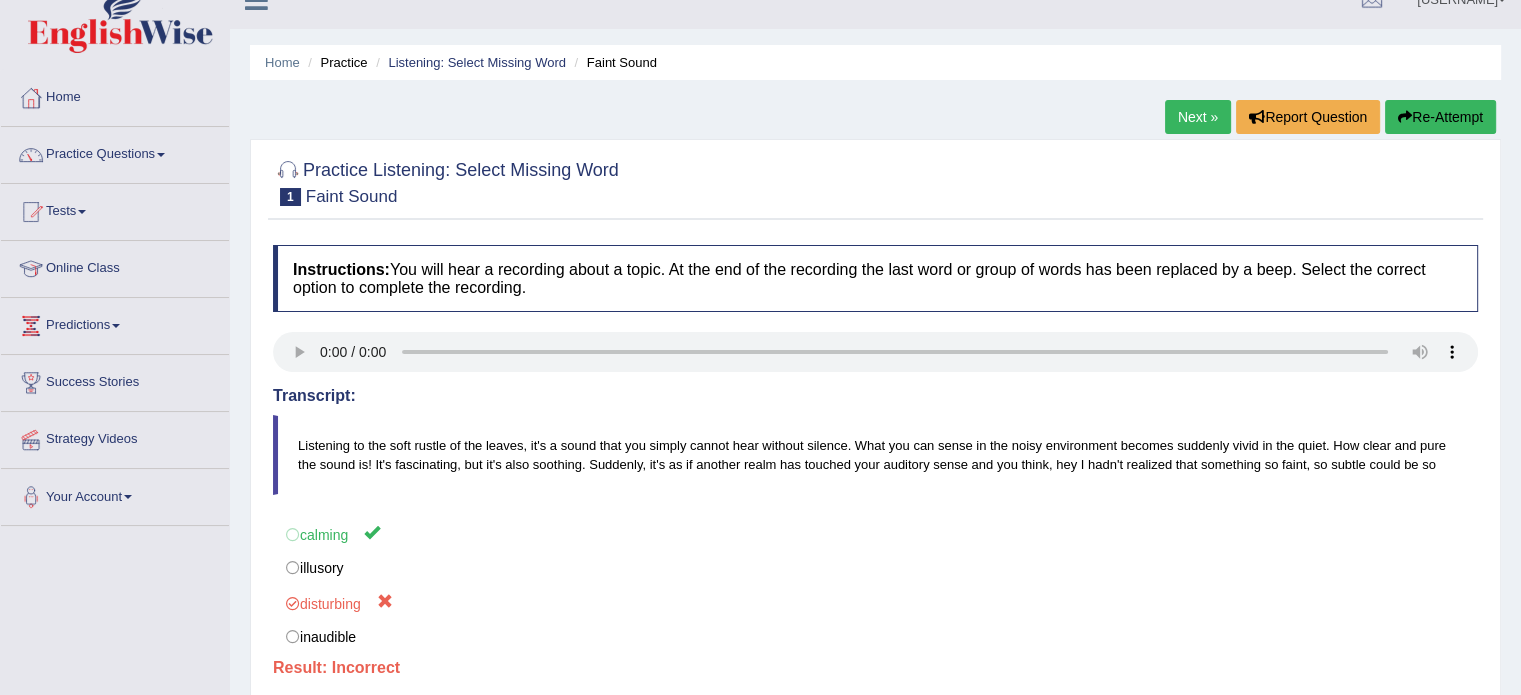 click on "Next »" at bounding box center (1198, 117) 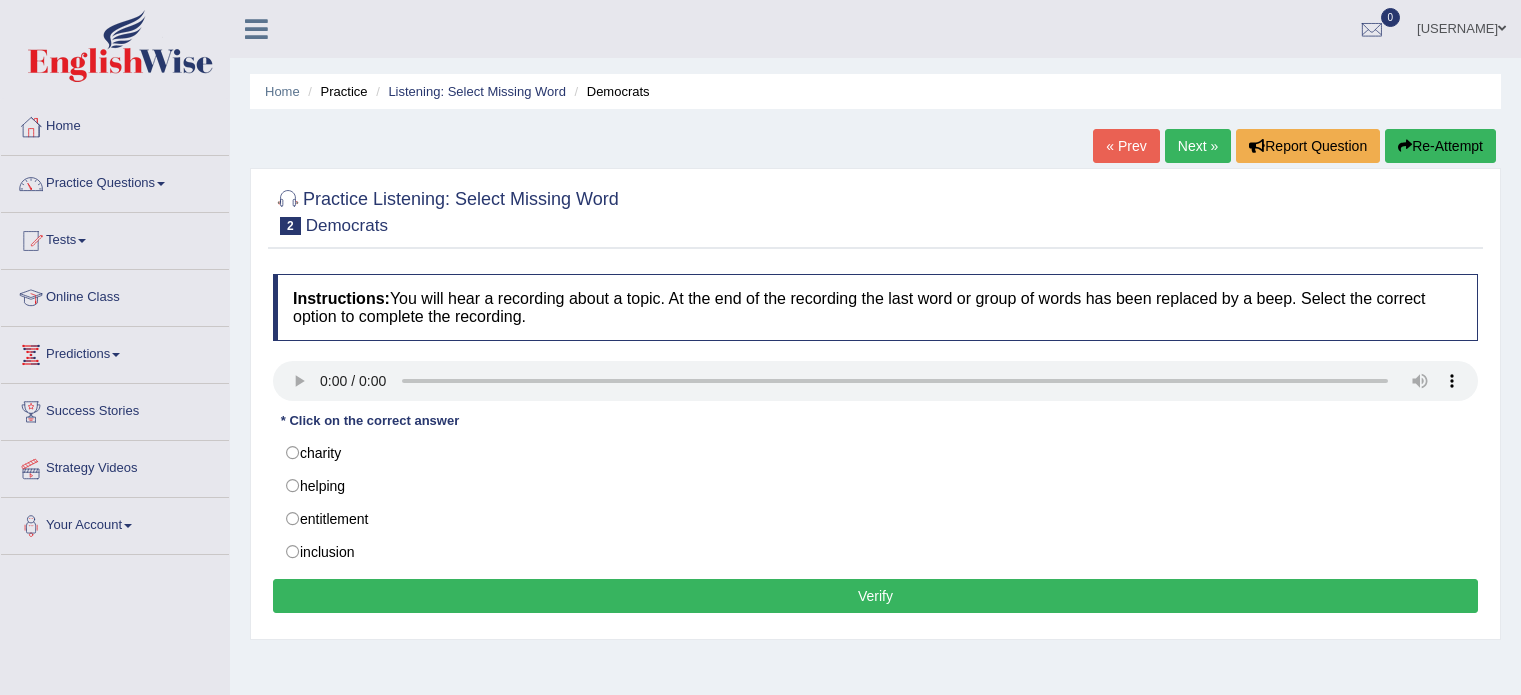 scroll, scrollTop: 0, scrollLeft: 0, axis: both 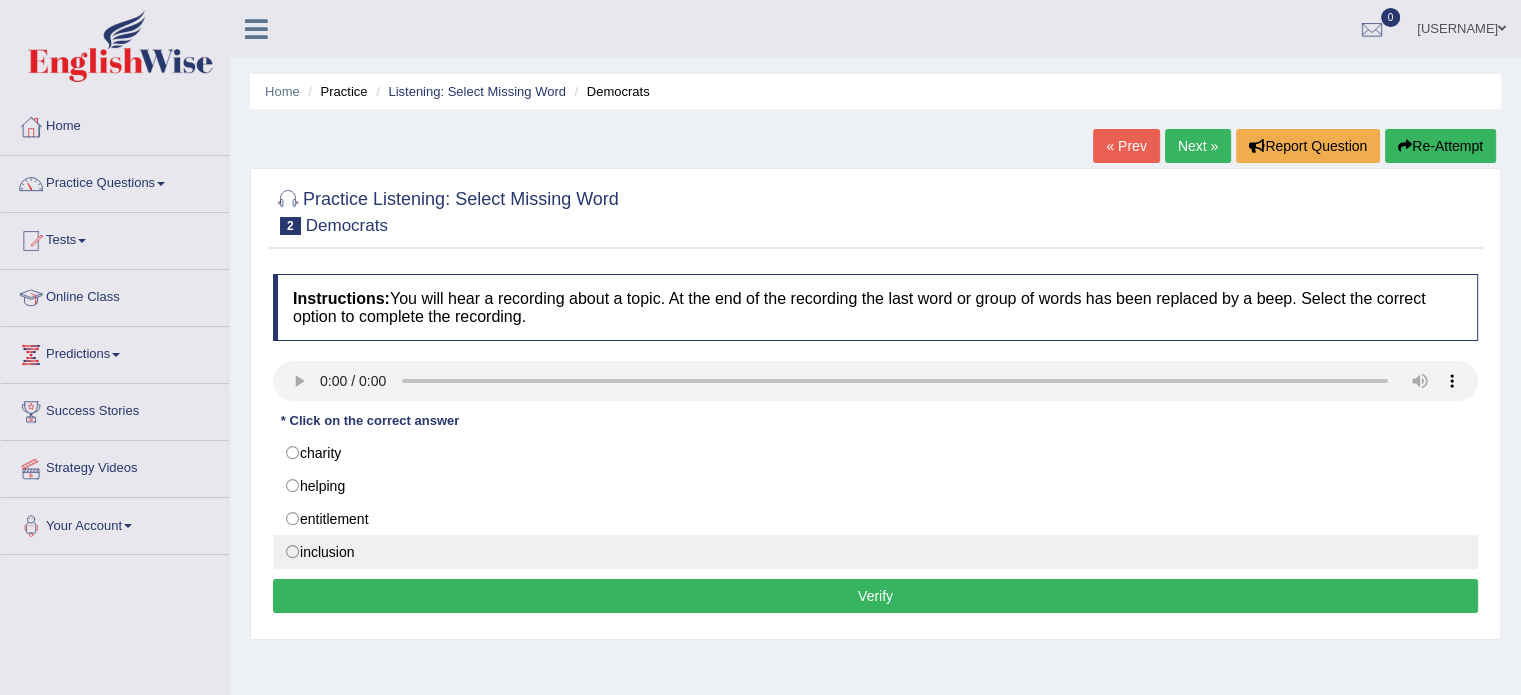 click on "inclusion" at bounding box center (875, 552) 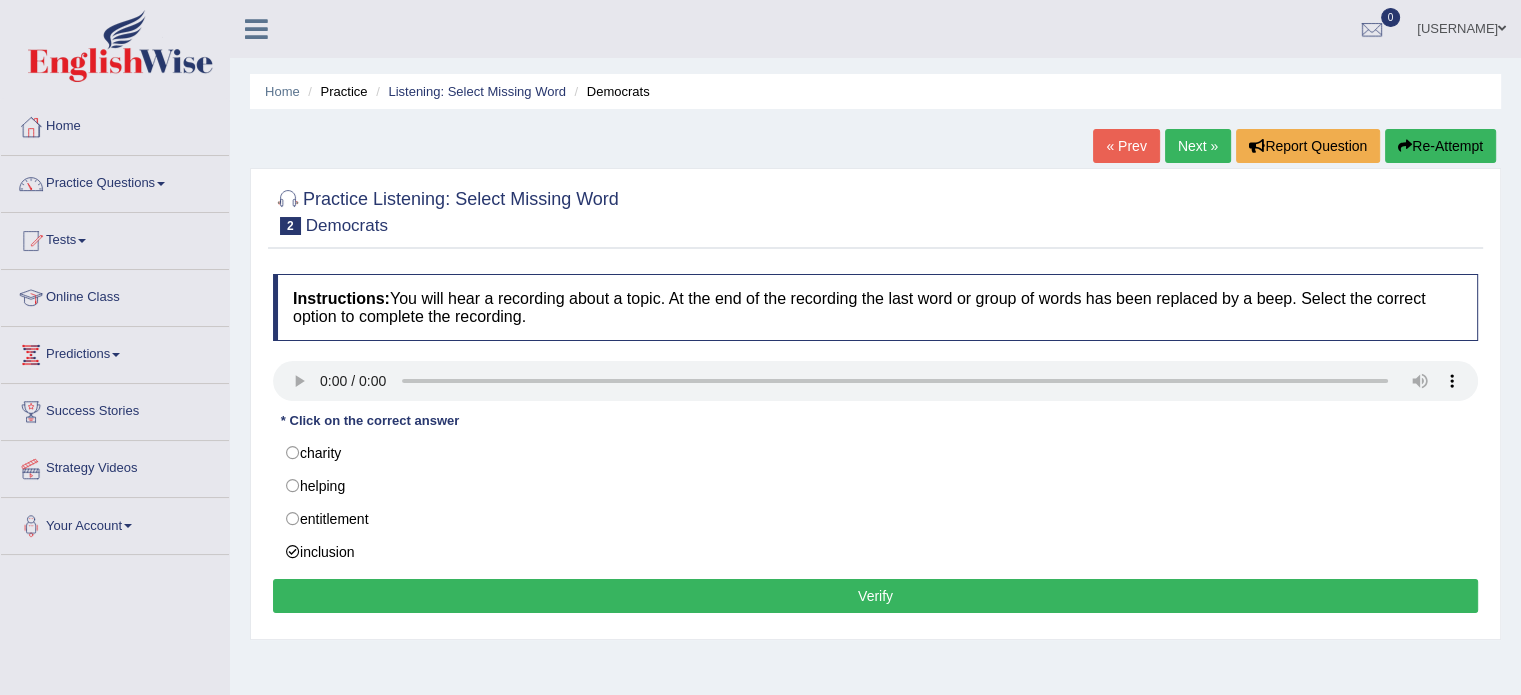 click on "Verify" at bounding box center [875, 596] 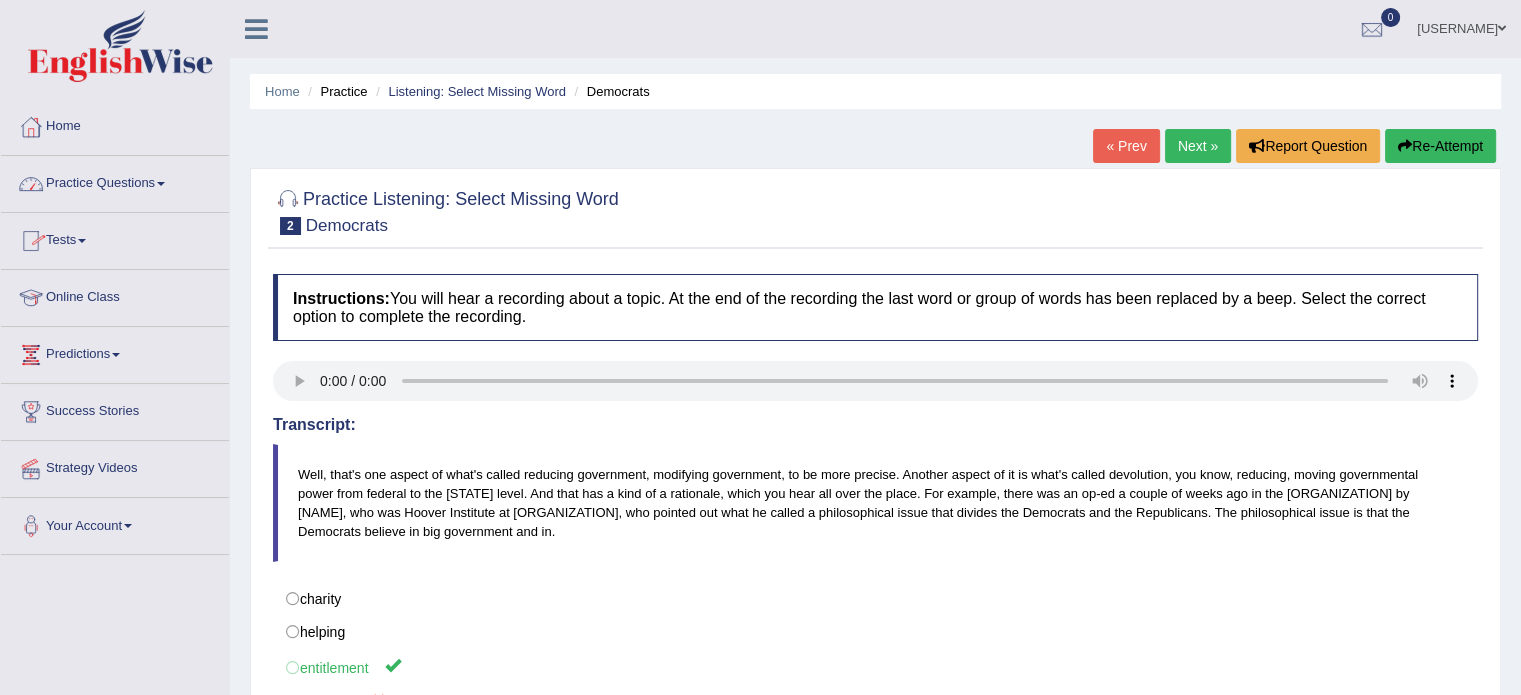 click on "Practice Questions" at bounding box center [115, 181] 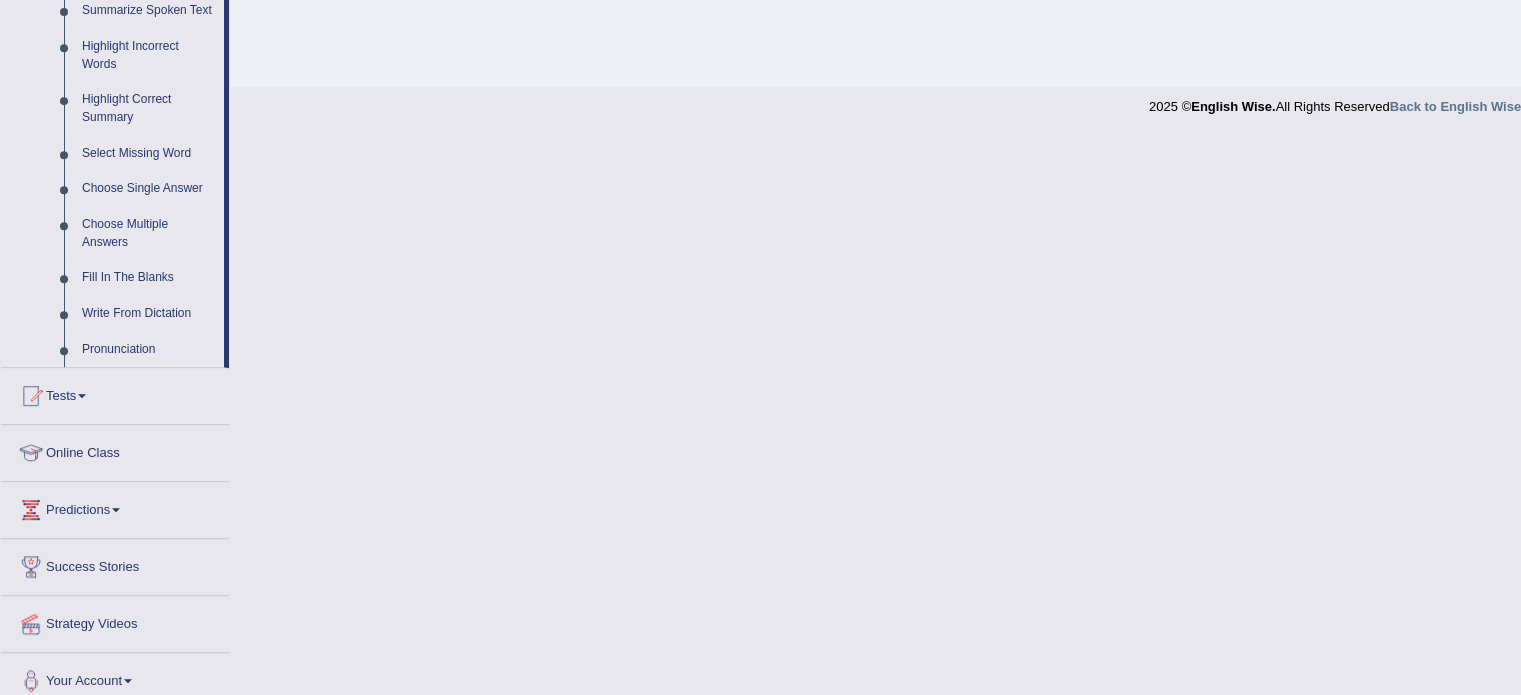 scroll, scrollTop: 927, scrollLeft: 0, axis: vertical 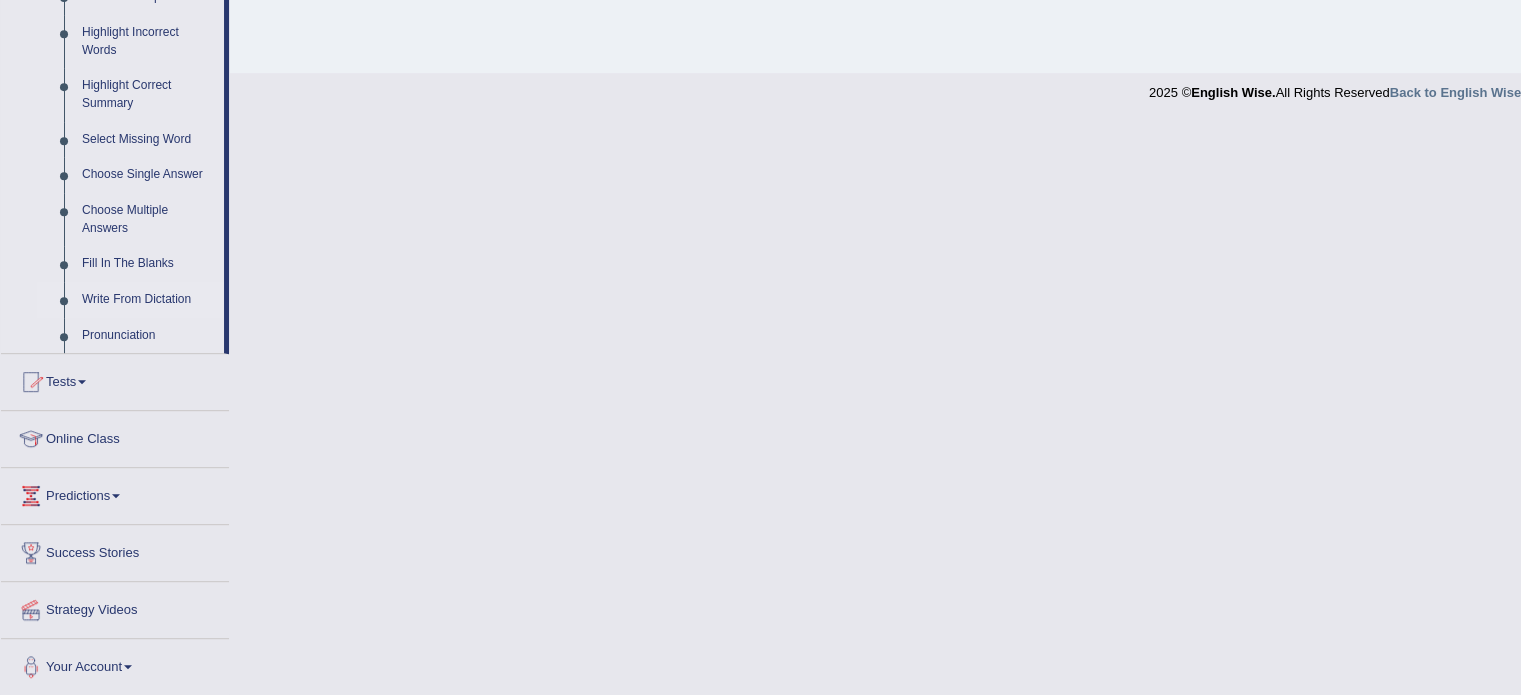 click on "Write From Dictation" at bounding box center [148, 300] 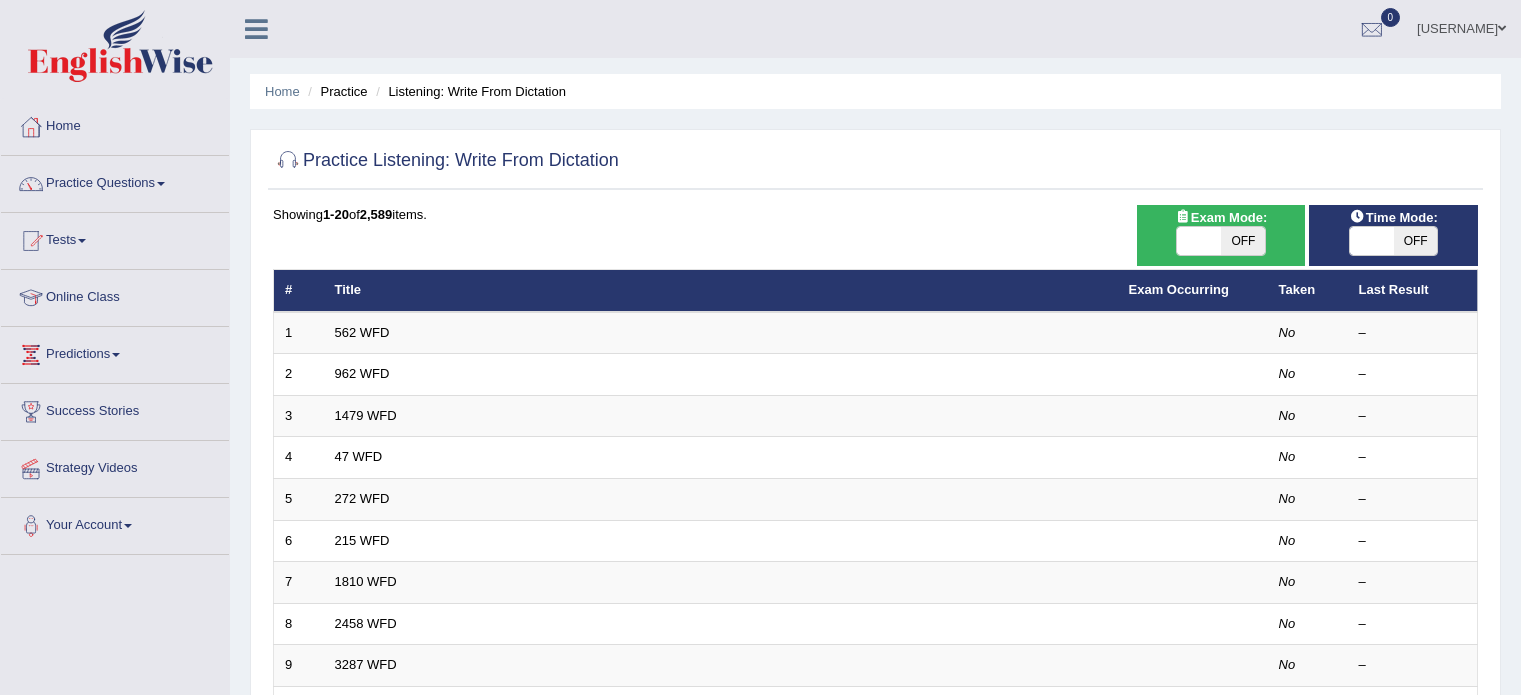 scroll, scrollTop: 0, scrollLeft: 0, axis: both 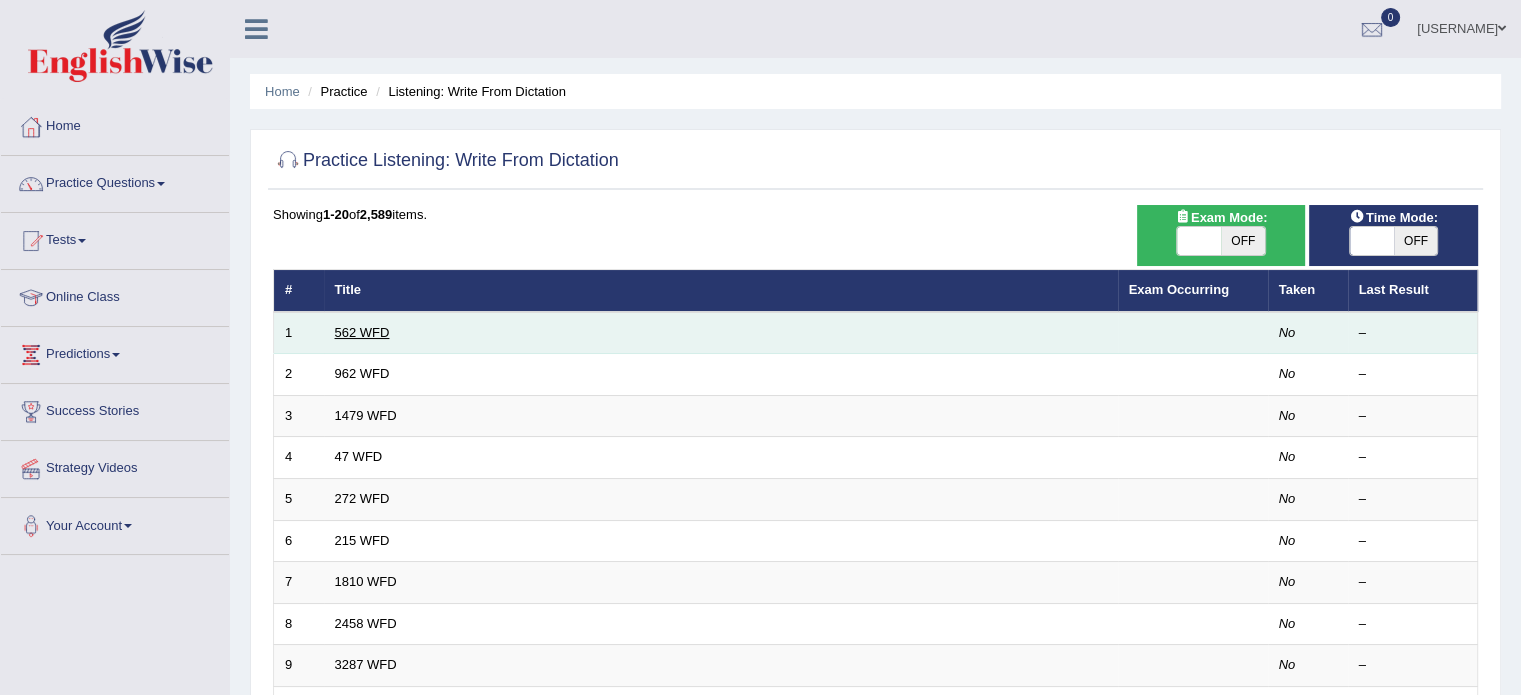 click on "562 WFD" at bounding box center [362, 332] 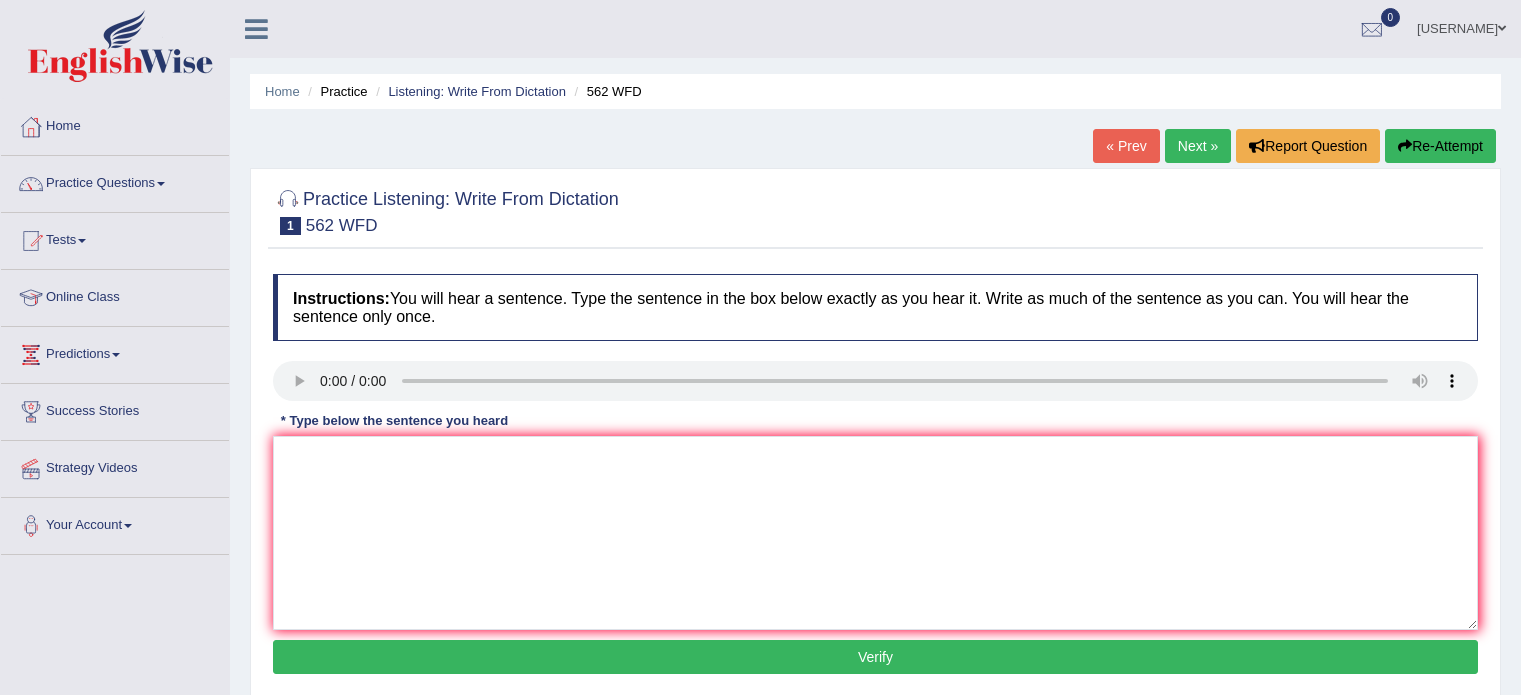 scroll, scrollTop: 0, scrollLeft: 0, axis: both 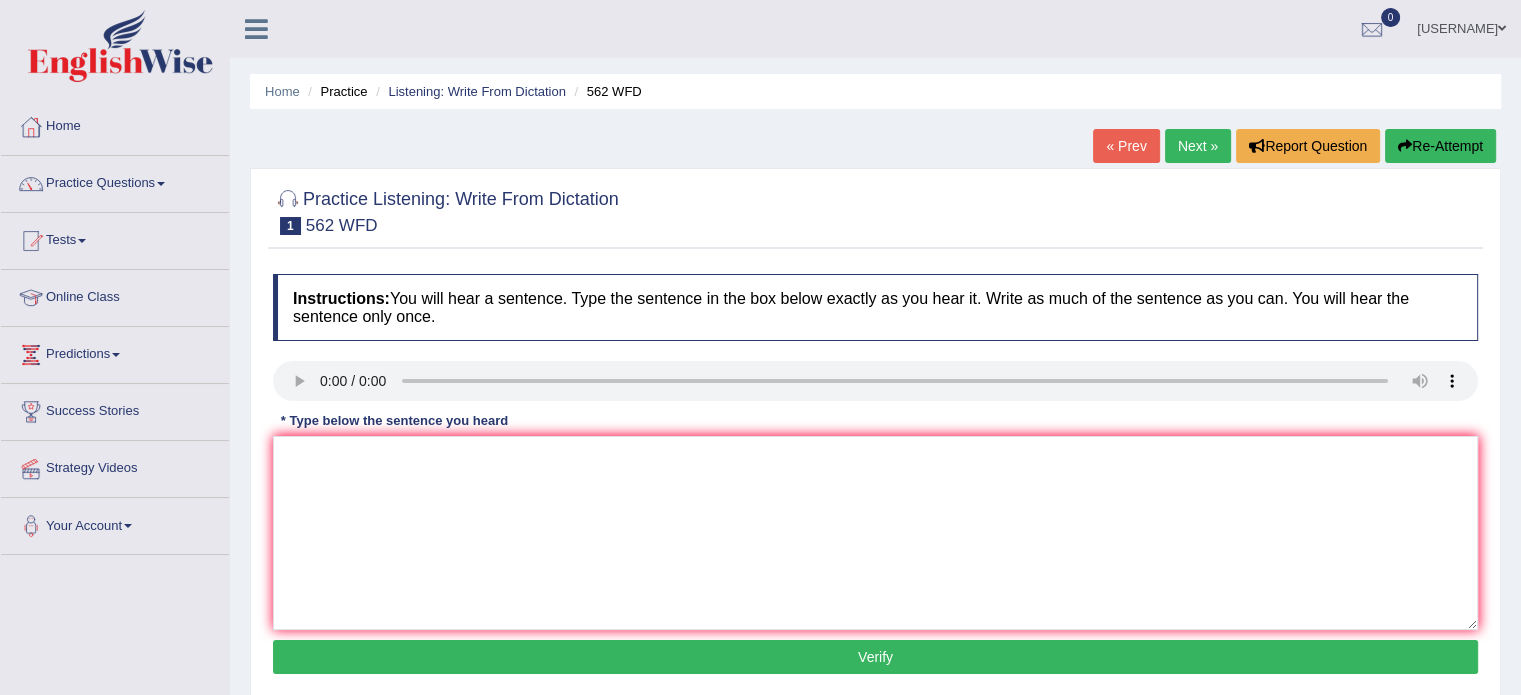 click at bounding box center (161, 184) 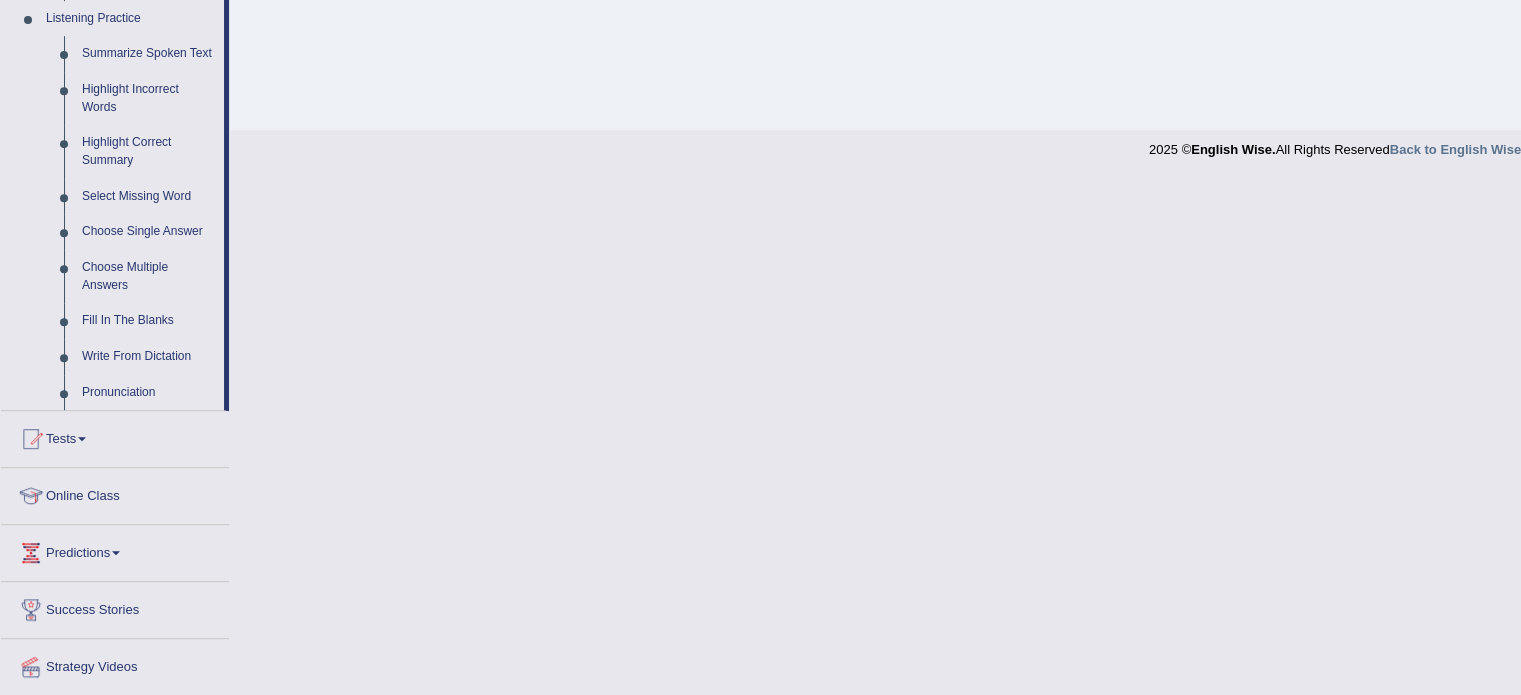scroll, scrollTop: 878, scrollLeft: 0, axis: vertical 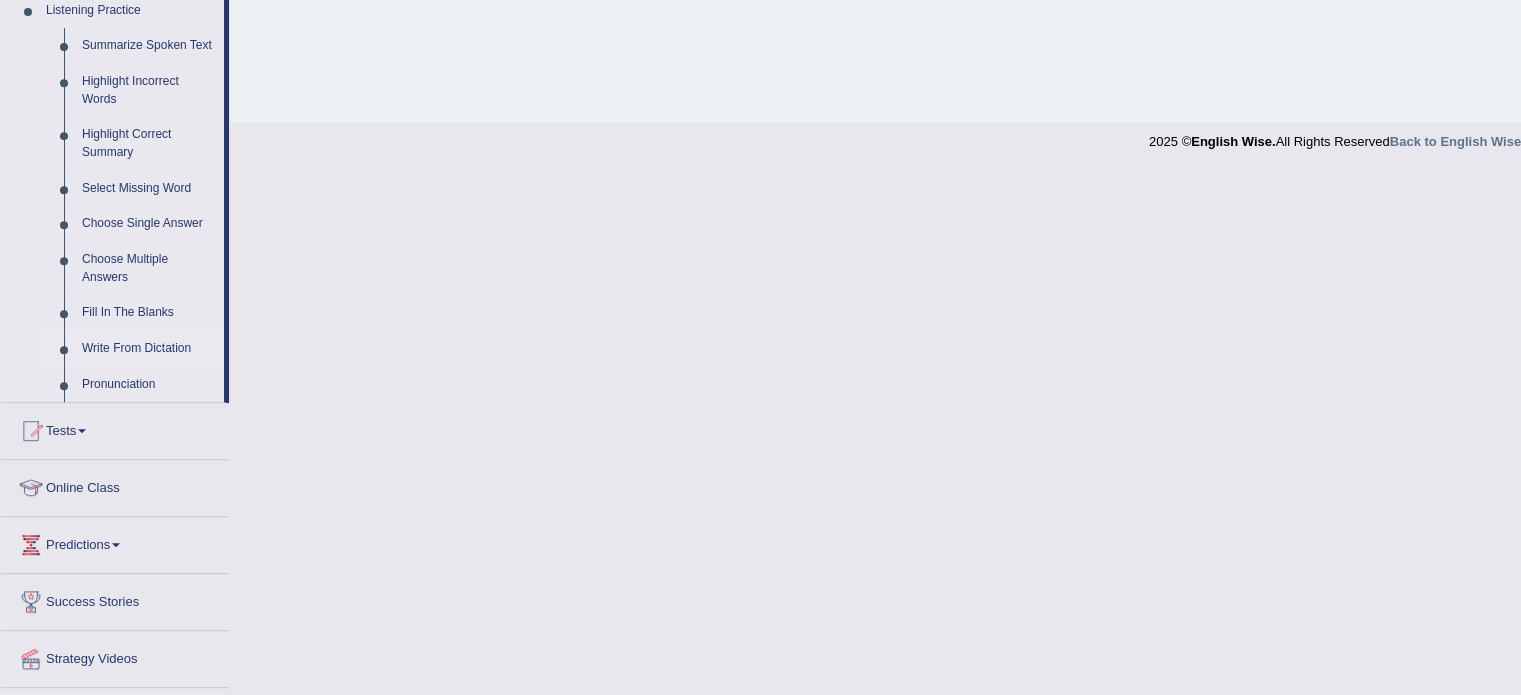 click on "Write From Dictation" at bounding box center (148, 349) 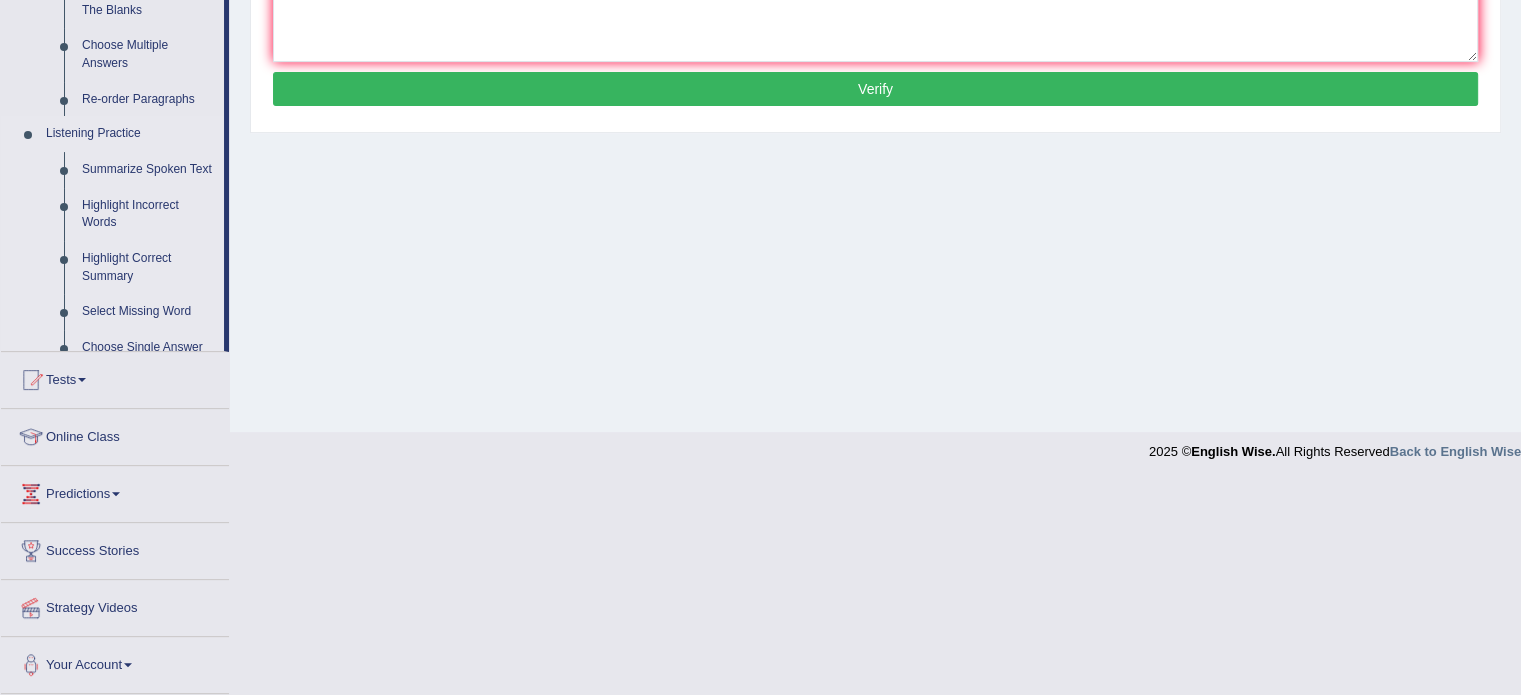 scroll, scrollTop: 497, scrollLeft: 0, axis: vertical 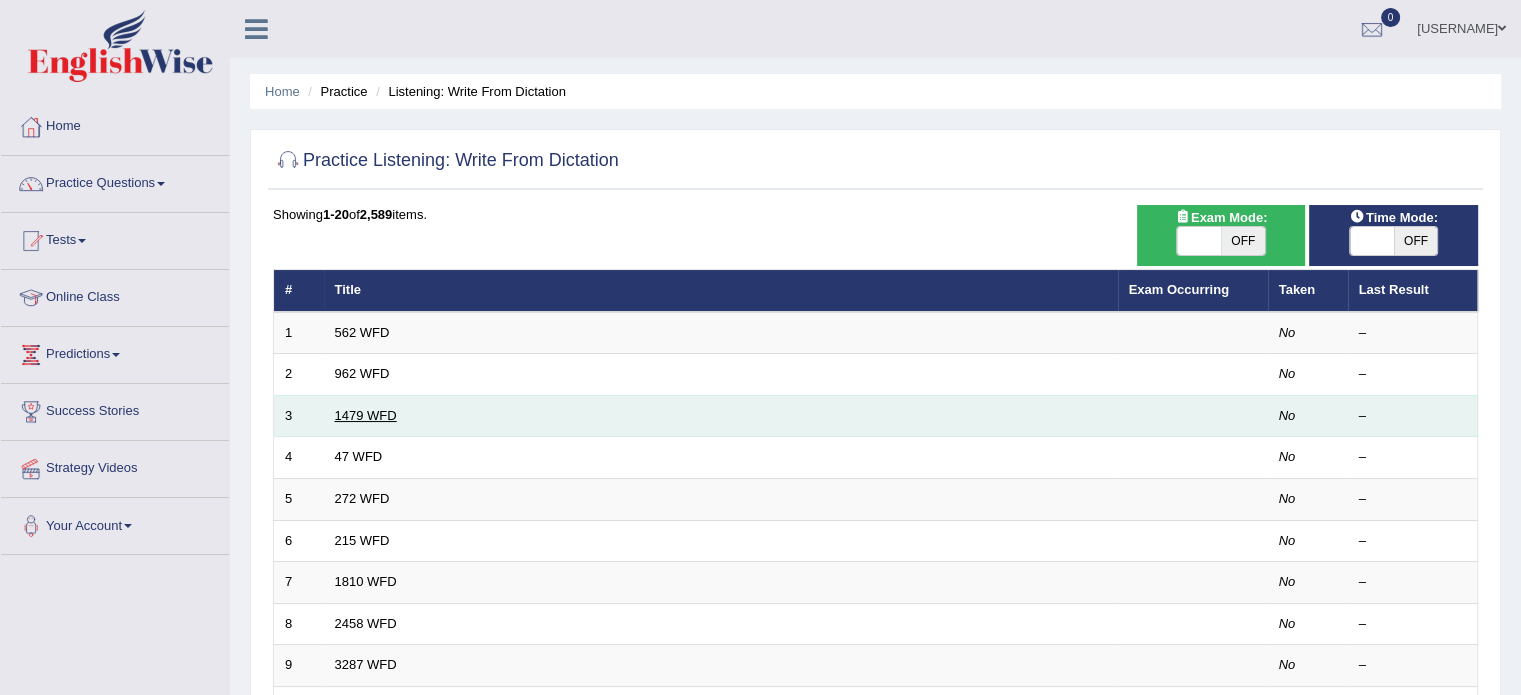 click on "1479 WFD" at bounding box center [366, 415] 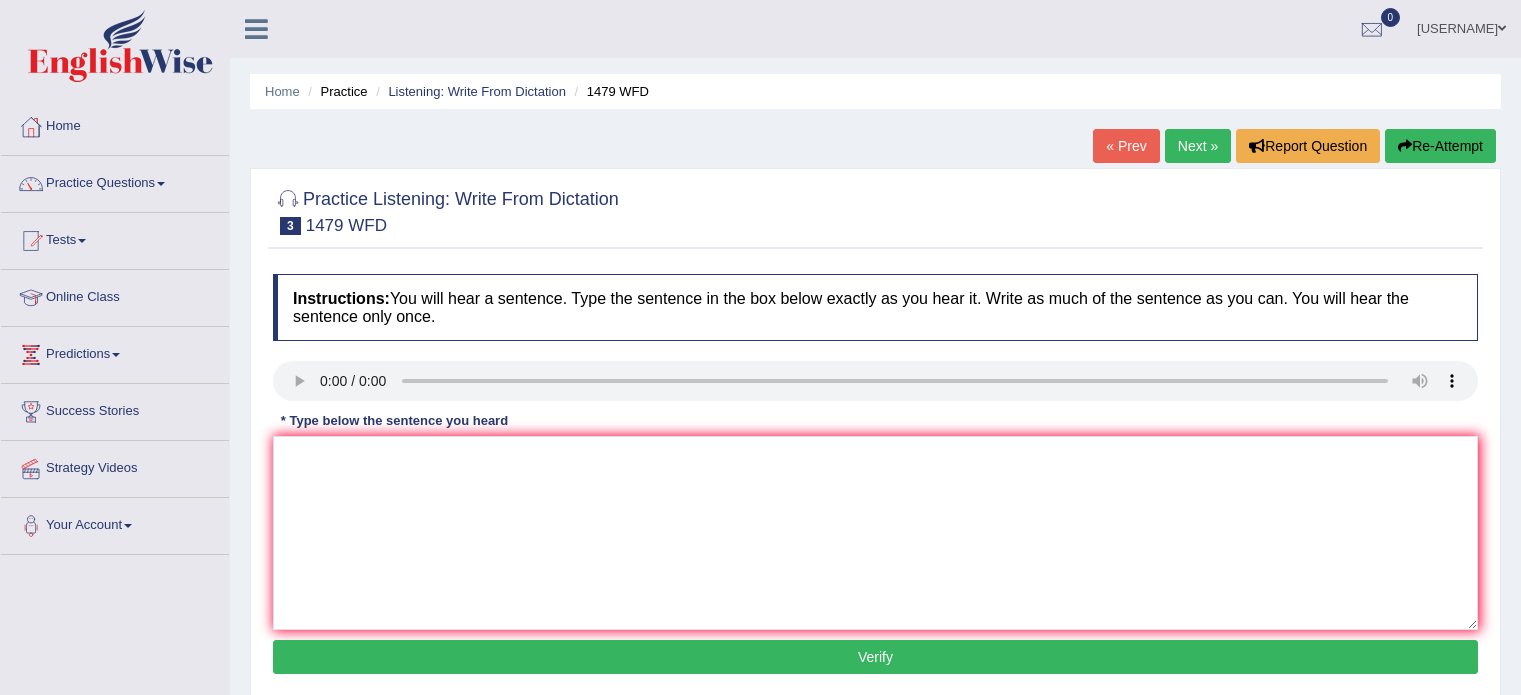 scroll, scrollTop: 0, scrollLeft: 0, axis: both 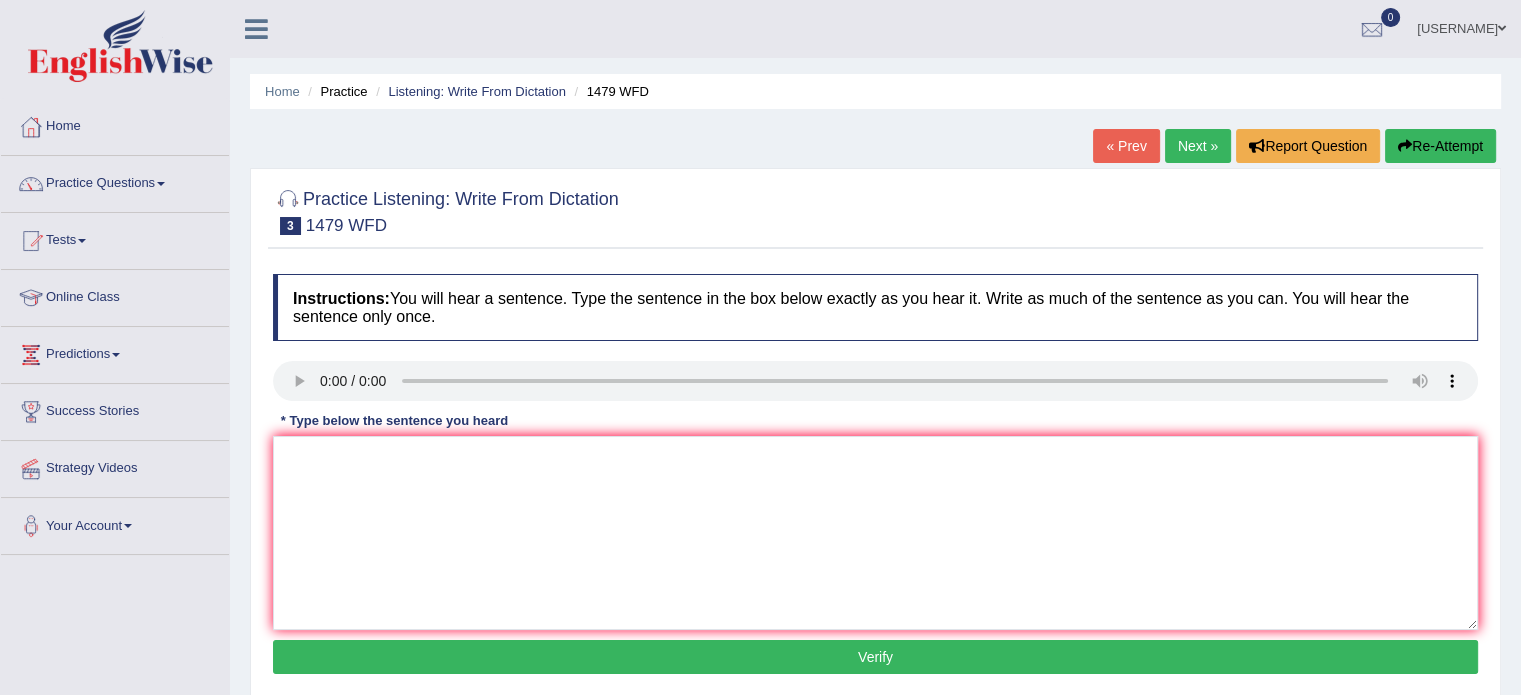 click at bounding box center (161, 184) 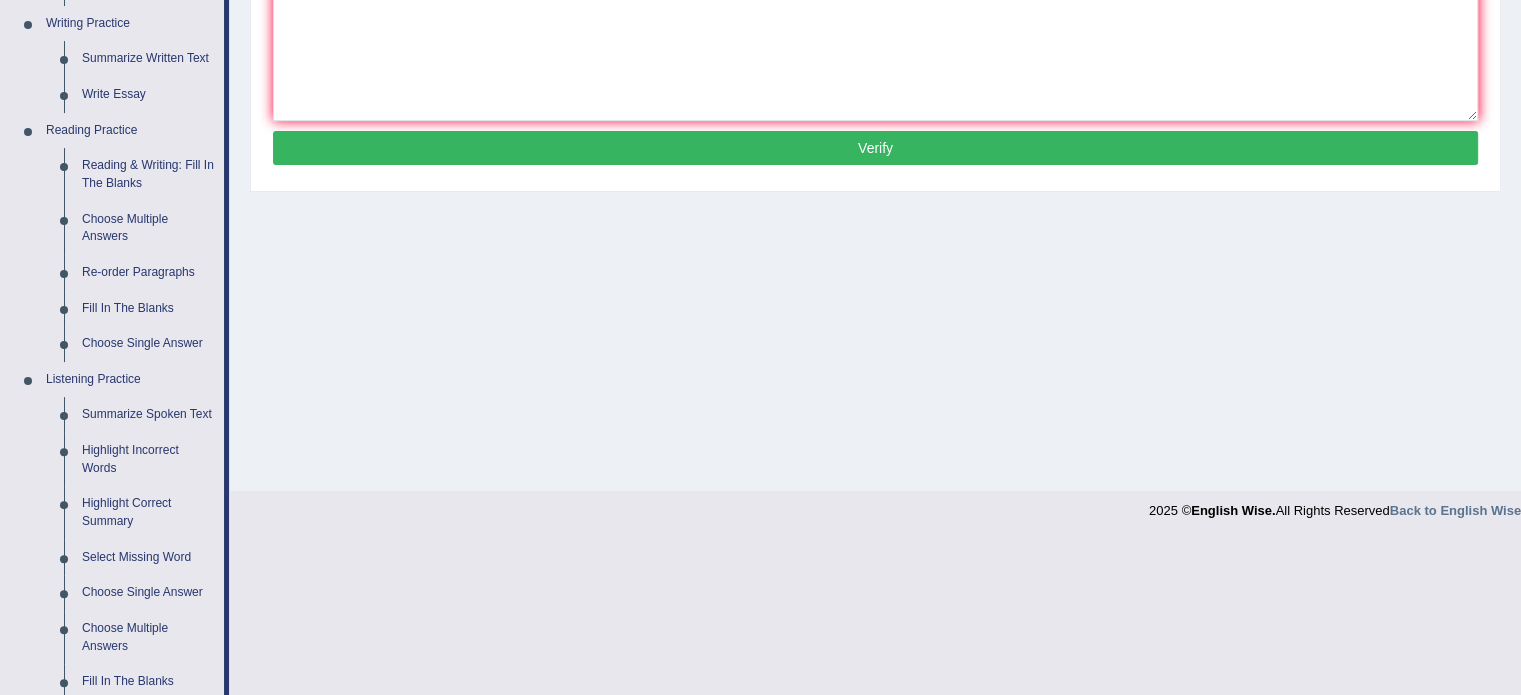 scroll, scrollTop: 513, scrollLeft: 0, axis: vertical 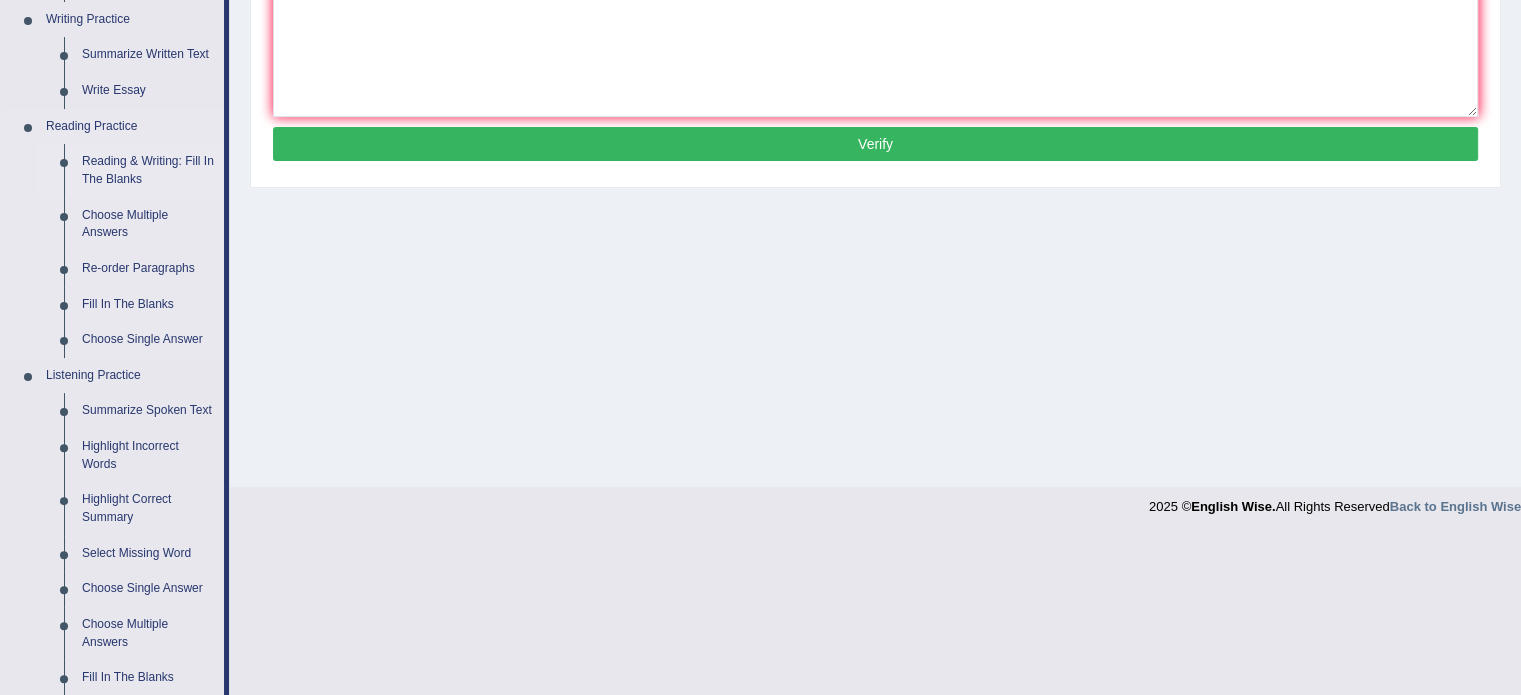 click on "Reading & Writing: Fill In The Blanks" at bounding box center (148, 170) 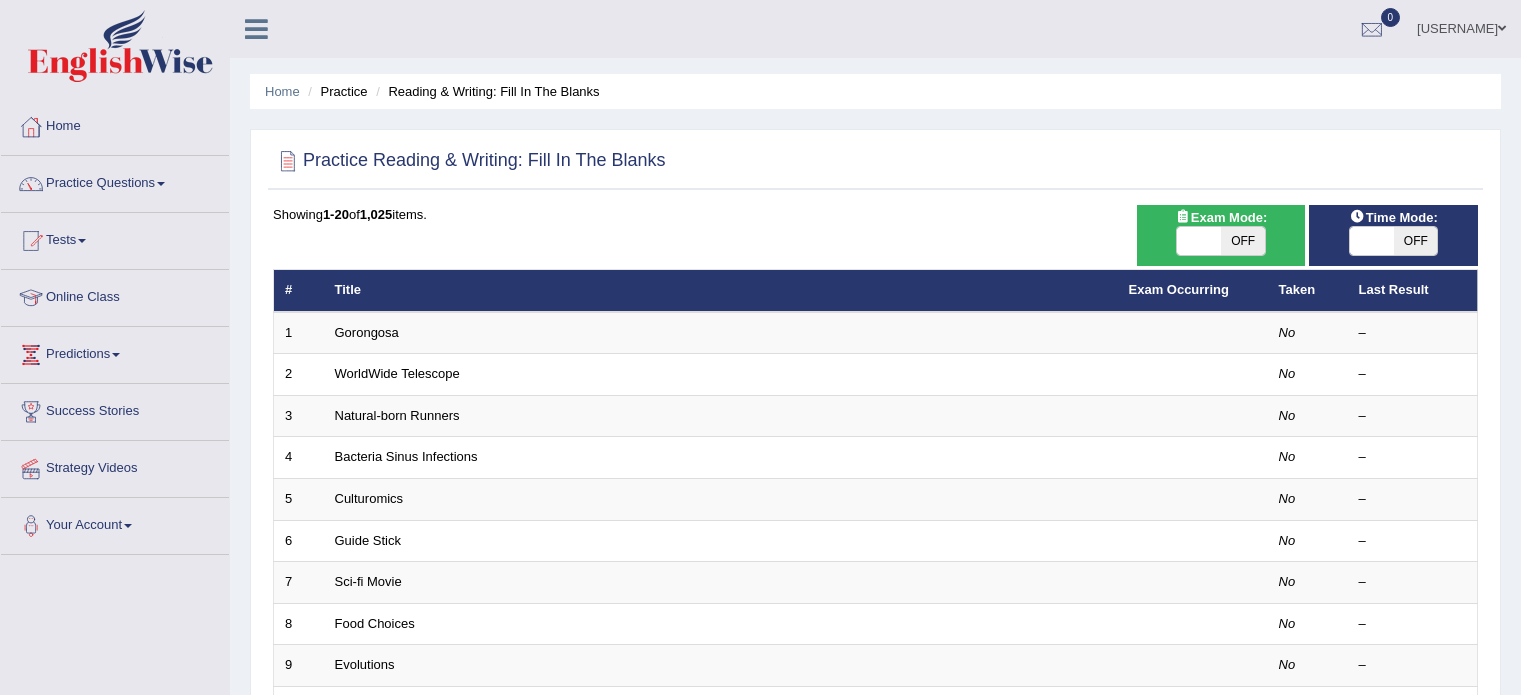 scroll, scrollTop: 0, scrollLeft: 0, axis: both 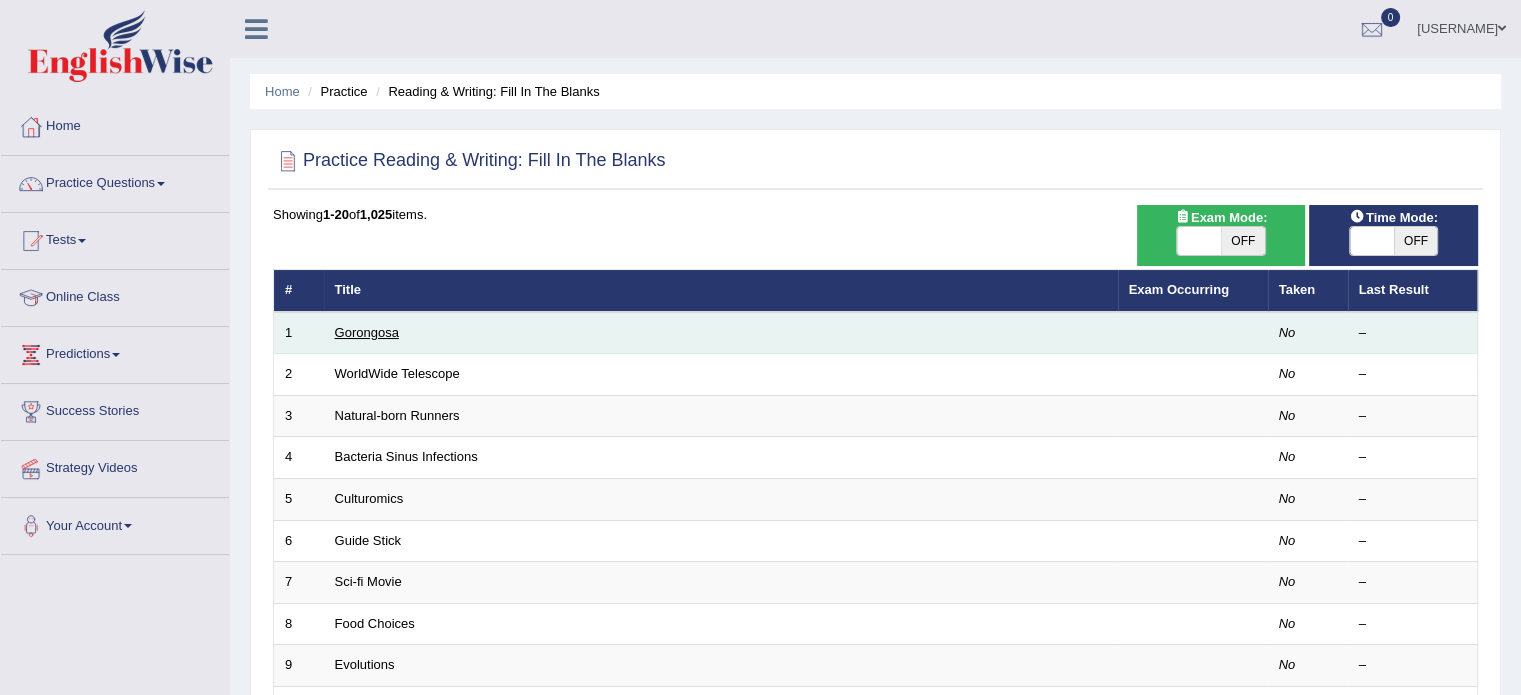click on "Gorongosa" at bounding box center [367, 332] 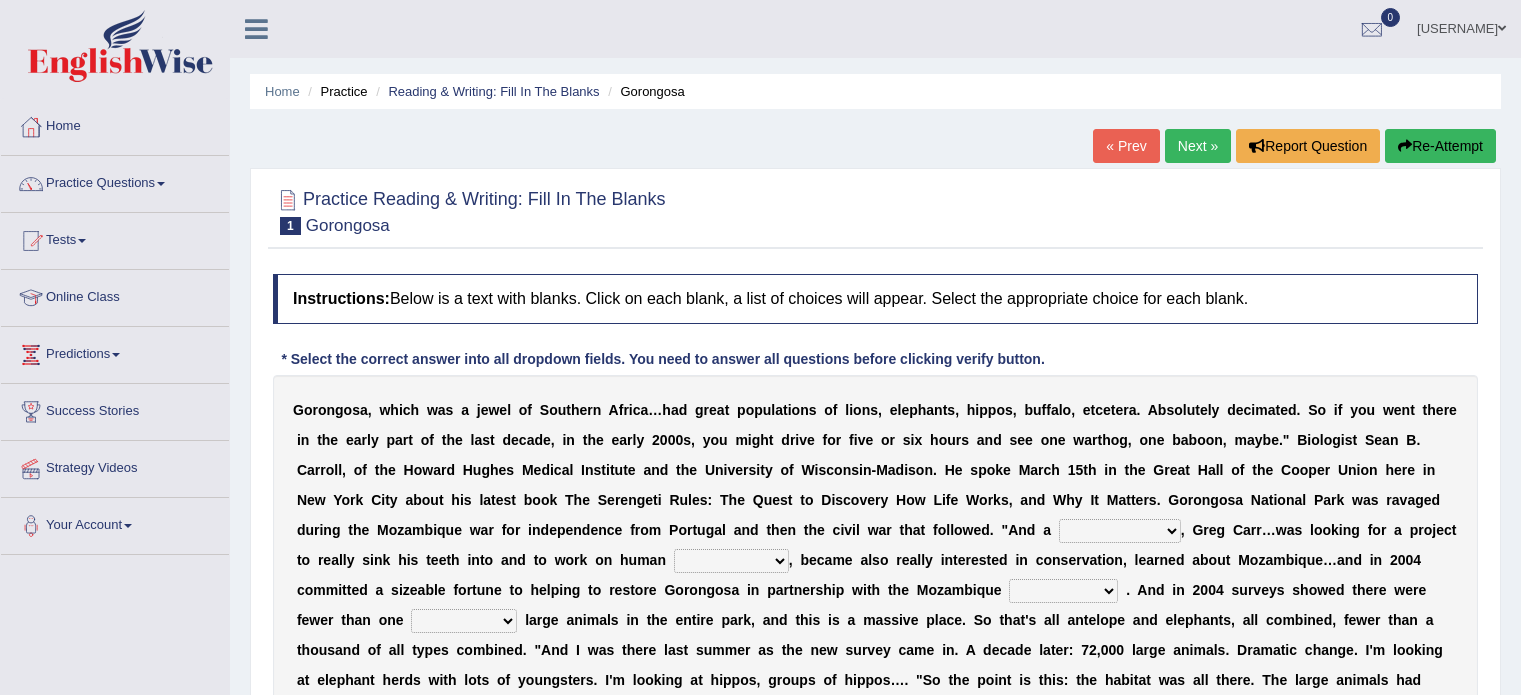 scroll, scrollTop: 0, scrollLeft: 0, axis: both 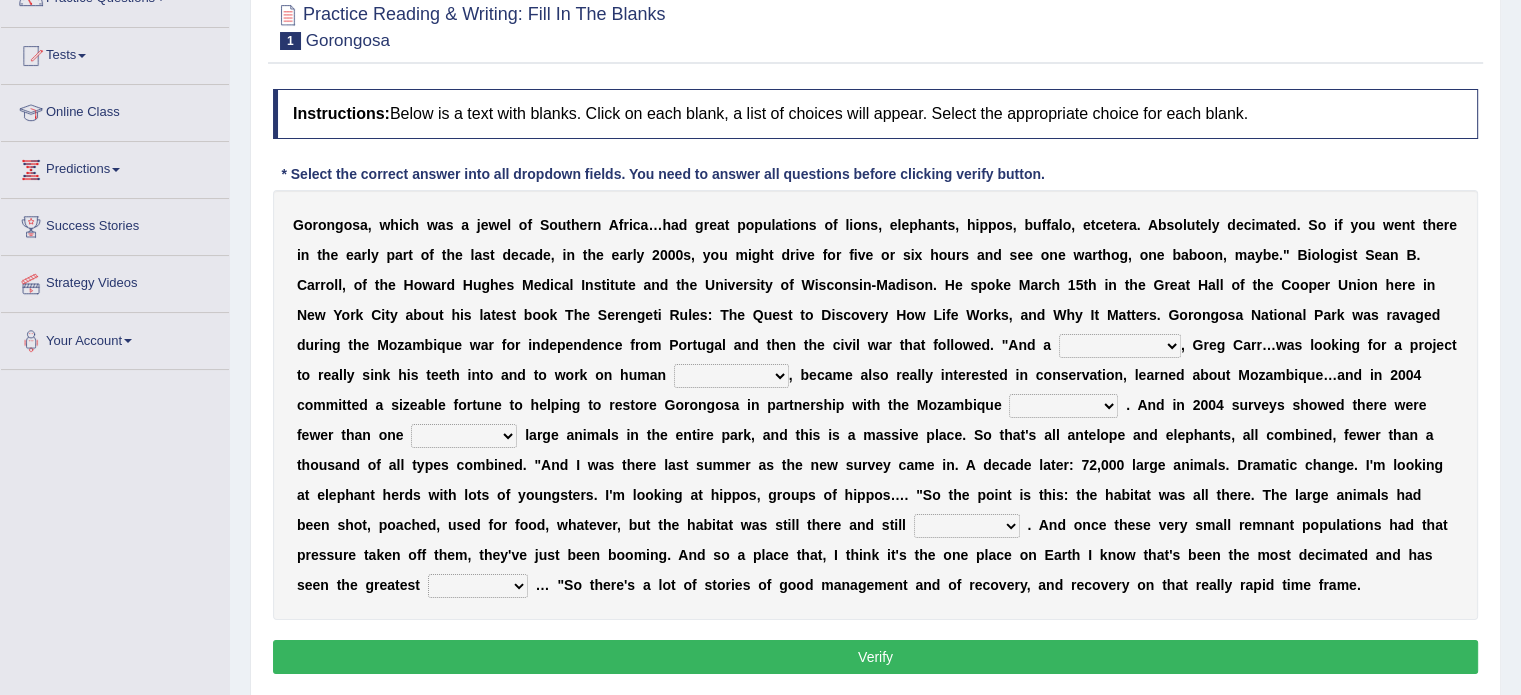 click on "passion solstice ballast philanthropist" at bounding box center (1120, 346) 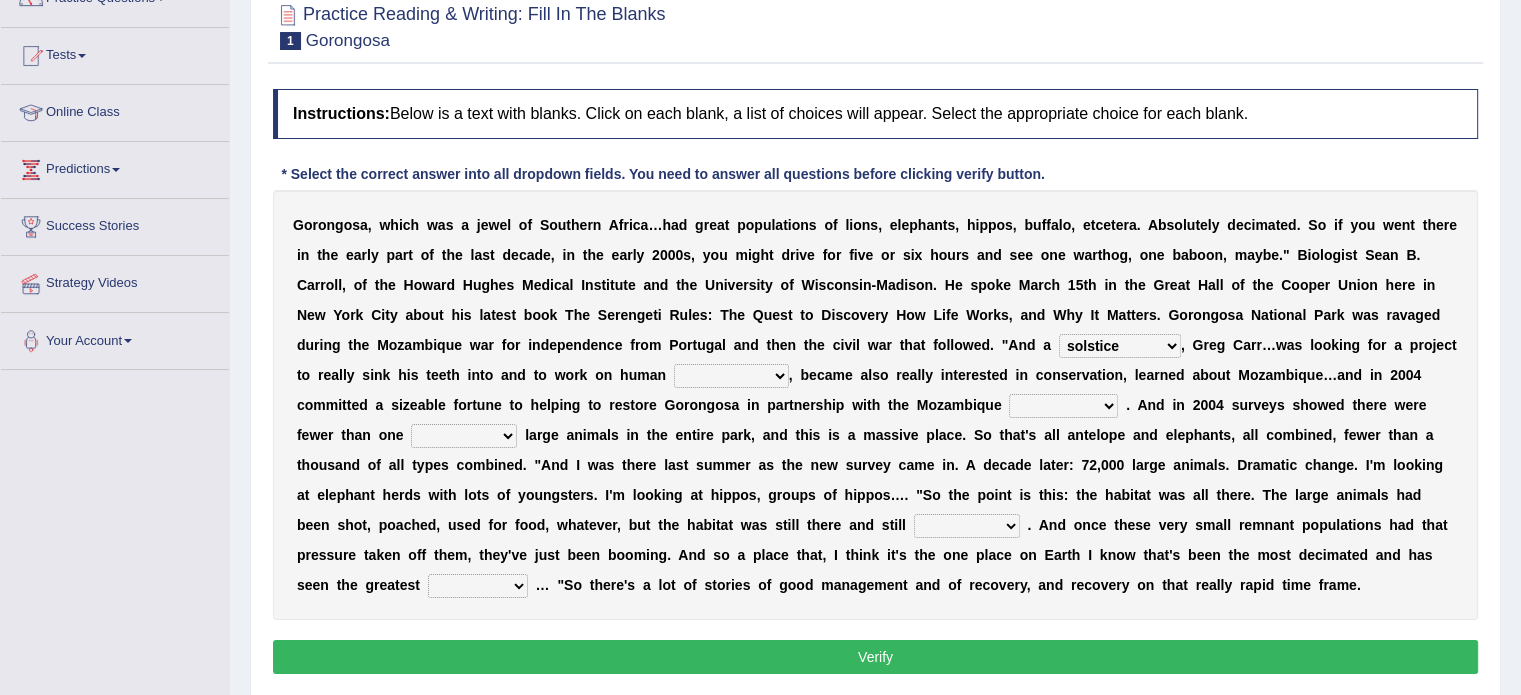 click on "negligence prevalence development malevolence" at bounding box center [731, 376] 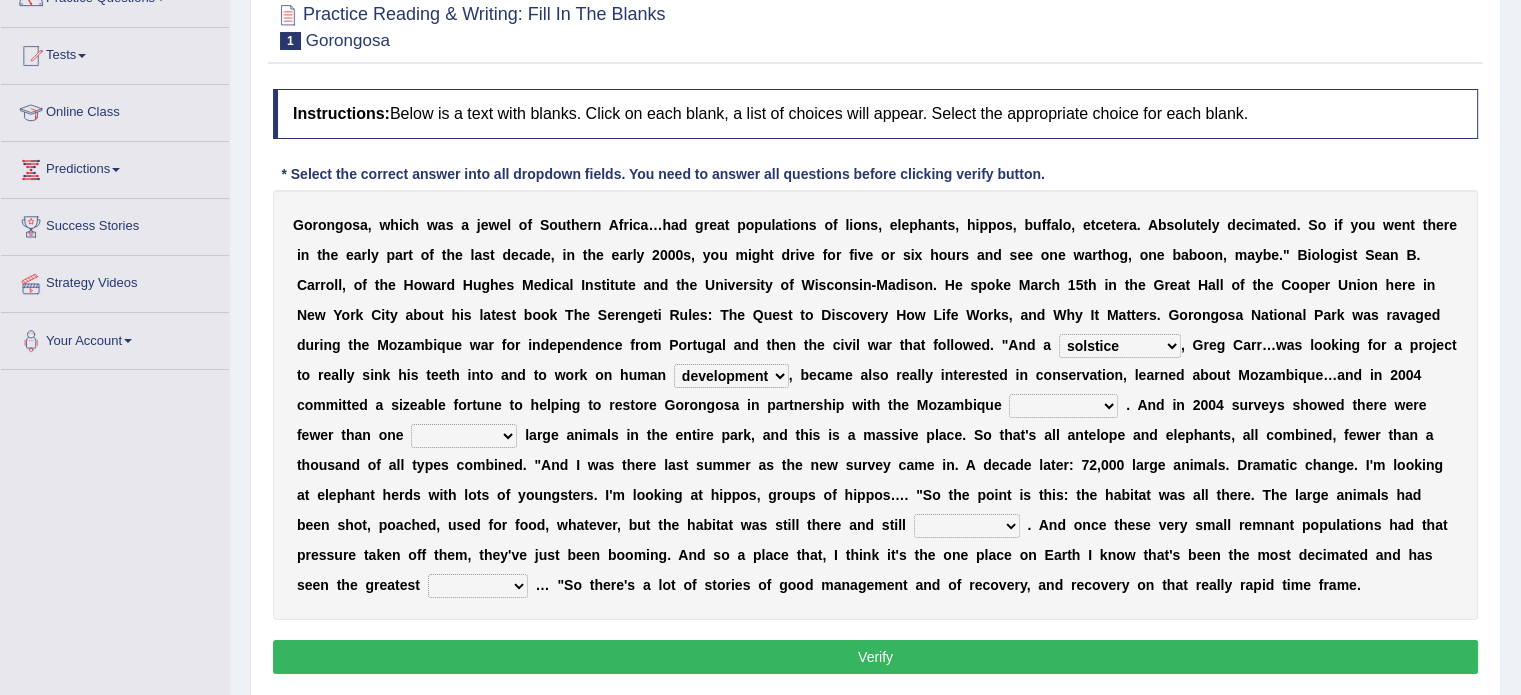 click on "negligence prevalence development malevolence" at bounding box center [731, 376] 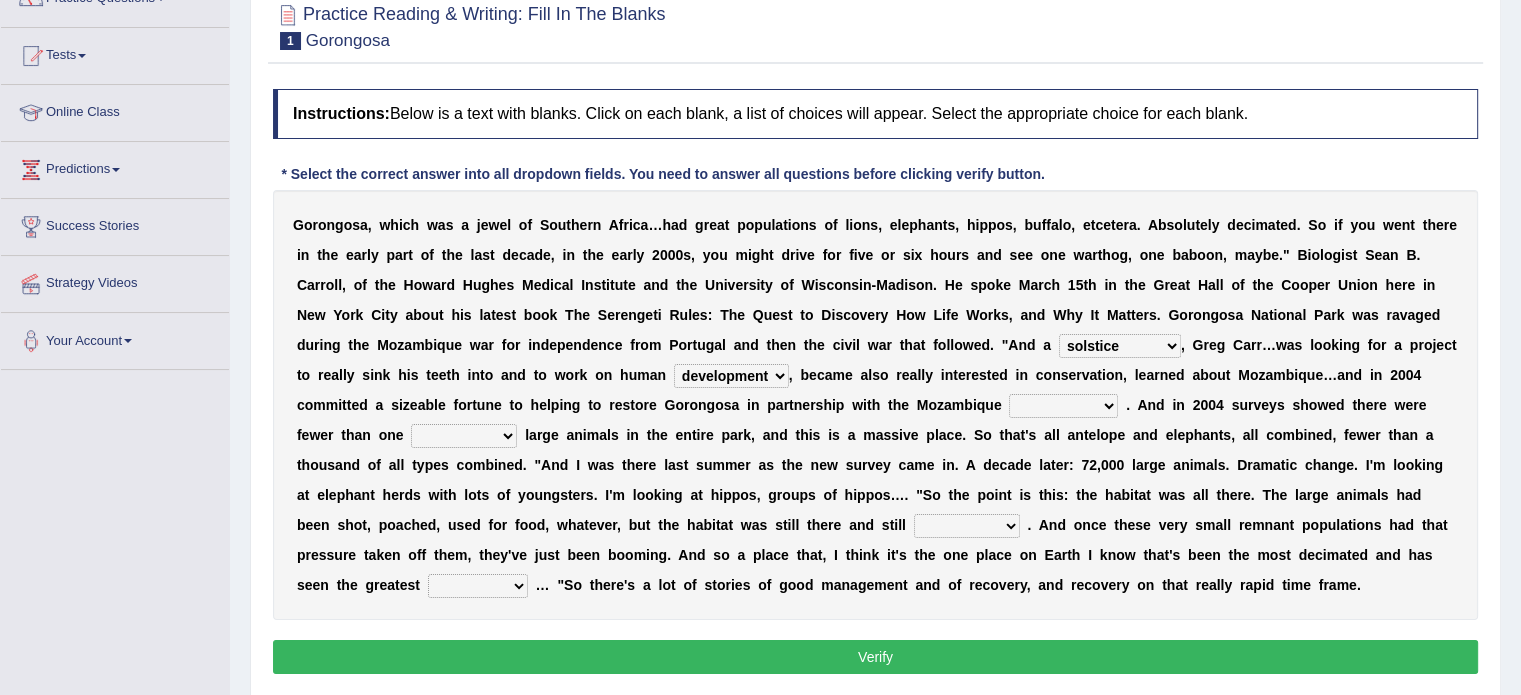 click on "parliament semanticist government journalist" at bounding box center [1063, 406] 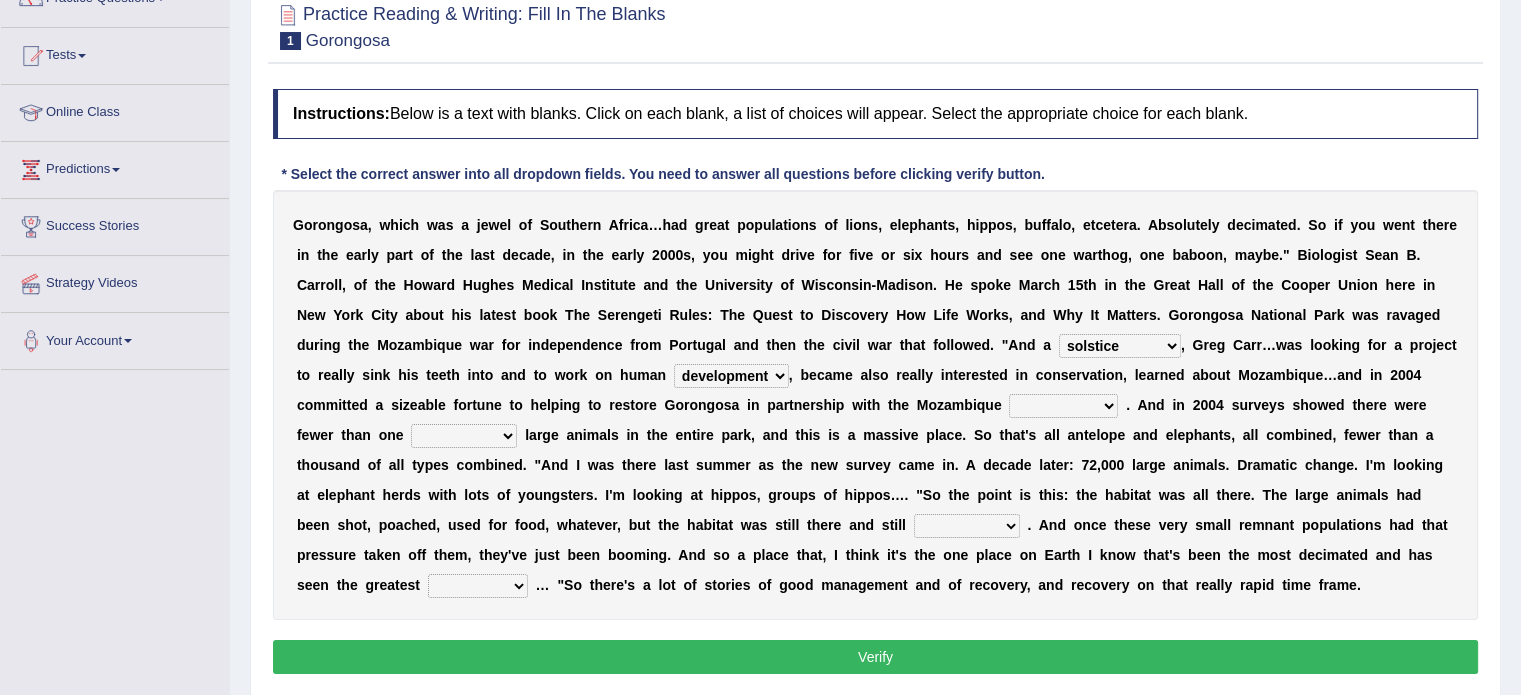 select on "semanticist" 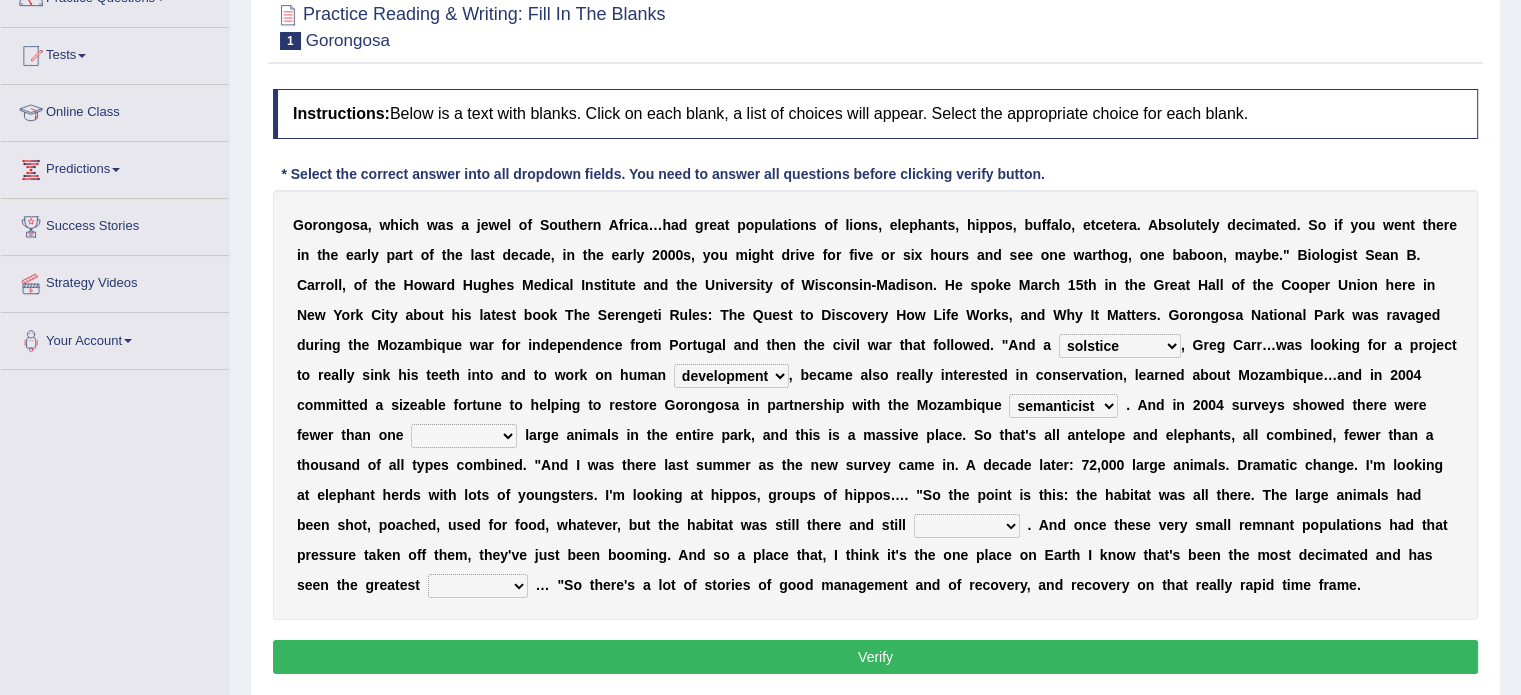 click on "deflowered embowered roundest thousand" at bounding box center [464, 436] 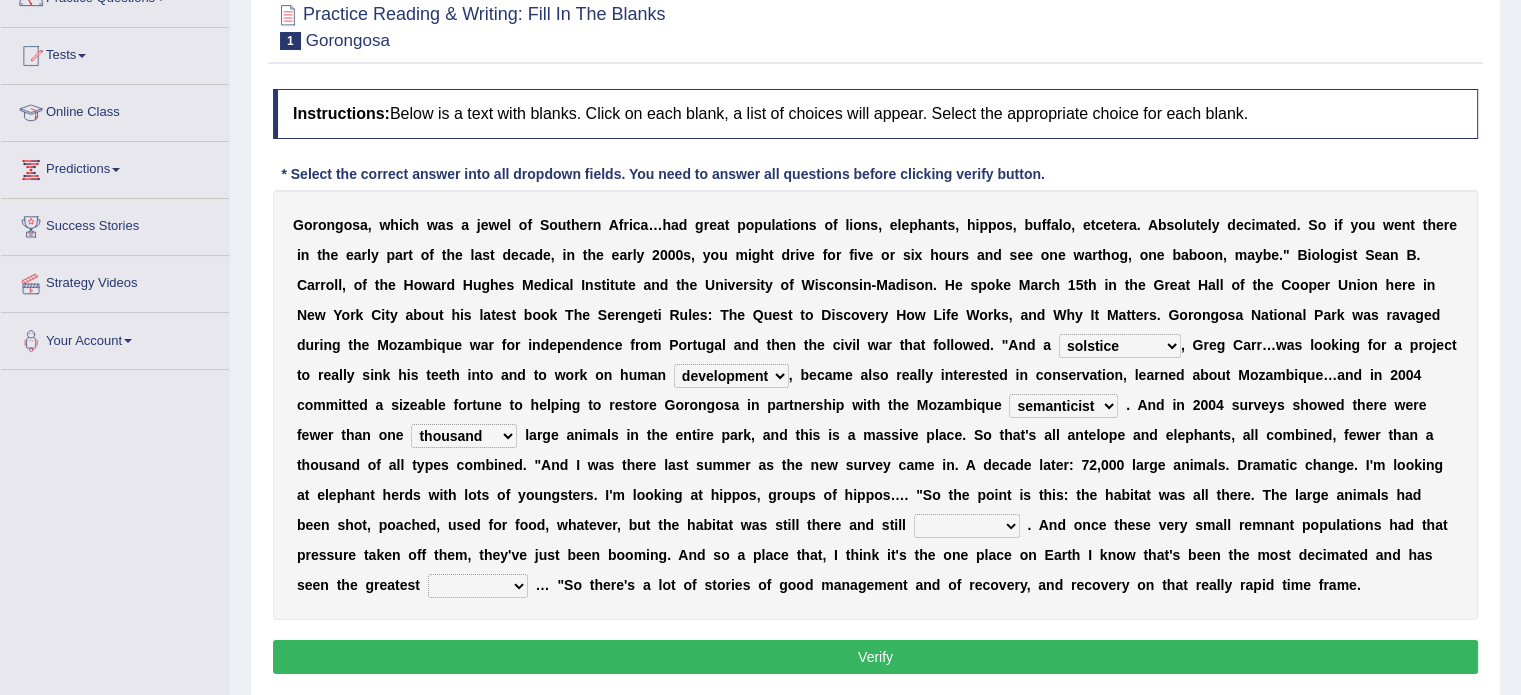 click on "assertive incidental compulsive productive" at bounding box center [967, 526] 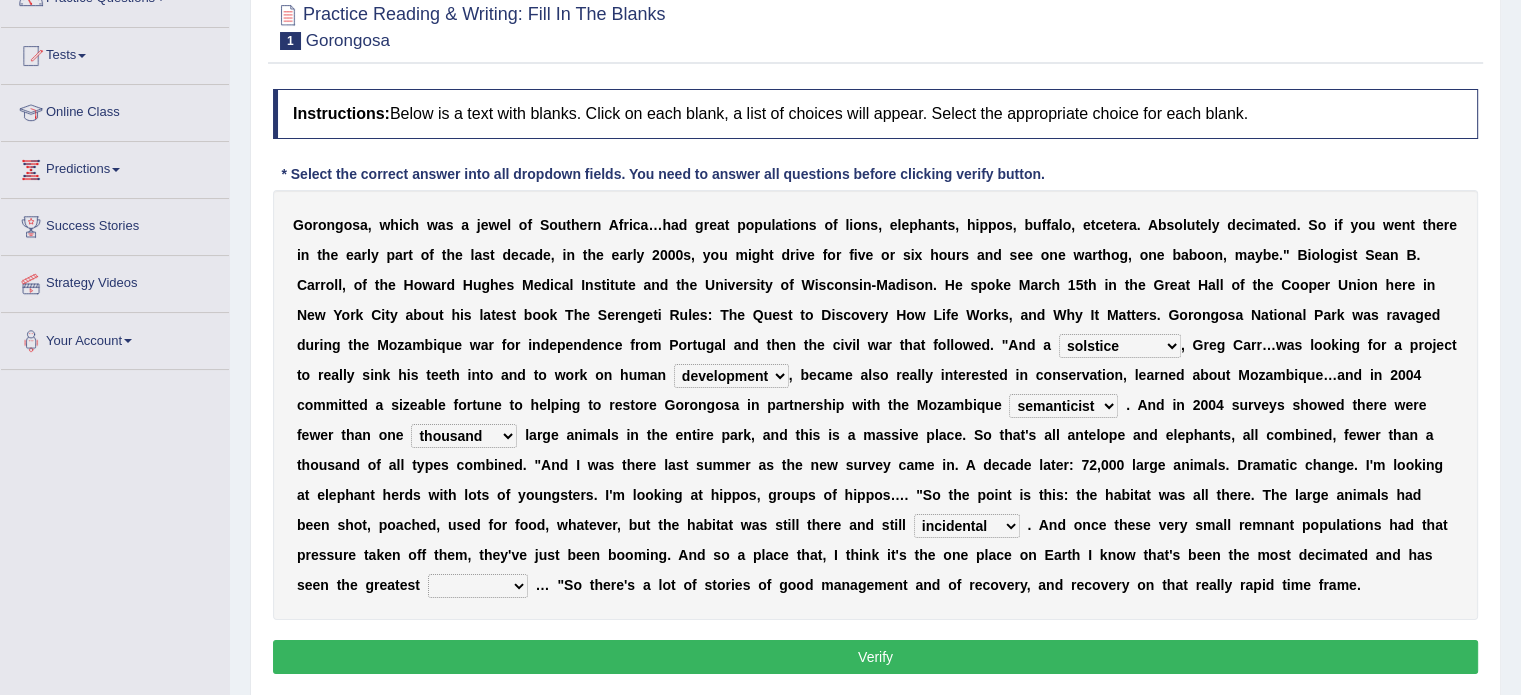 click on "recovery efficacy golly stumpy" at bounding box center [478, 586] 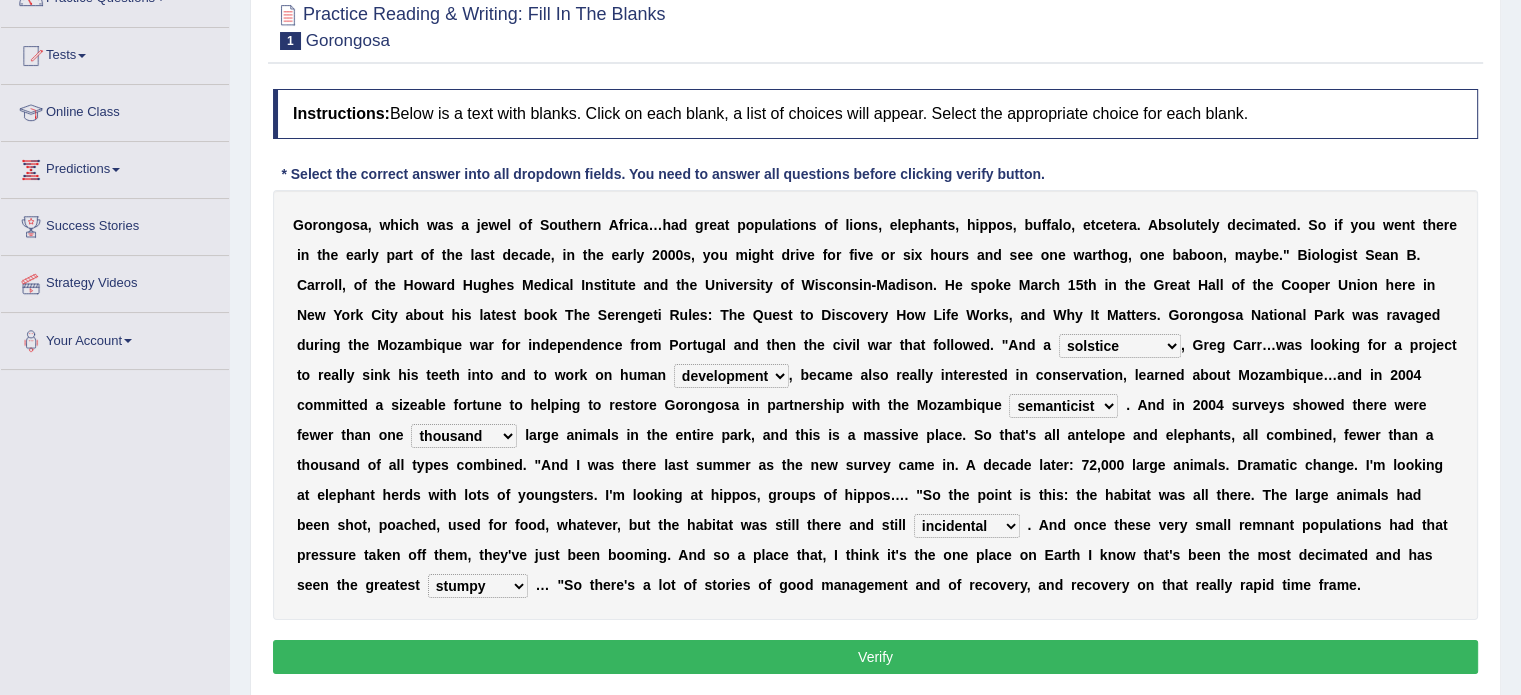 click on "Verify" at bounding box center [875, 657] 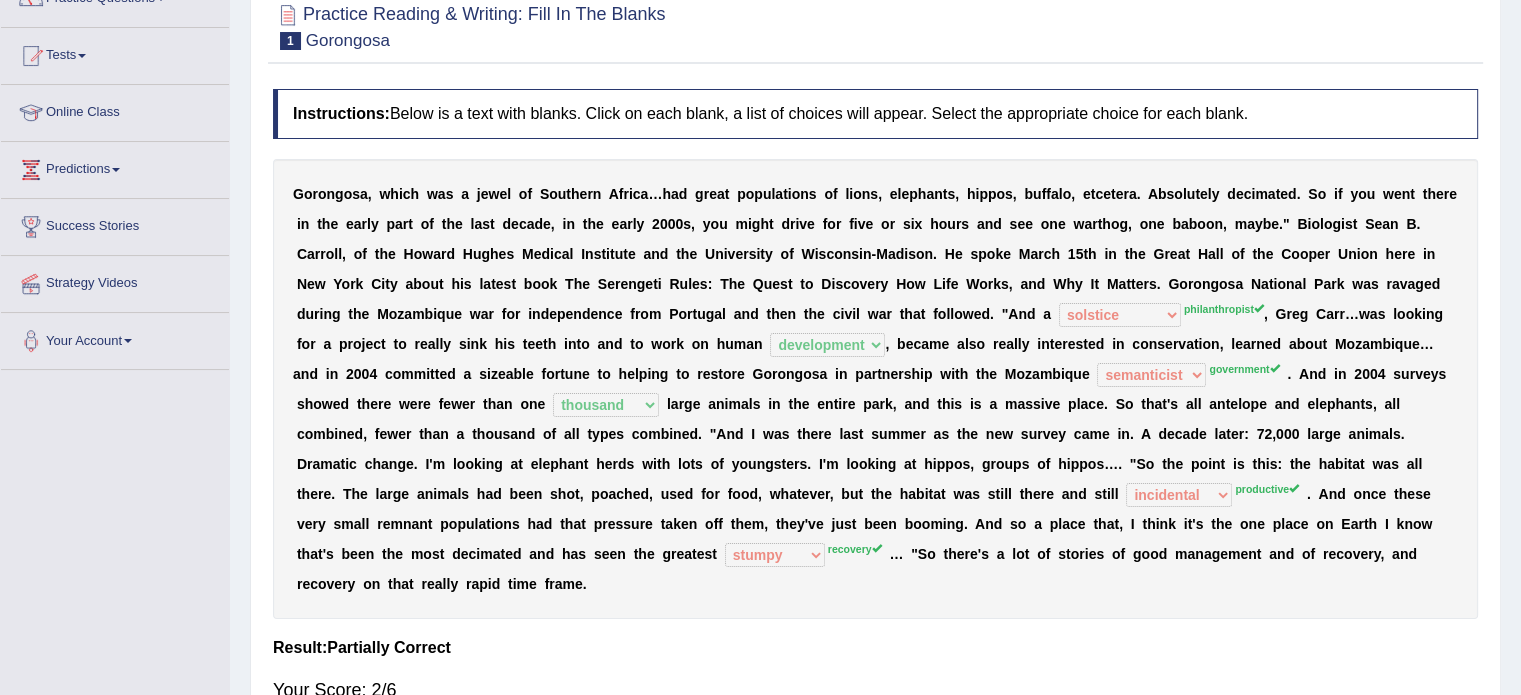scroll, scrollTop: 355, scrollLeft: 0, axis: vertical 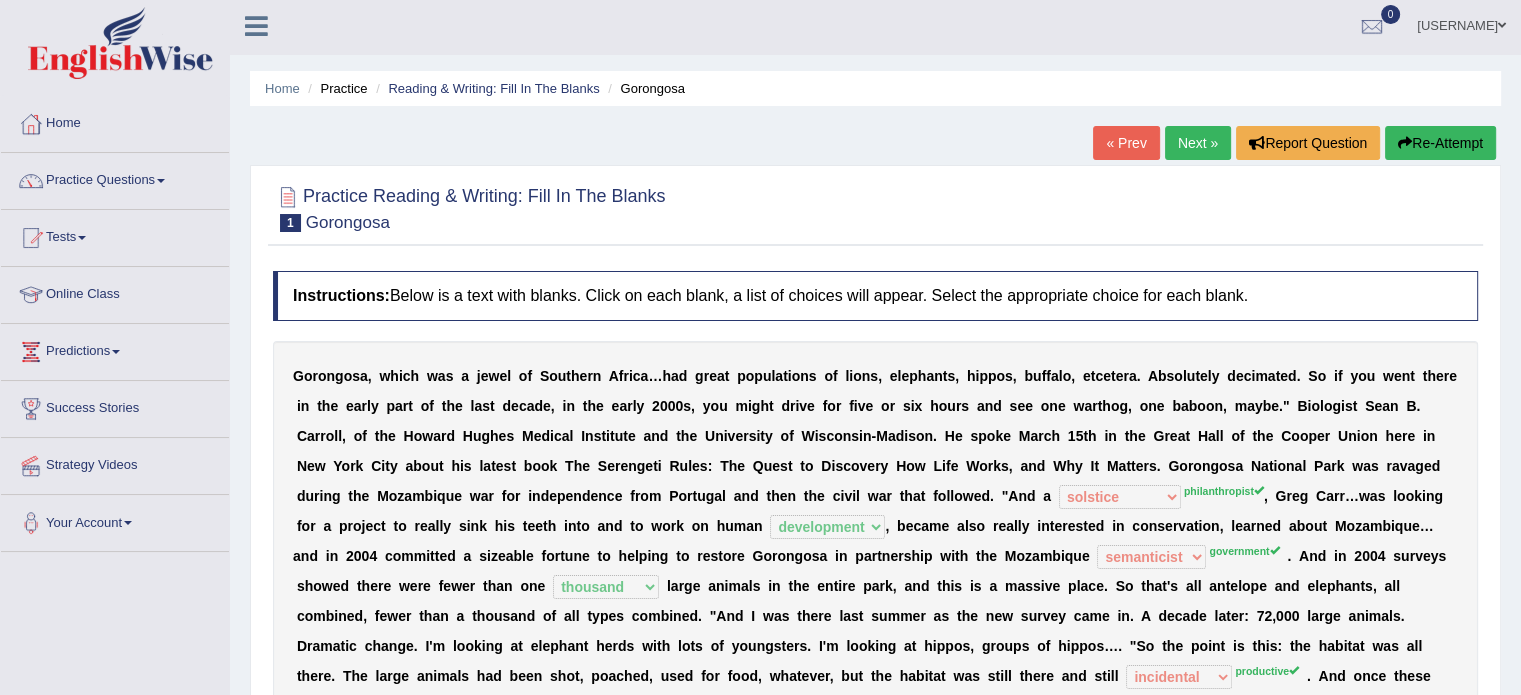 click on "Next »" at bounding box center (1198, 143) 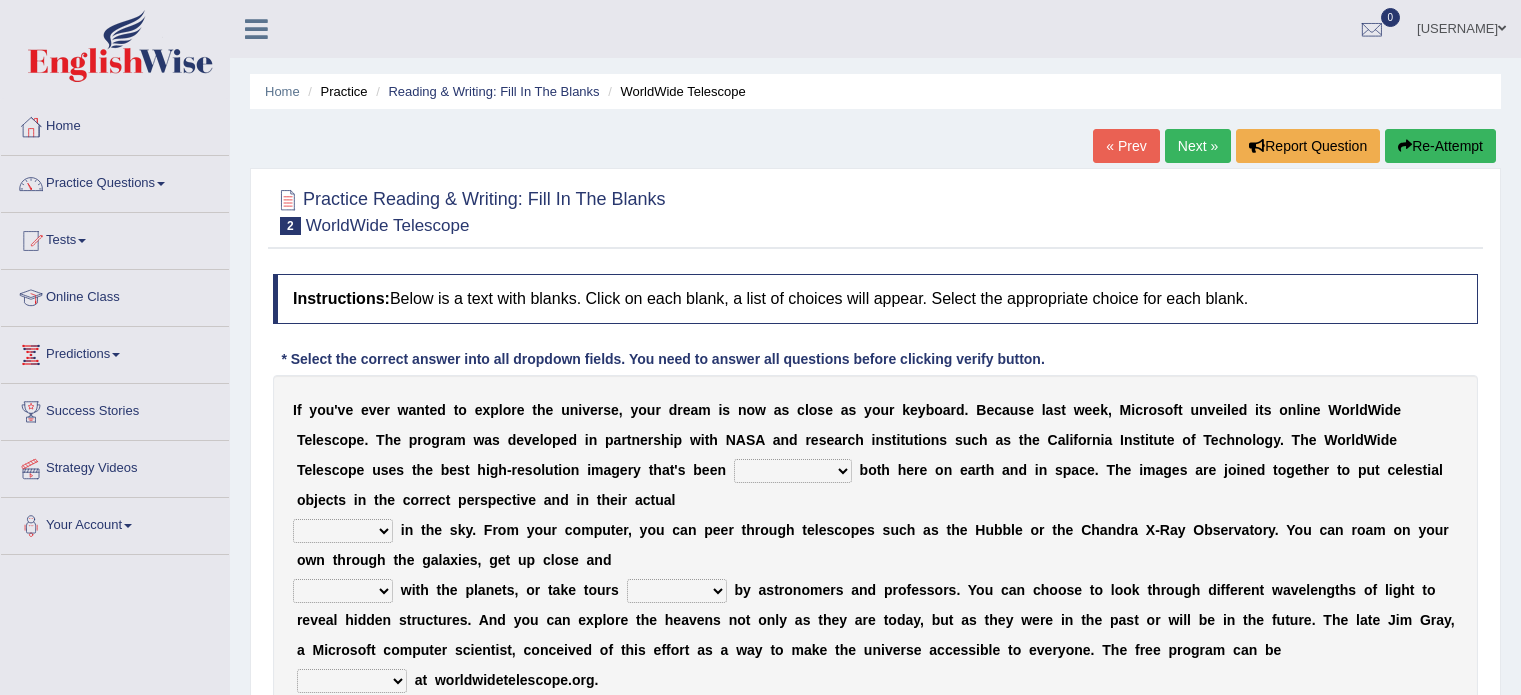 scroll, scrollTop: 0, scrollLeft: 0, axis: both 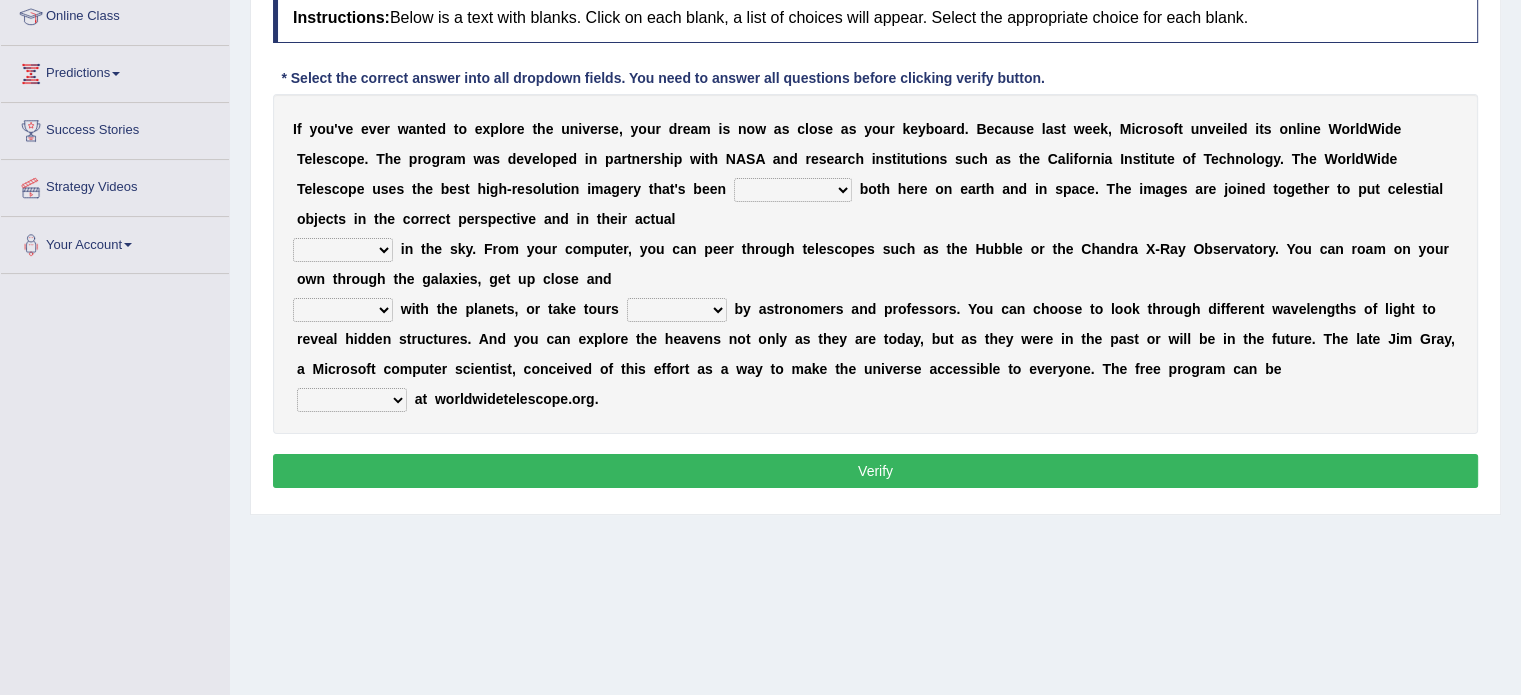 click on "degraded ascended remonstrated generated" at bounding box center (793, 190) 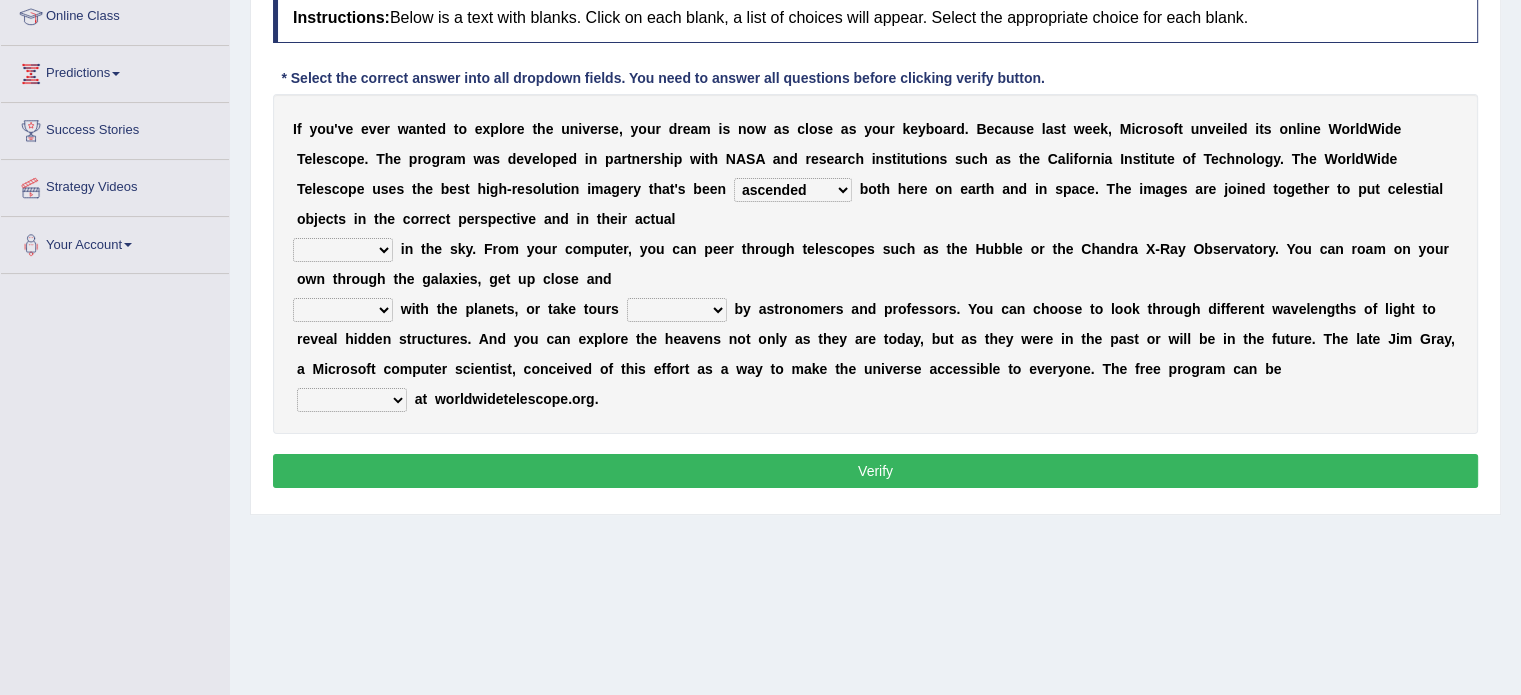 click on "aspects parts conditions positions" at bounding box center (343, 250) 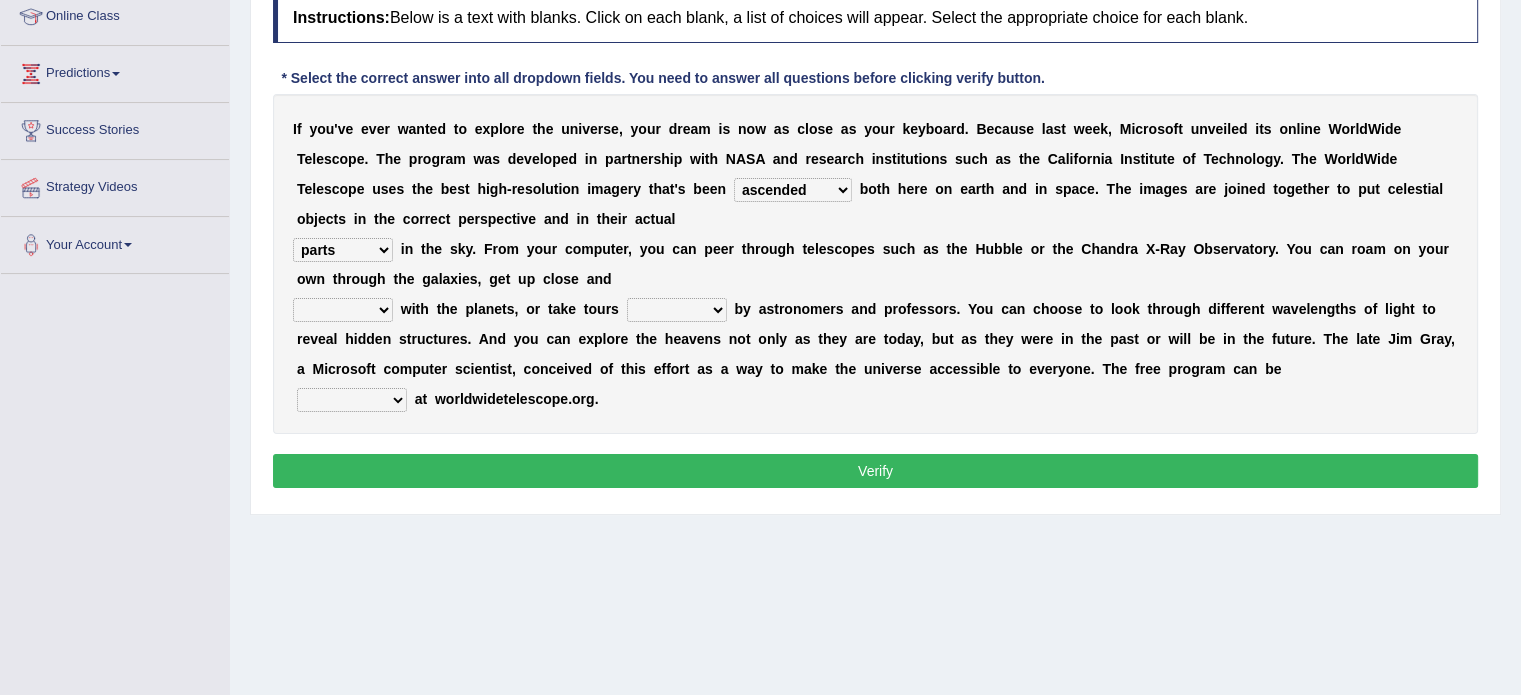 click on "personal individual apart polite" at bounding box center [343, 310] 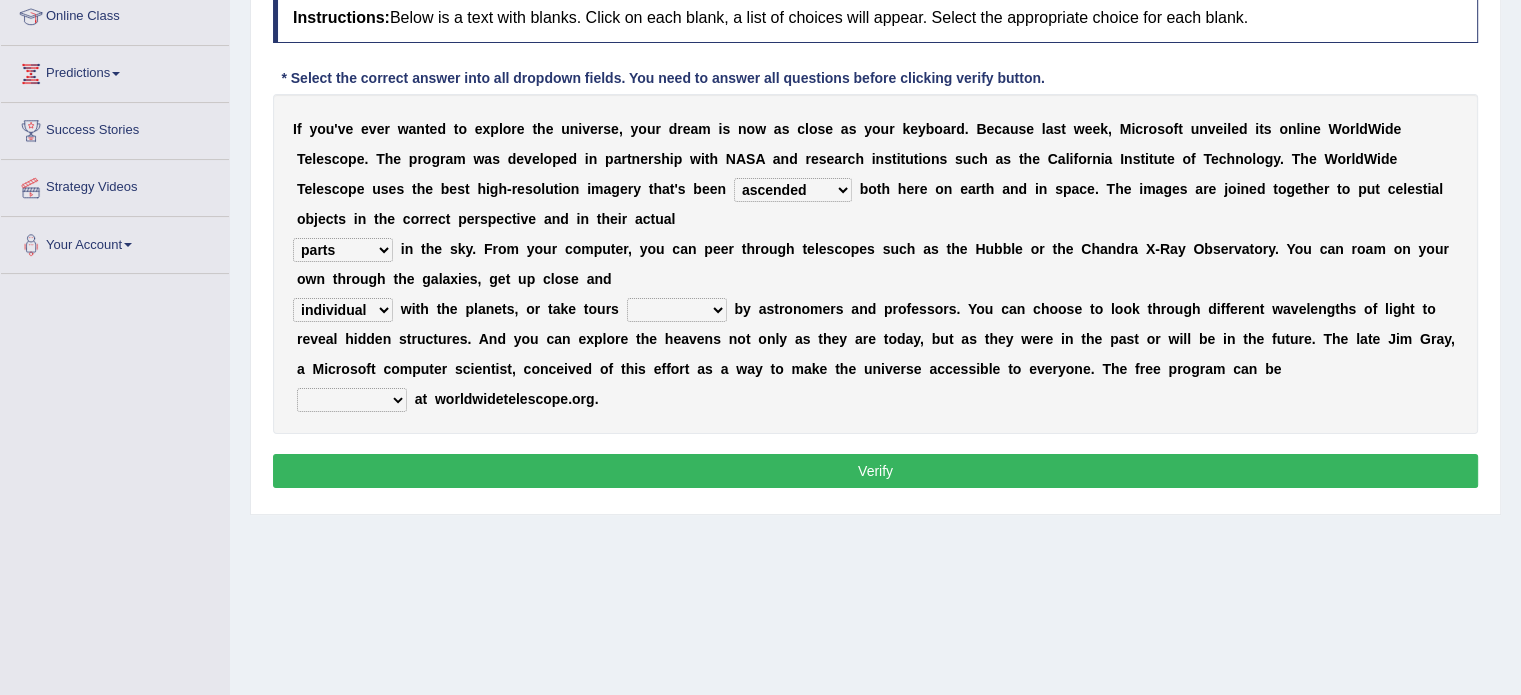click on "personal individual apart polite" at bounding box center (343, 310) 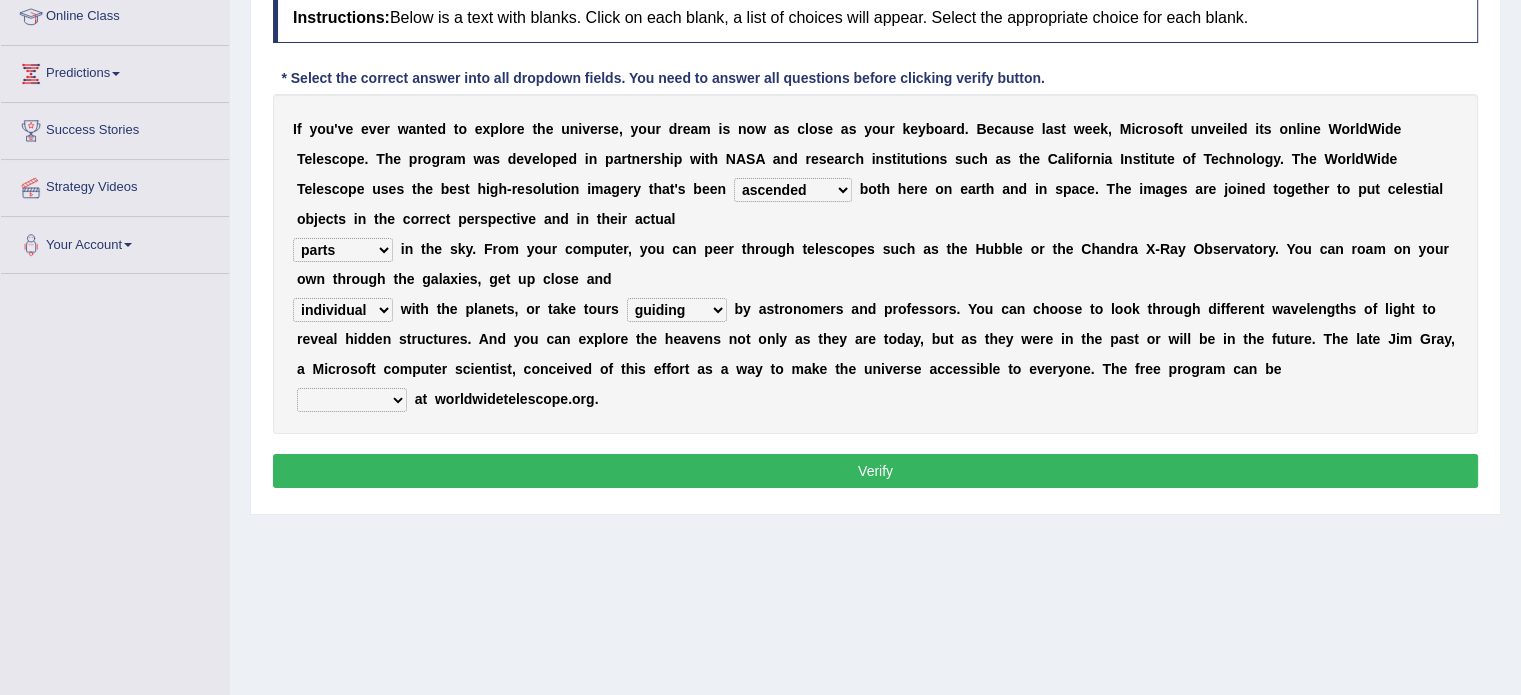 click on "guide guided guiding to guide" at bounding box center (677, 310) 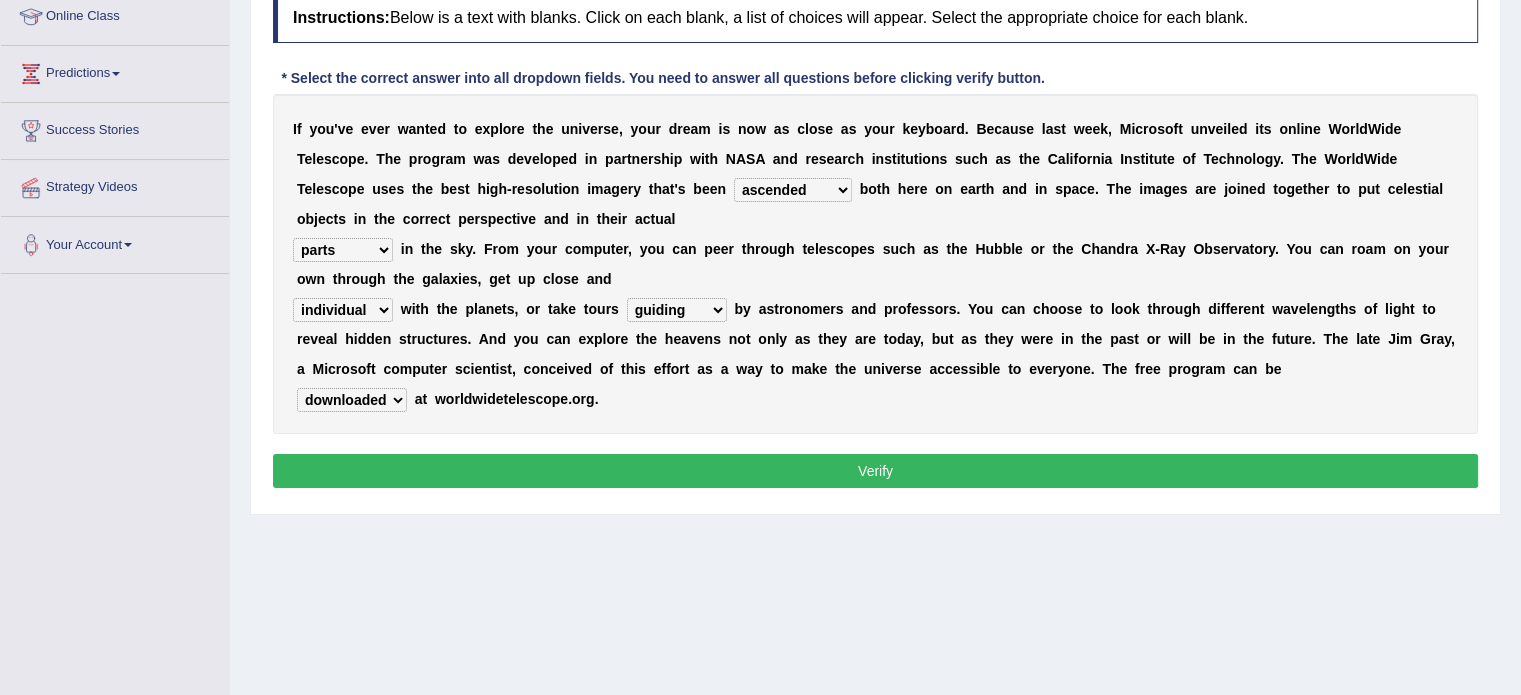 click on "upheld downloaded loaded posted" at bounding box center (352, 400) 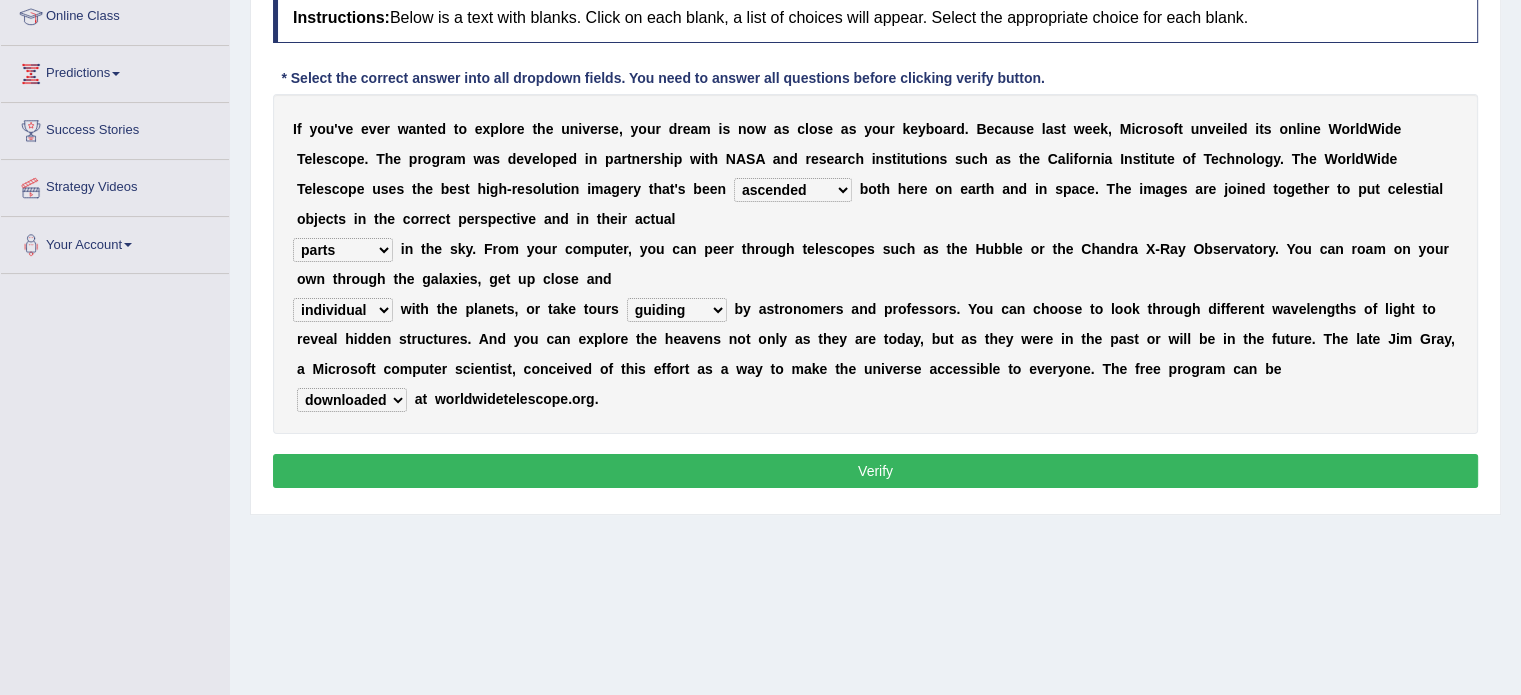 click on "Verify" at bounding box center [875, 471] 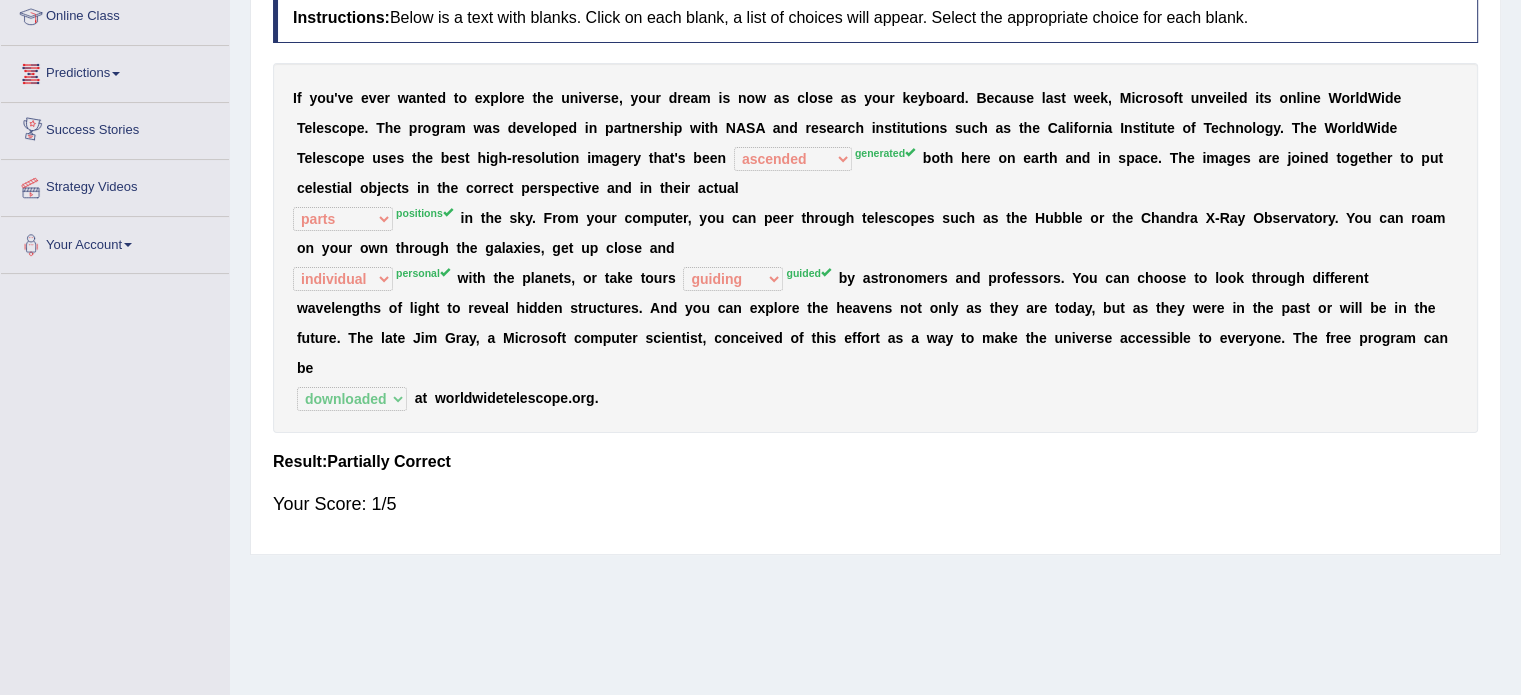 click on "Success Stories" at bounding box center [115, 128] 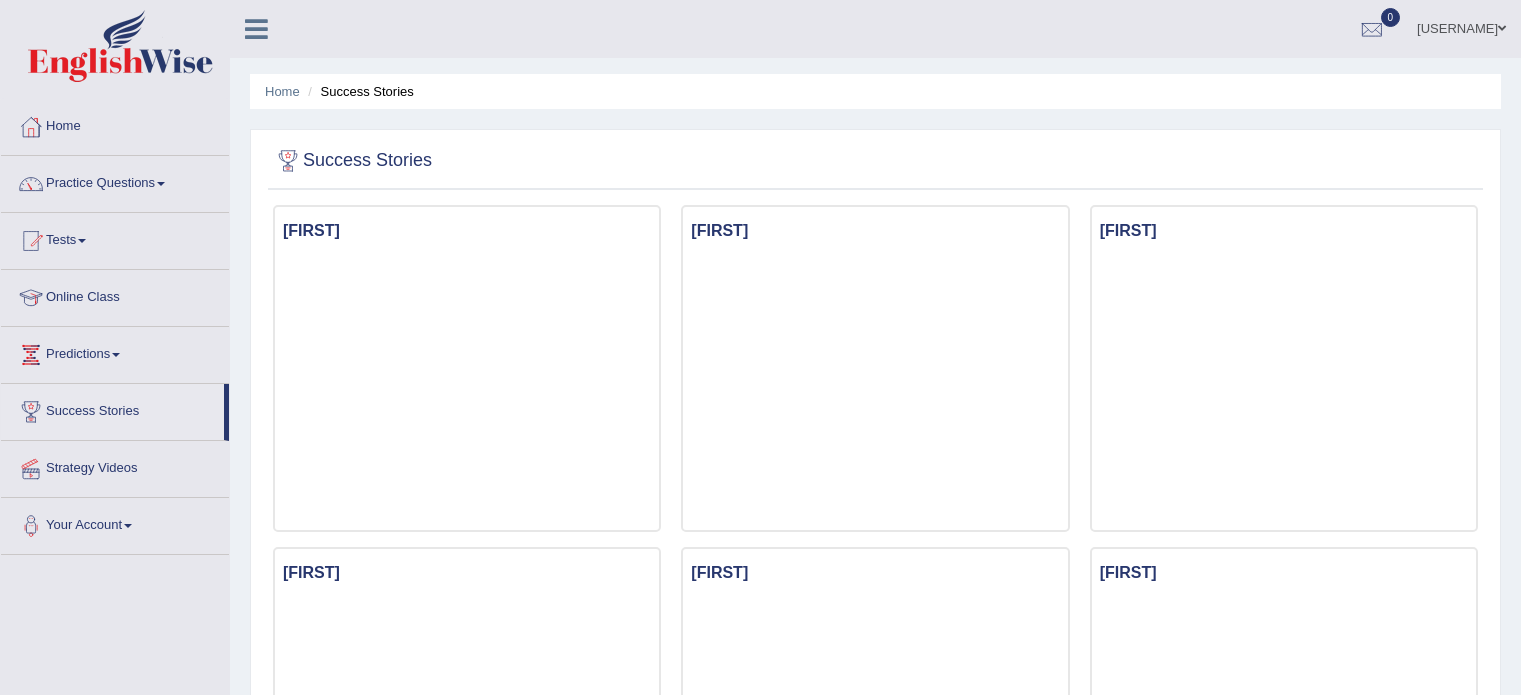 scroll, scrollTop: 0, scrollLeft: 0, axis: both 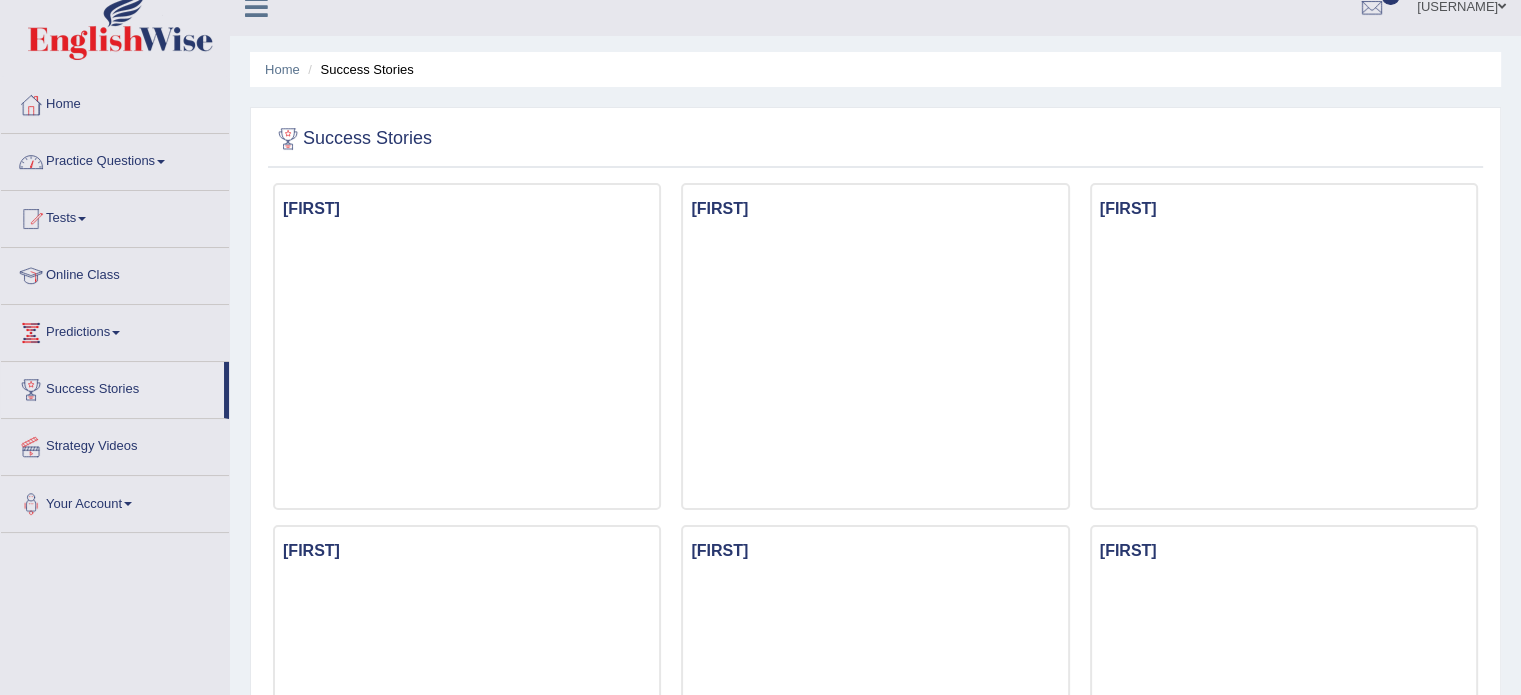 click at bounding box center [161, 162] 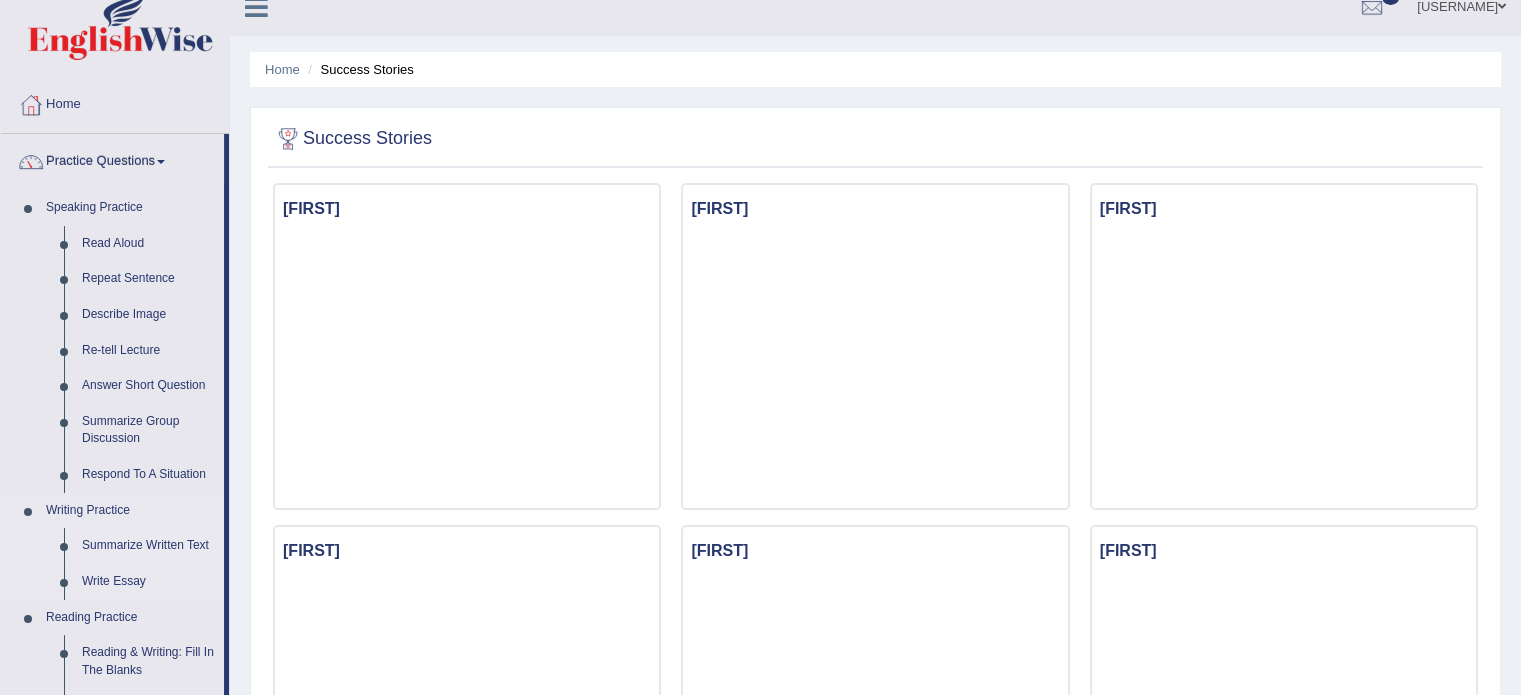 click on "Summarize Written Text" at bounding box center (148, 546) 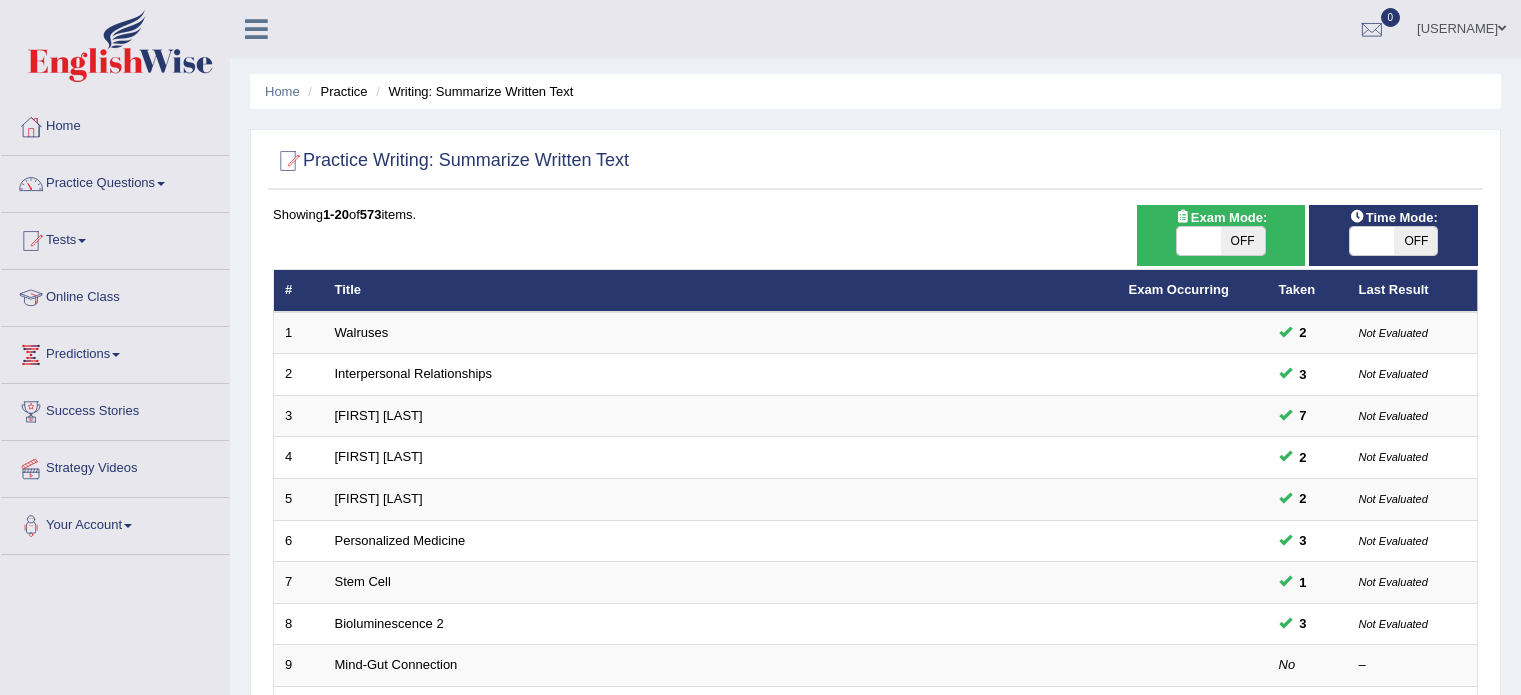 scroll, scrollTop: 0, scrollLeft: 0, axis: both 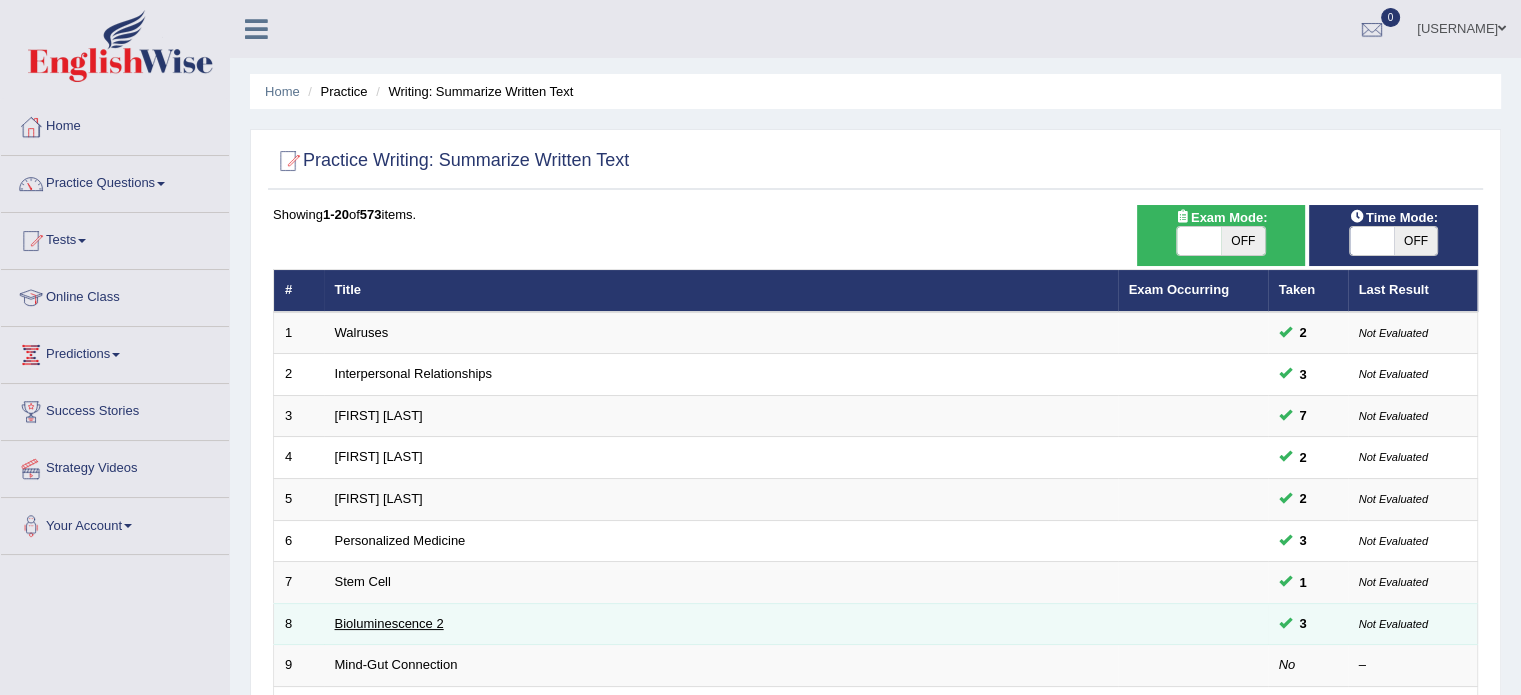 click on "Bioluminescence 2" at bounding box center (389, 623) 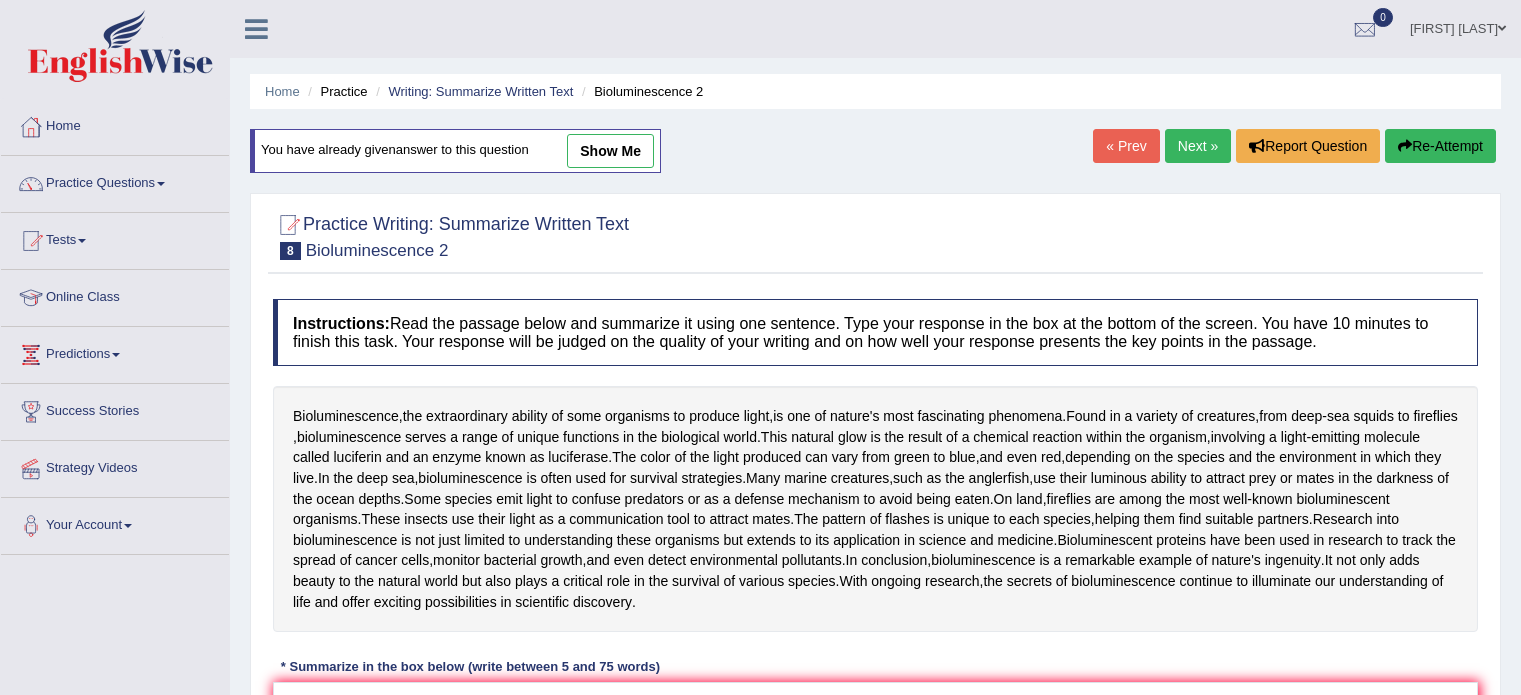 scroll, scrollTop: 0, scrollLeft: 0, axis: both 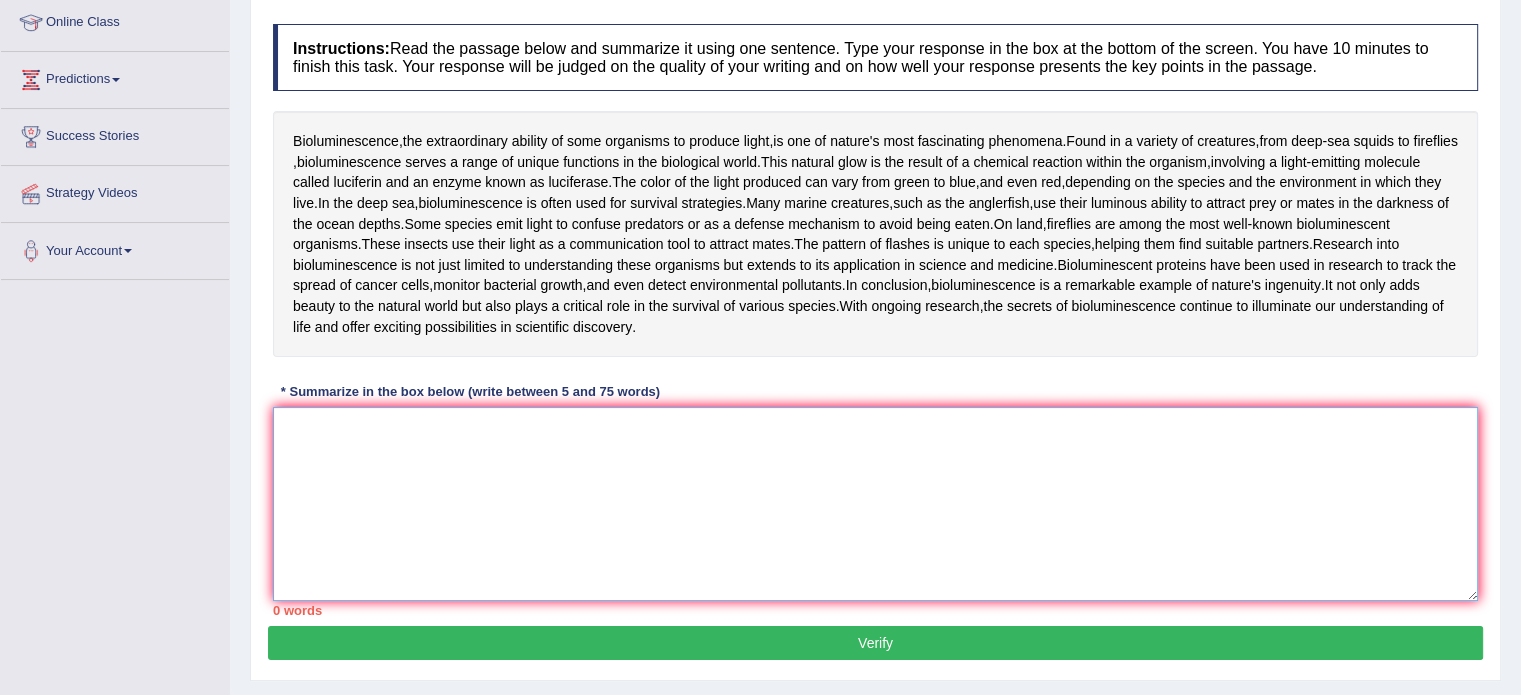 click at bounding box center (875, 504) 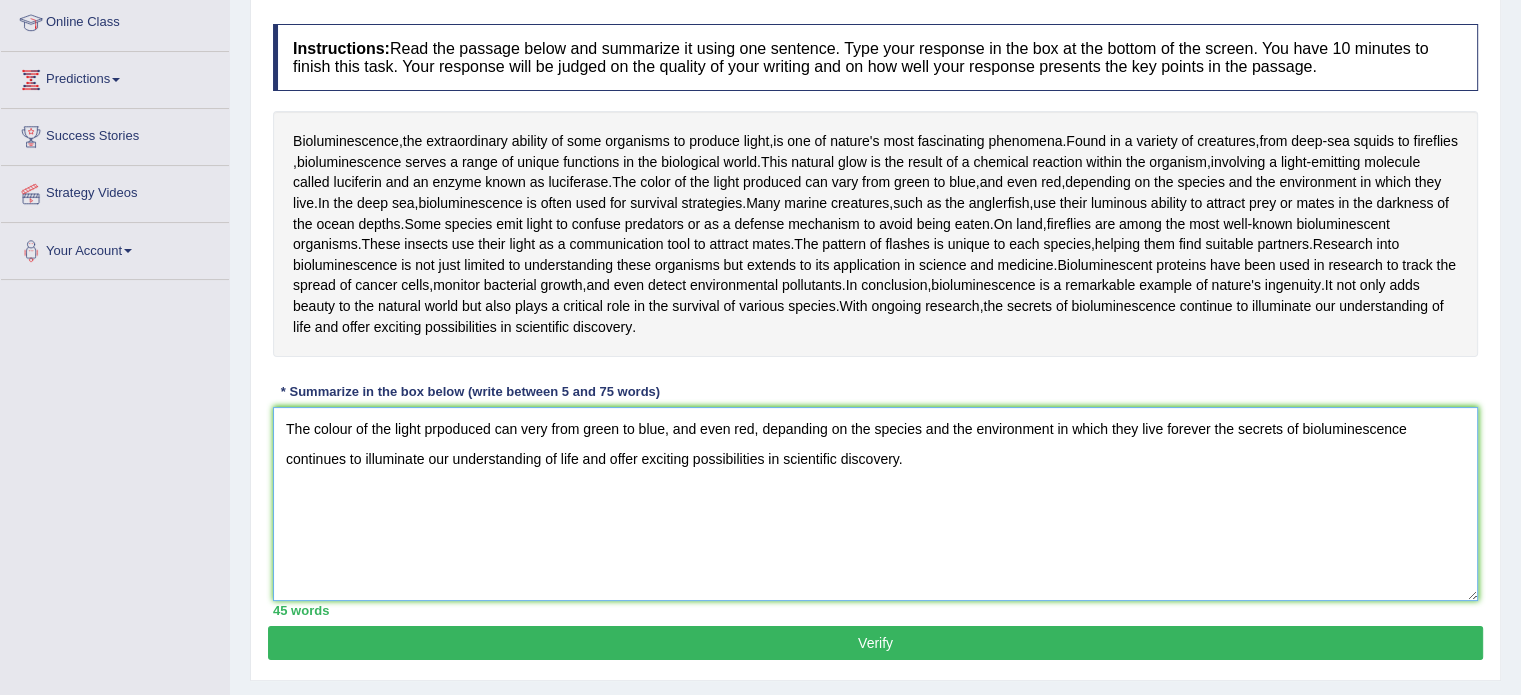 type on "The colour of the light prpoduced can very from green to blue, and even red, depanding on the species and the environment in which they live forever the secrets of bioluminescence continues to illuminate our understanding of life and offer exciting possibilities in scientific discovery." 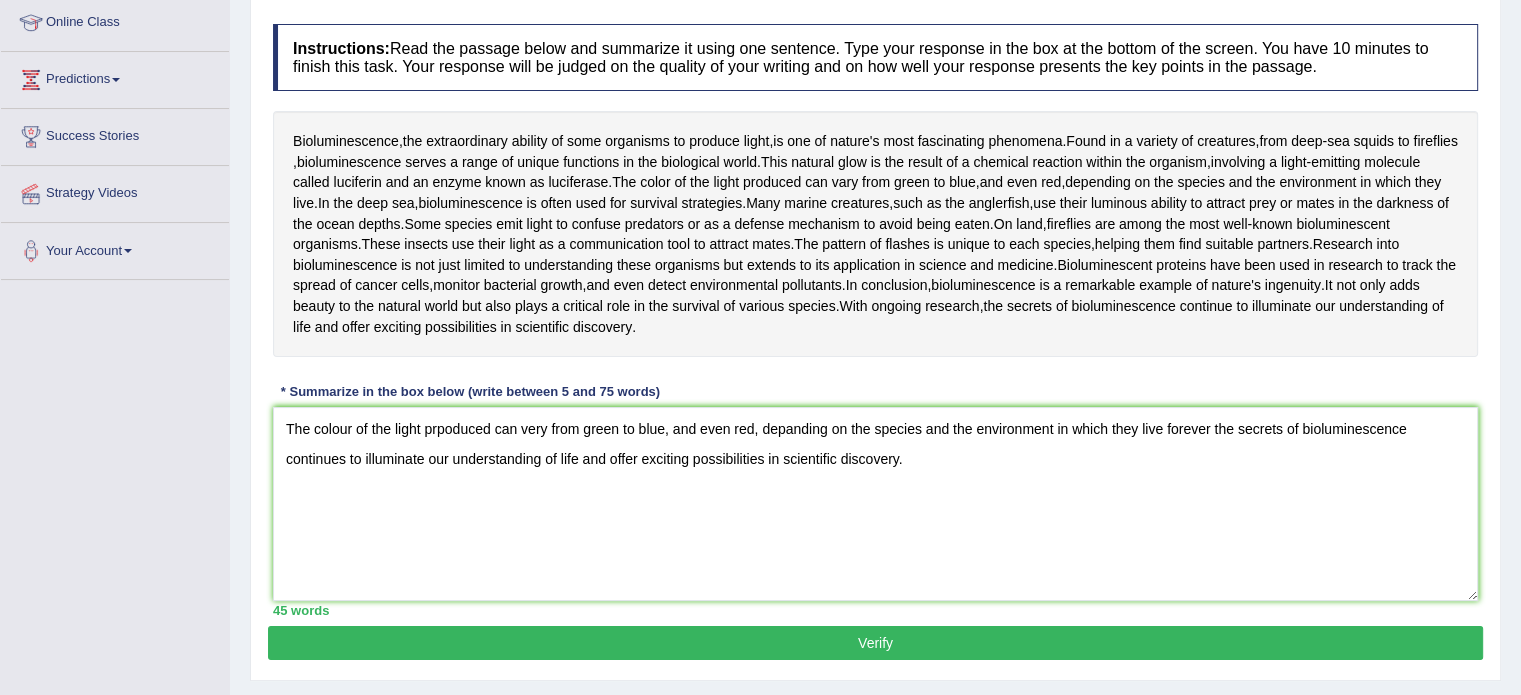 click on "Verify" at bounding box center [875, 643] 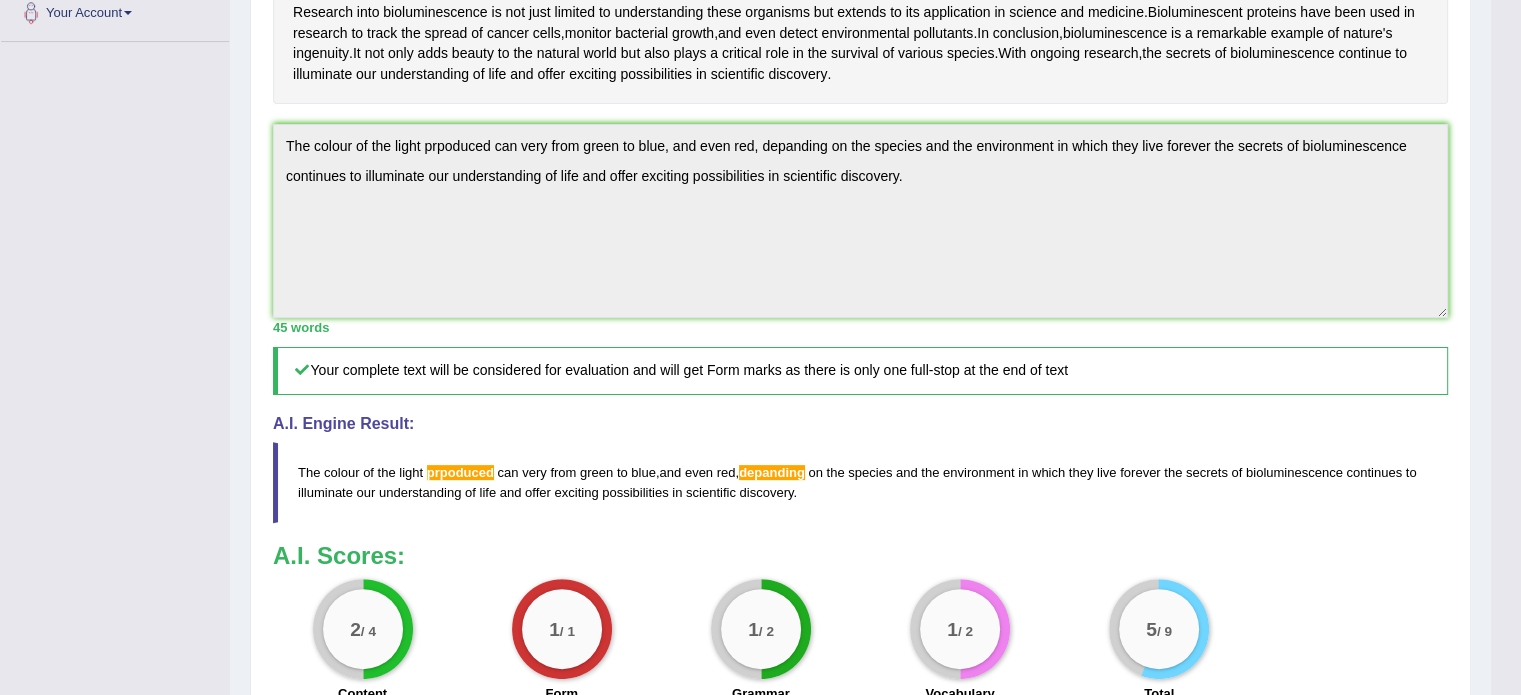 scroll, scrollTop: 496, scrollLeft: 0, axis: vertical 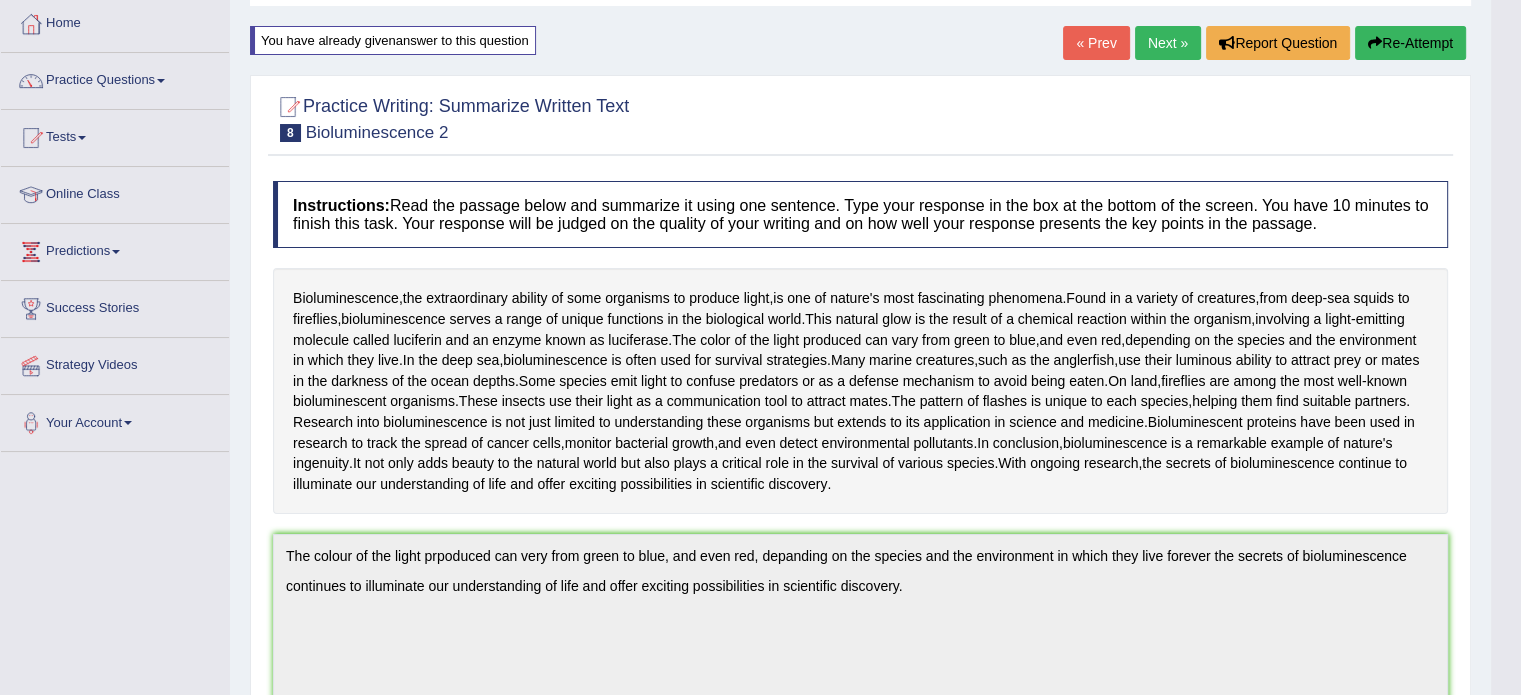 click on "Re-Attempt" at bounding box center (1410, 43) 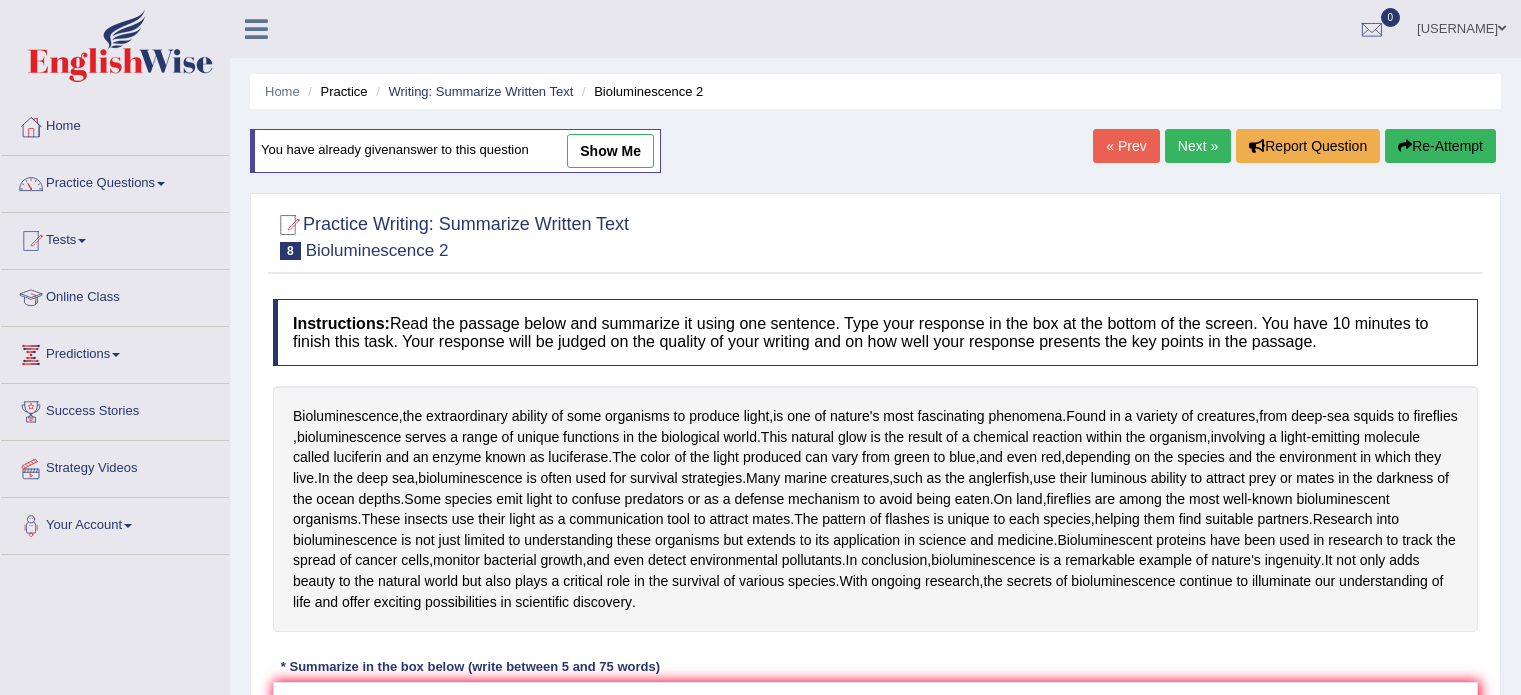 scroll, scrollTop: 103, scrollLeft: 0, axis: vertical 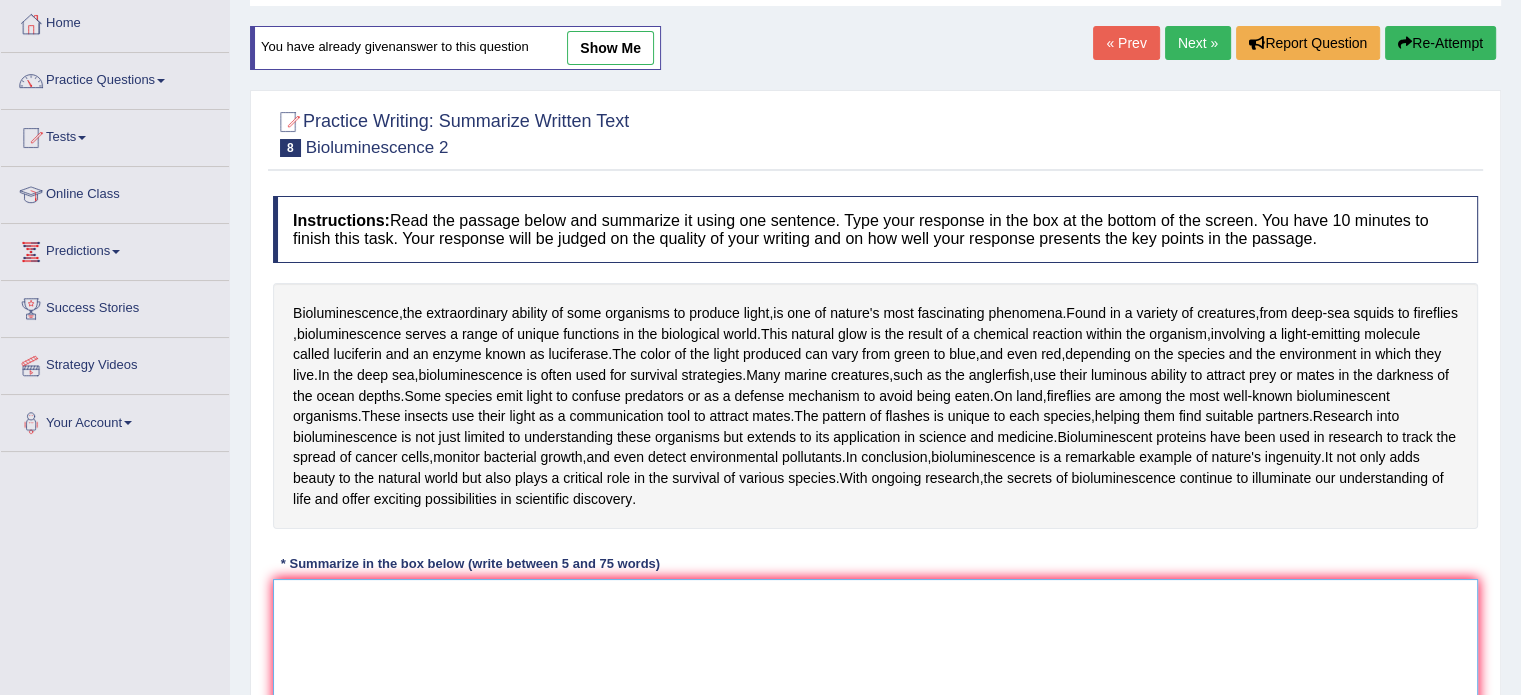 click at bounding box center (875, 676) 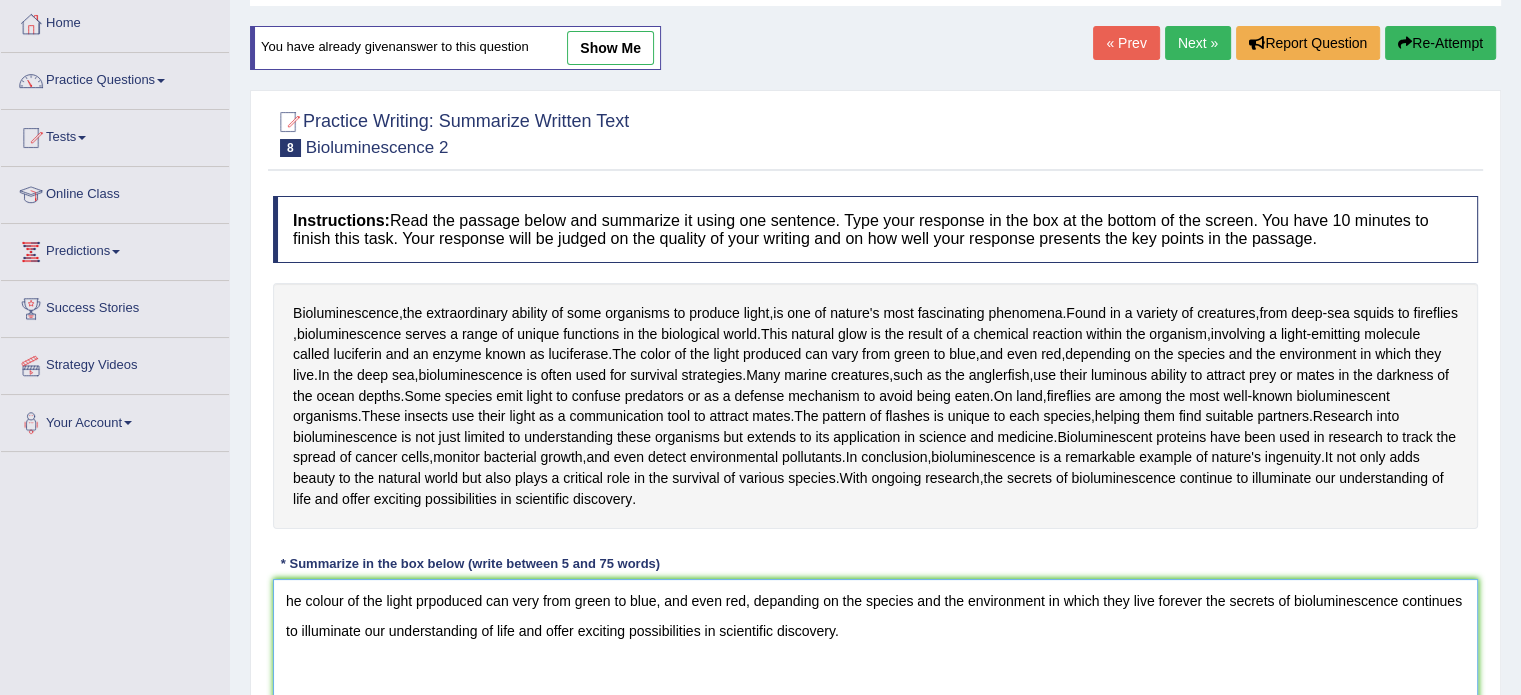 click on "he colour of the light prpoduced can very from green to blue, and even red, depanding on the species and the environment in which they live forever the secrets of bioluminescence continues to illuminate our understanding of life and offer exciting possibilities in scientific discovery." at bounding box center [875, 676] 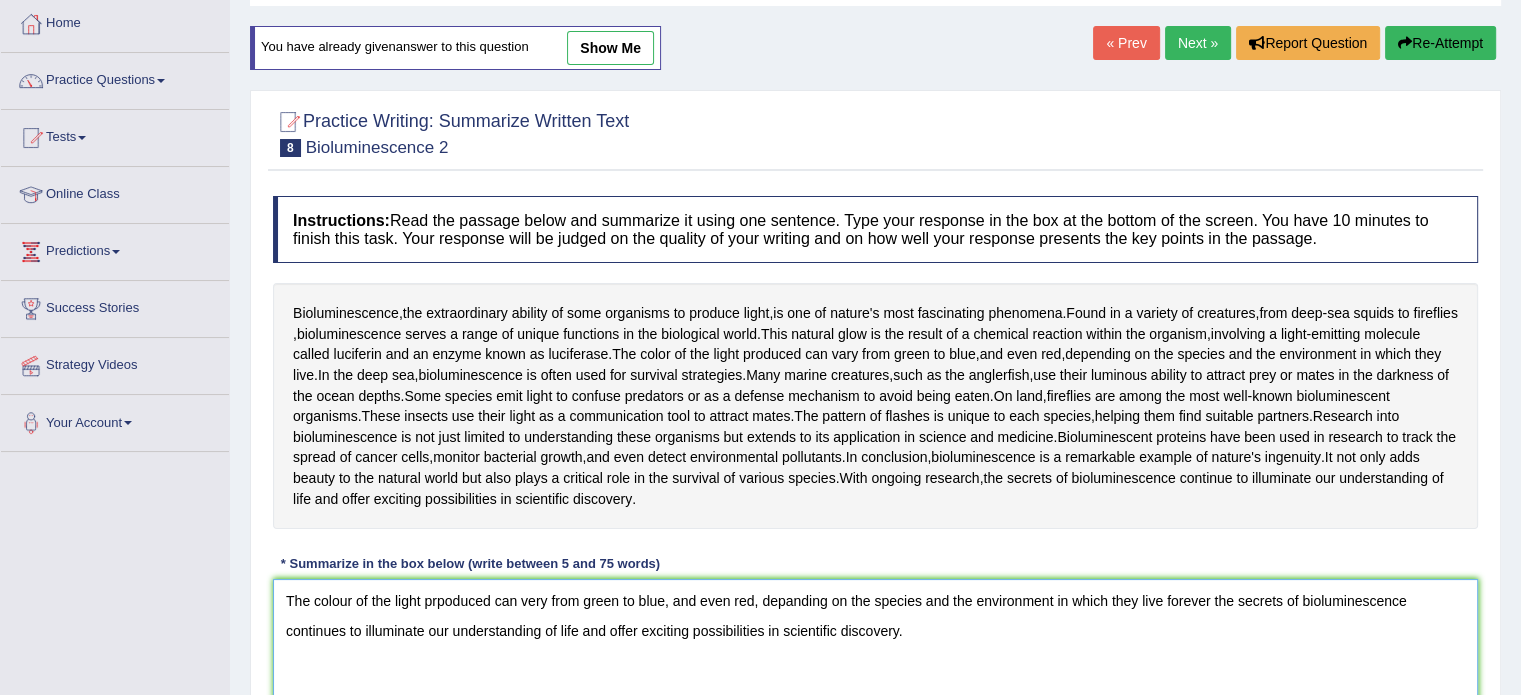 click on "The colour of the light prpoduced can very from green to blue, and even red, depanding on the species and the environment in which they live forever the secrets of bioluminescence continues to illuminate our understanding of life and offer exciting possibilities in scientific discovery." at bounding box center [875, 676] 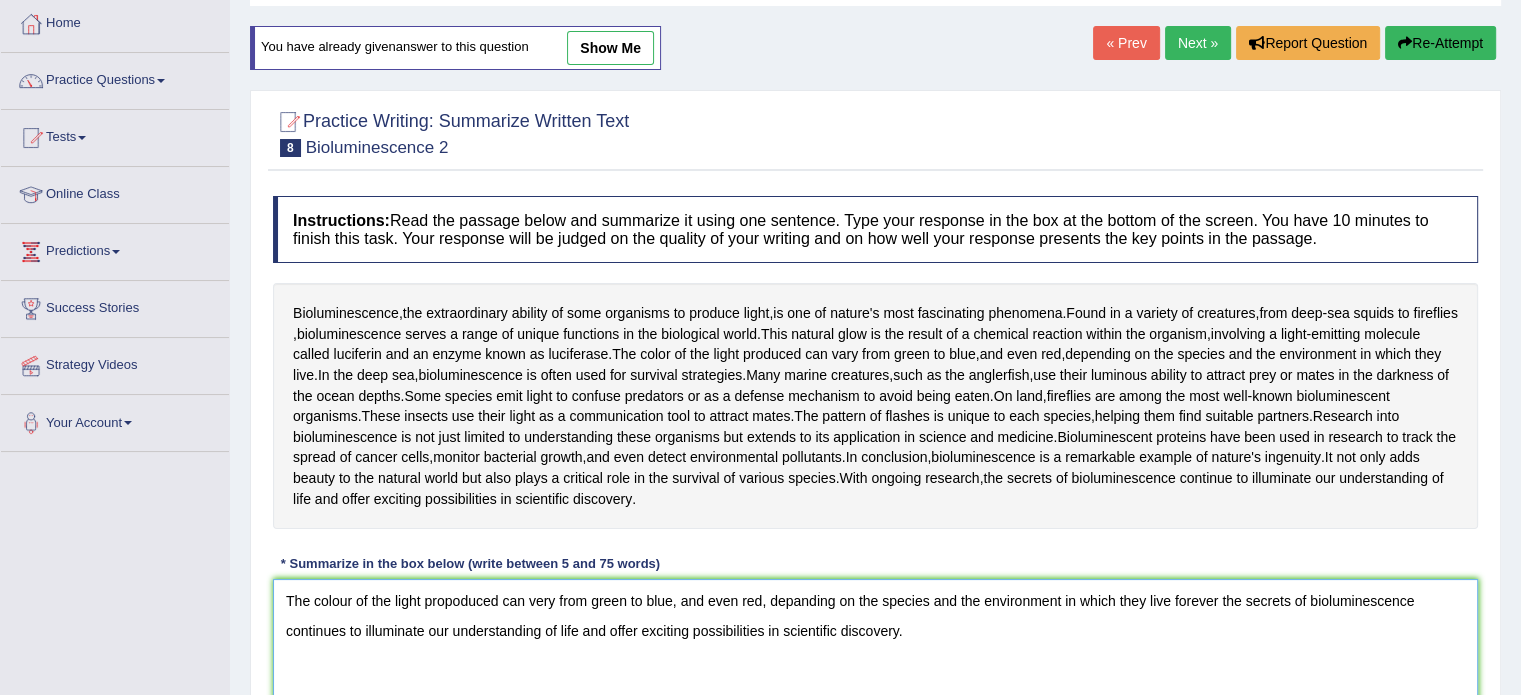 click on "The colour of the light propoduced can very from green to blue, and even red, depanding on the species and the environment in which they live forever the secrets of bioluminescence continues to illuminate our understanding of life and offer exciting possibilities in scientific discovery." at bounding box center (875, 676) 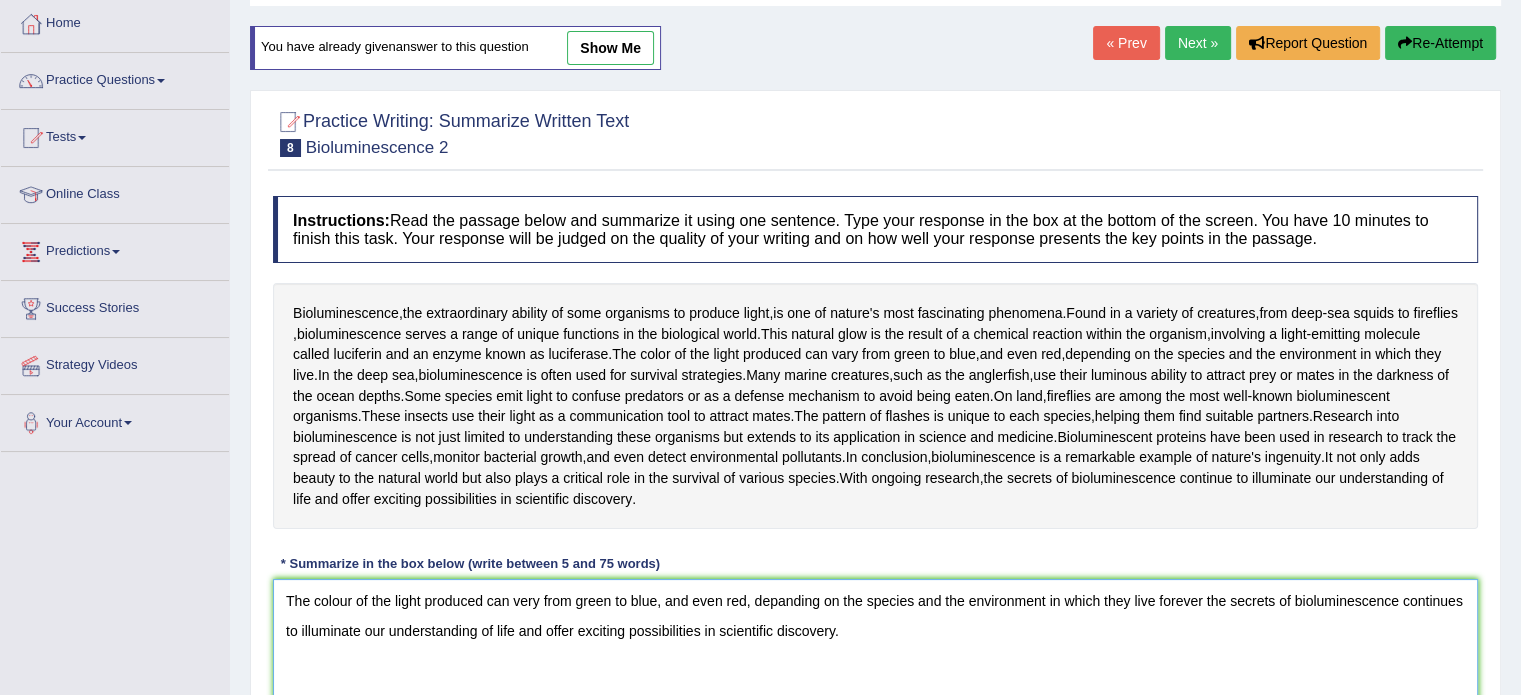 click on "The colour of the light produced can very from green to blue, and even red, depanding on the species and the environment in which they live forever the secrets of bioluminescence continues to illuminate our understanding of life and offer exciting possibilities in scientific discovery." at bounding box center [875, 676] 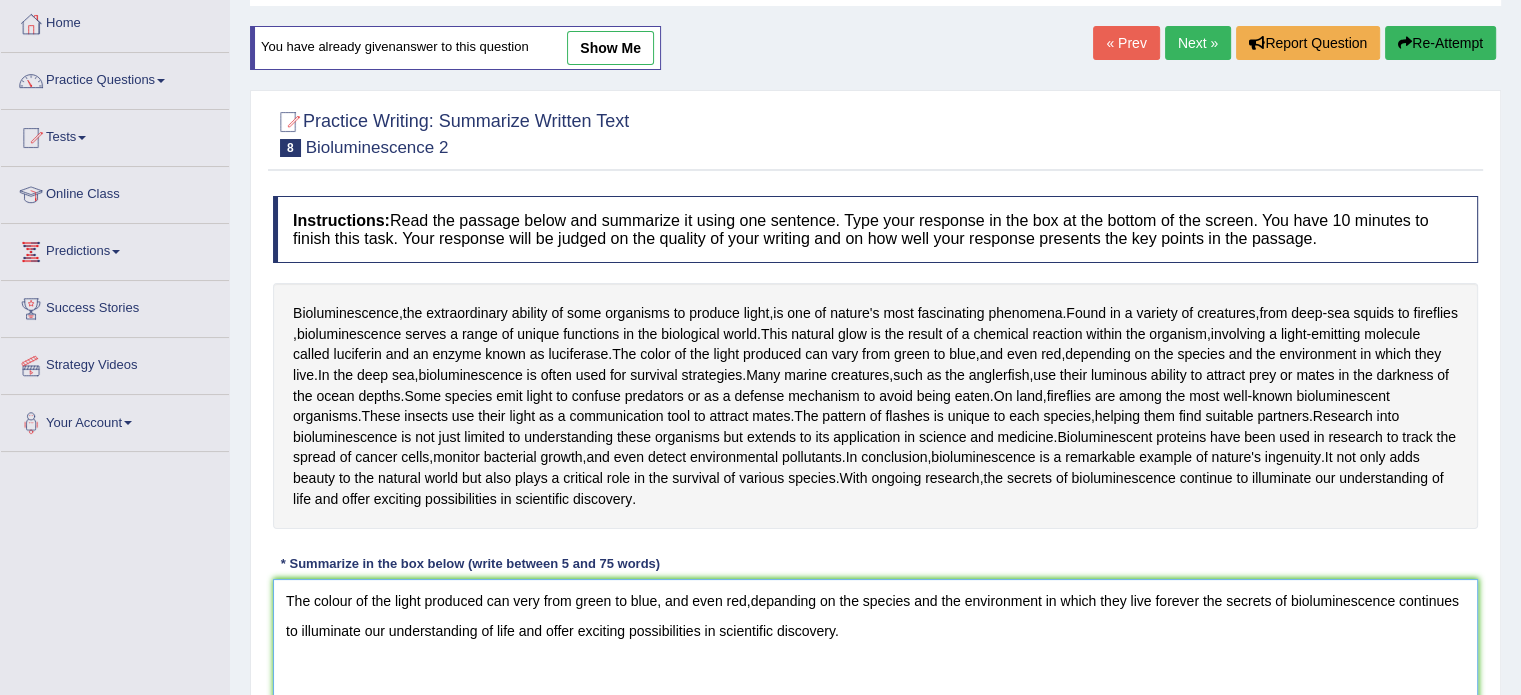 click on "The colour of the light produced can very from green to blue, and even red,depanding on the species and the environment in which they live forever the secrets of bioluminescence continues to illuminate our understanding of life and offer exciting possibilities in scientific discovery." at bounding box center (875, 676) 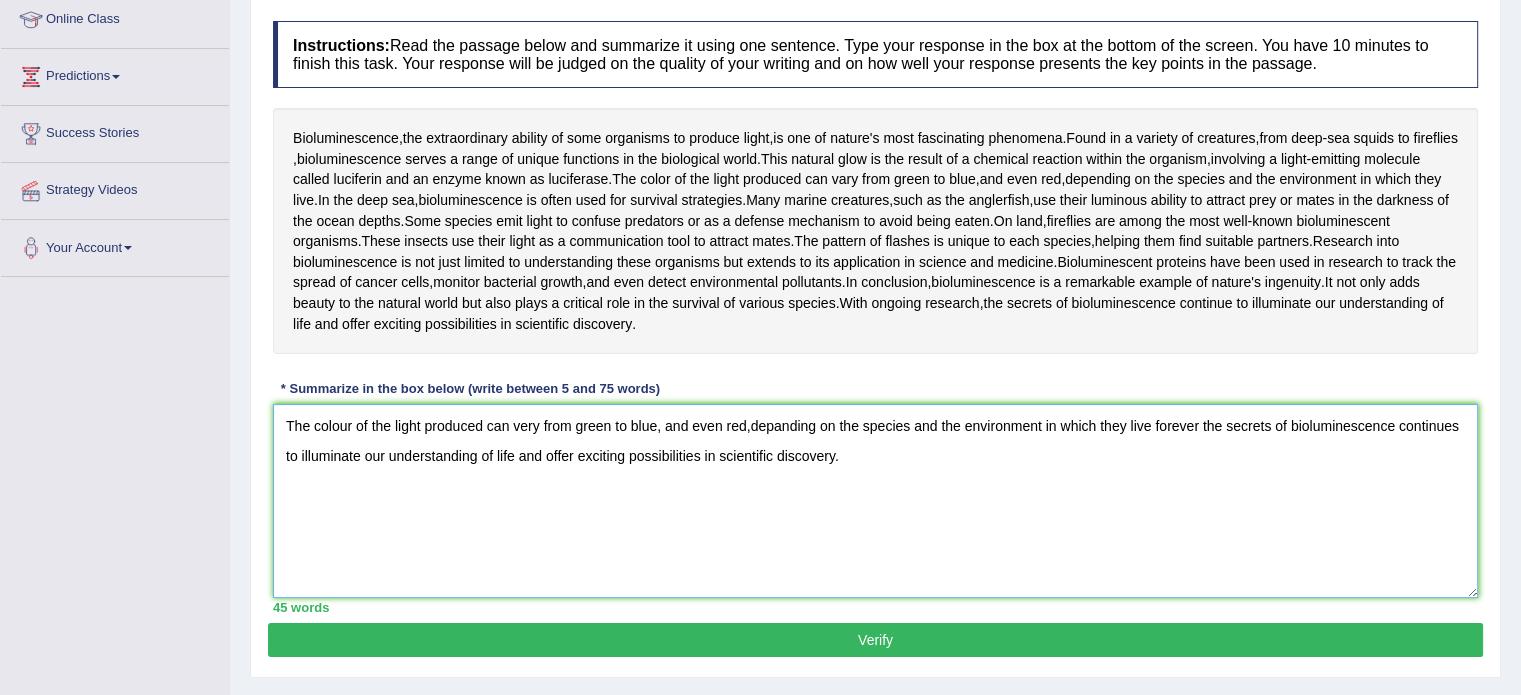 scroll, scrollTop: 280, scrollLeft: 0, axis: vertical 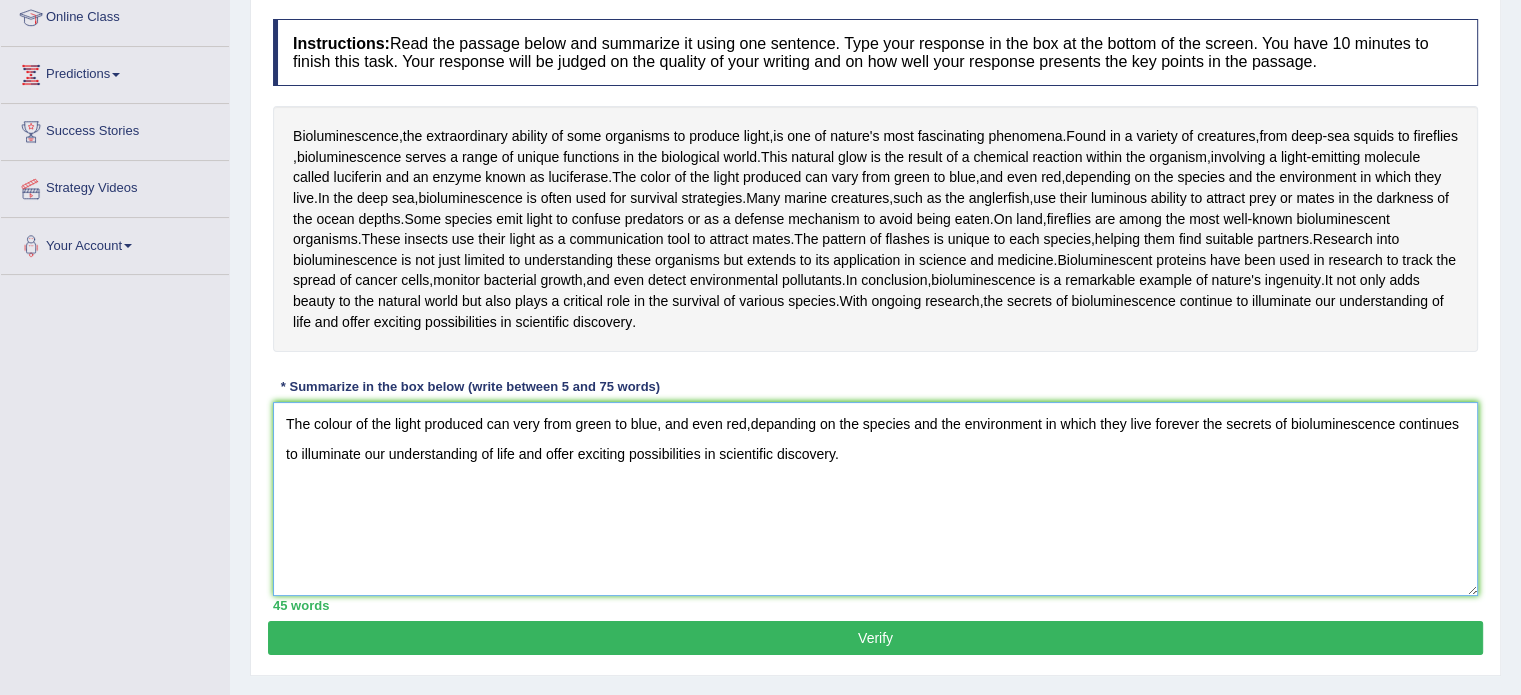type on "The colour of the light produced can very from green to blue, and even red,depanding on the species and the environment in which they live forever the secrets of bioluminescence continues to illuminate our understanding of life and offer exciting possibilities in scientific discovery." 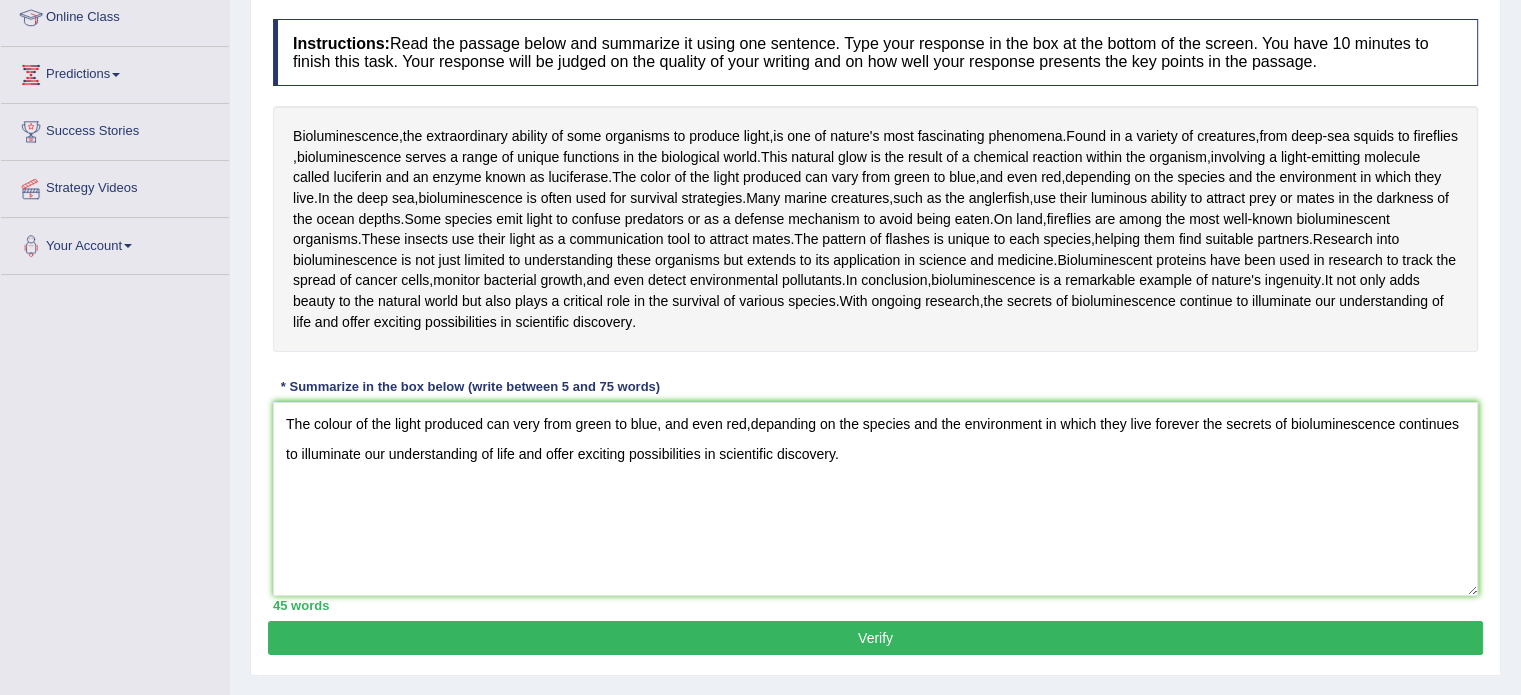 click on "Verify" at bounding box center (875, 638) 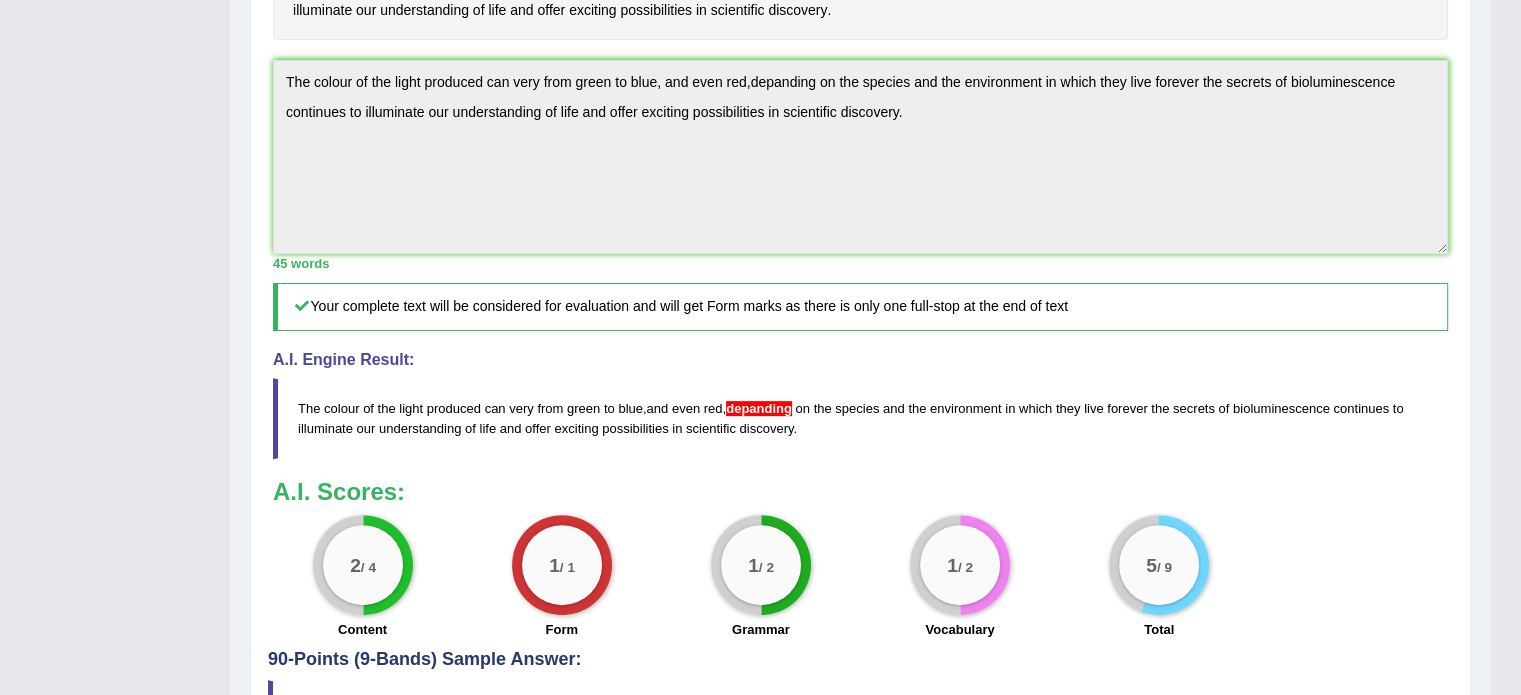 scroll, scrollTop: 579, scrollLeft: 0, axis: vertical 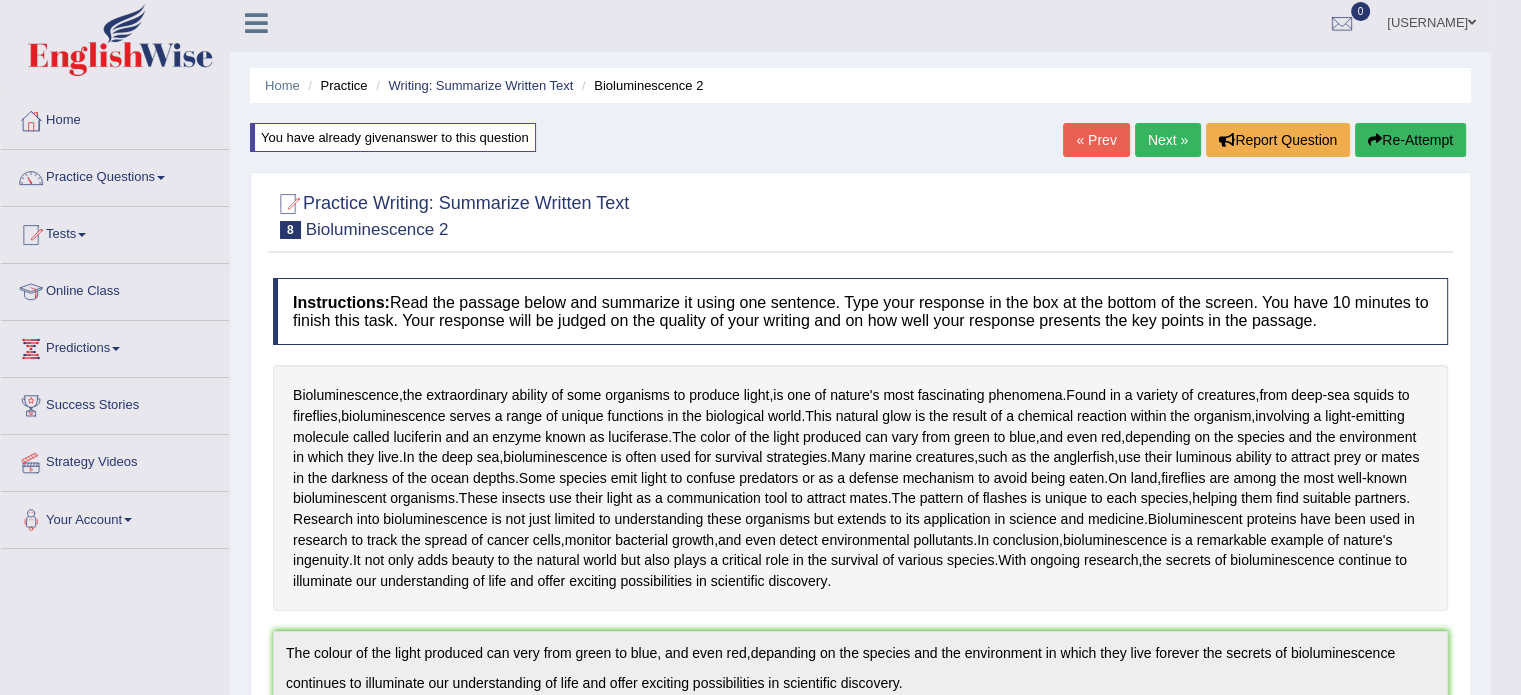 click on "Re-Attempt" at bounding box center (1410, 140) 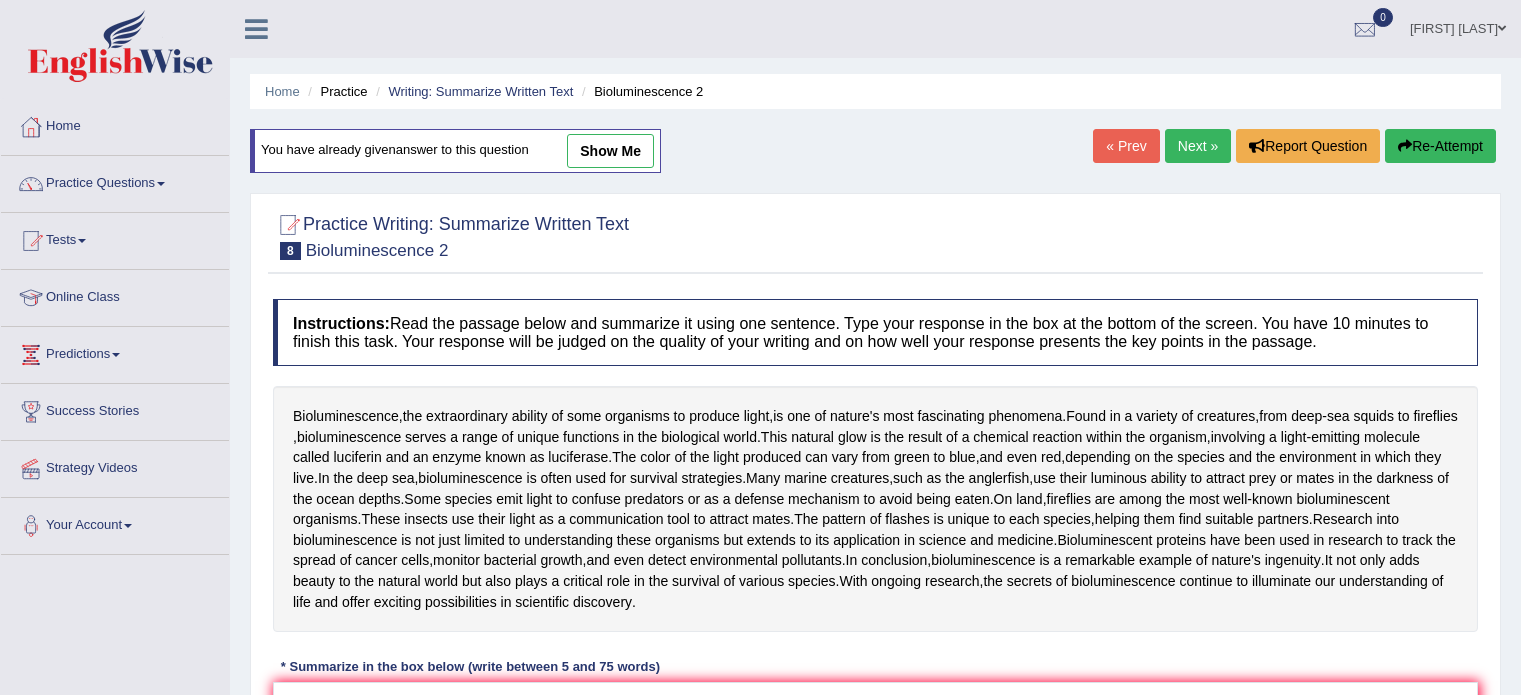 scroll, scrollTop: 6, scrollLeft: 0, axis: vertical 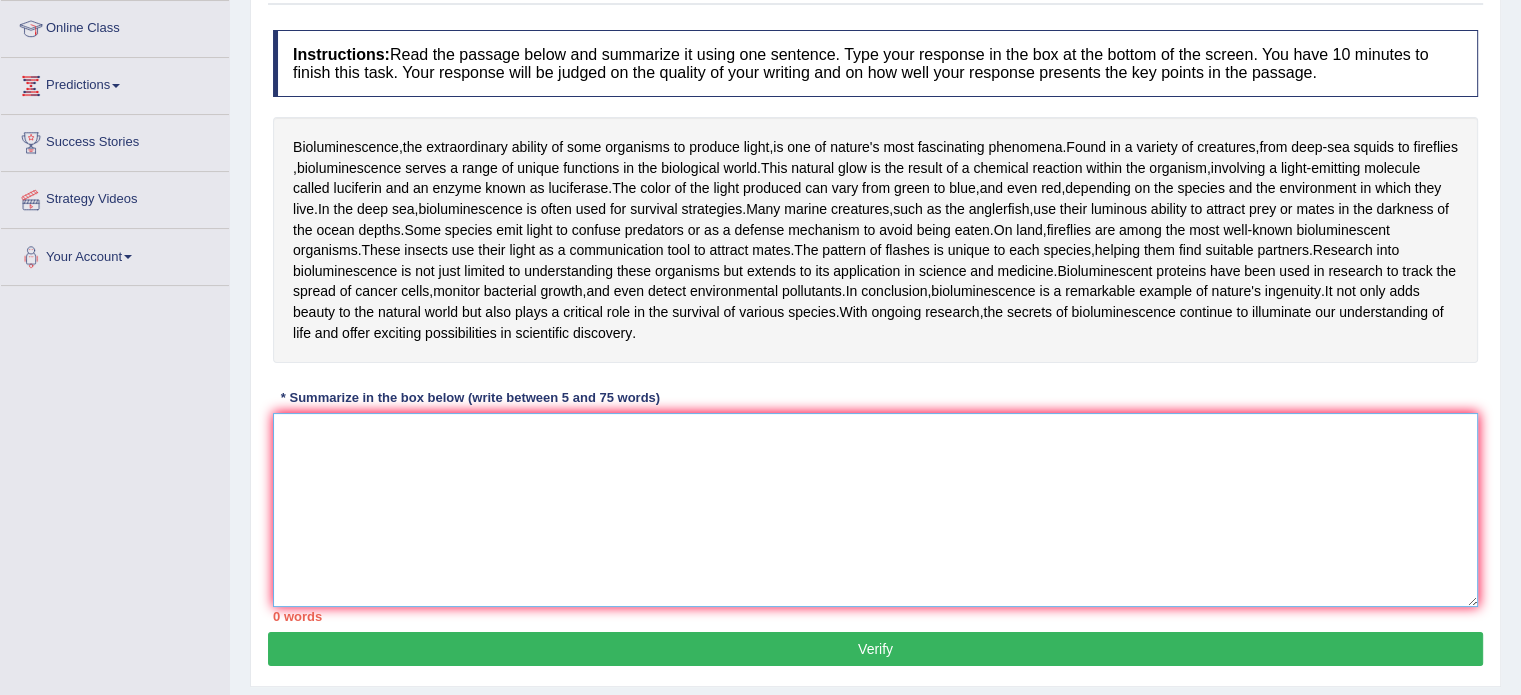 click at bounding box center [875, 510] 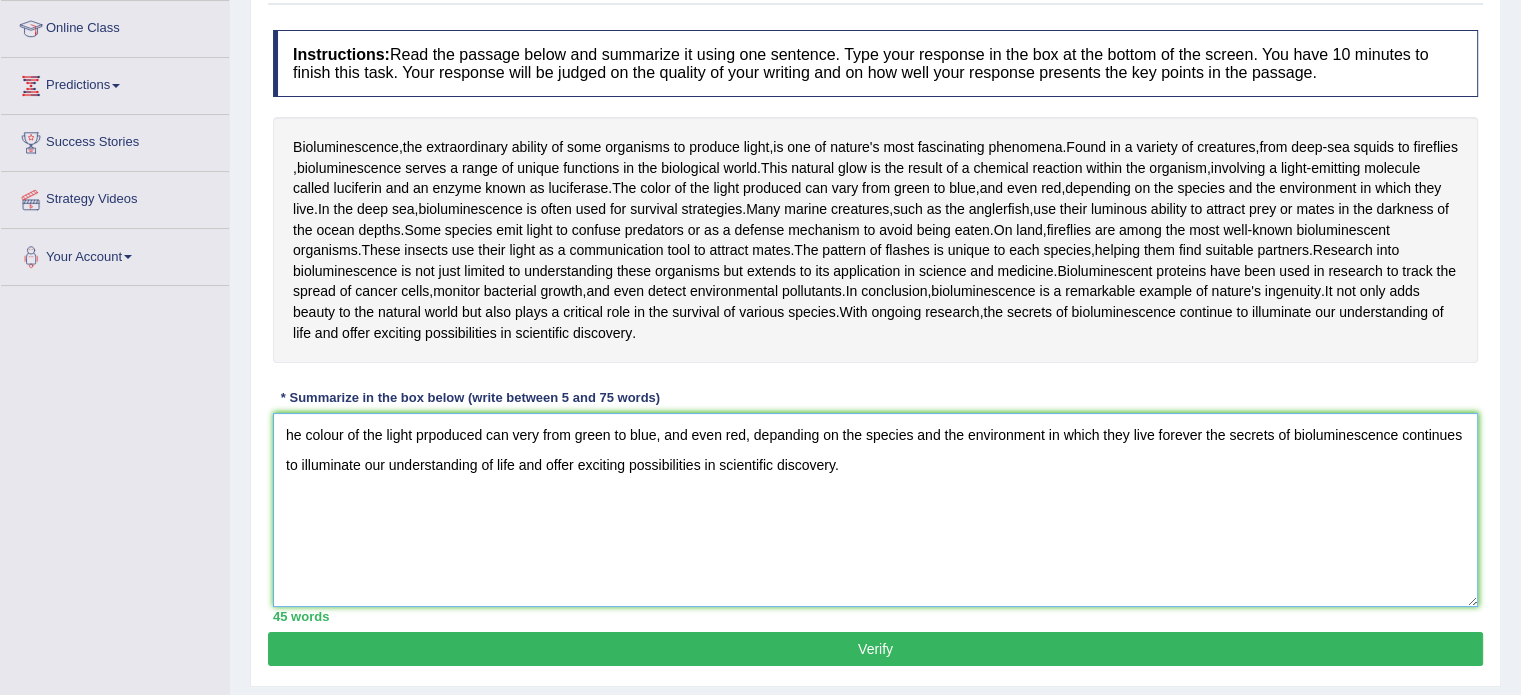 click on "he colour of the light prpoduced can very from green to blue, and even red, depanding on the species and the environment in which they live forever the secrets of bioluminescence continues to illuminate our understanding of life and offer exciting possibilities in scientific discovery." at bounding box center [875, 510] 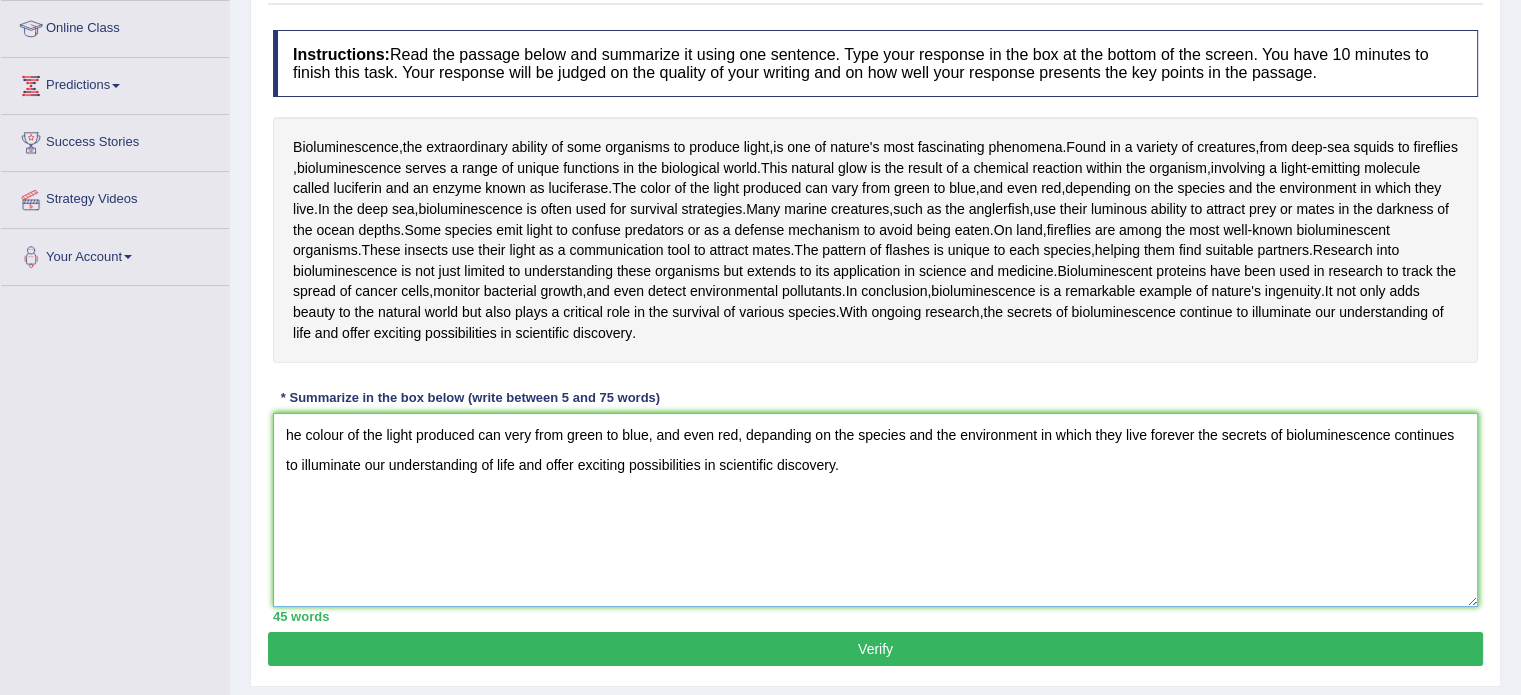 click on "he colour of the light produced can very from green to blue, and even red, depanding on the species and the environment in which they live forever the secrets of bioluminescence continues to illuminate our understanding of life and offer exciting possibilities in scientific discovery." at bounding box center (875, 510) 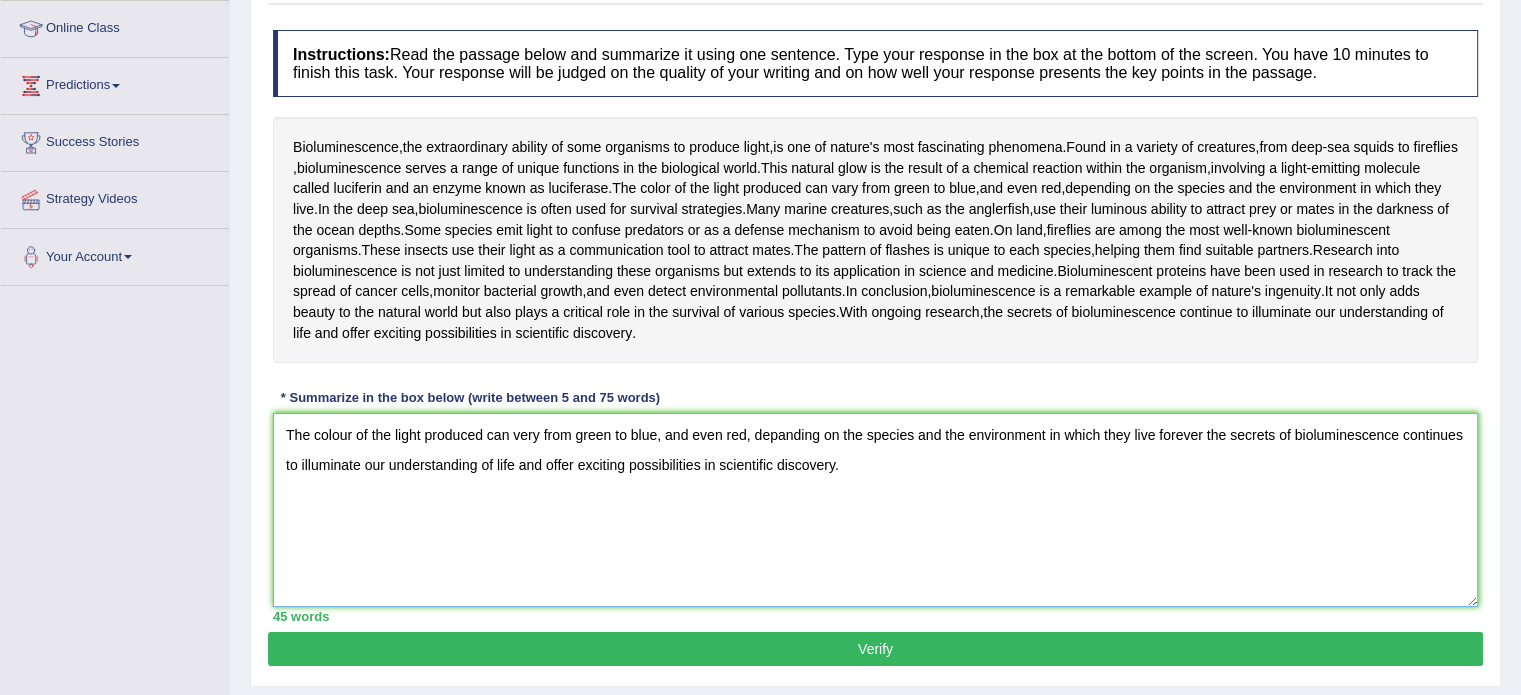 click on "The colour of the light produced can very from green to blue, and even red, depanding on the species and the environment in which they live forever the secrets of bioluminescence continues to illuminate our understanding of life and offer exciting possibilities in scientific discovery." at bounding box center (875, 510) 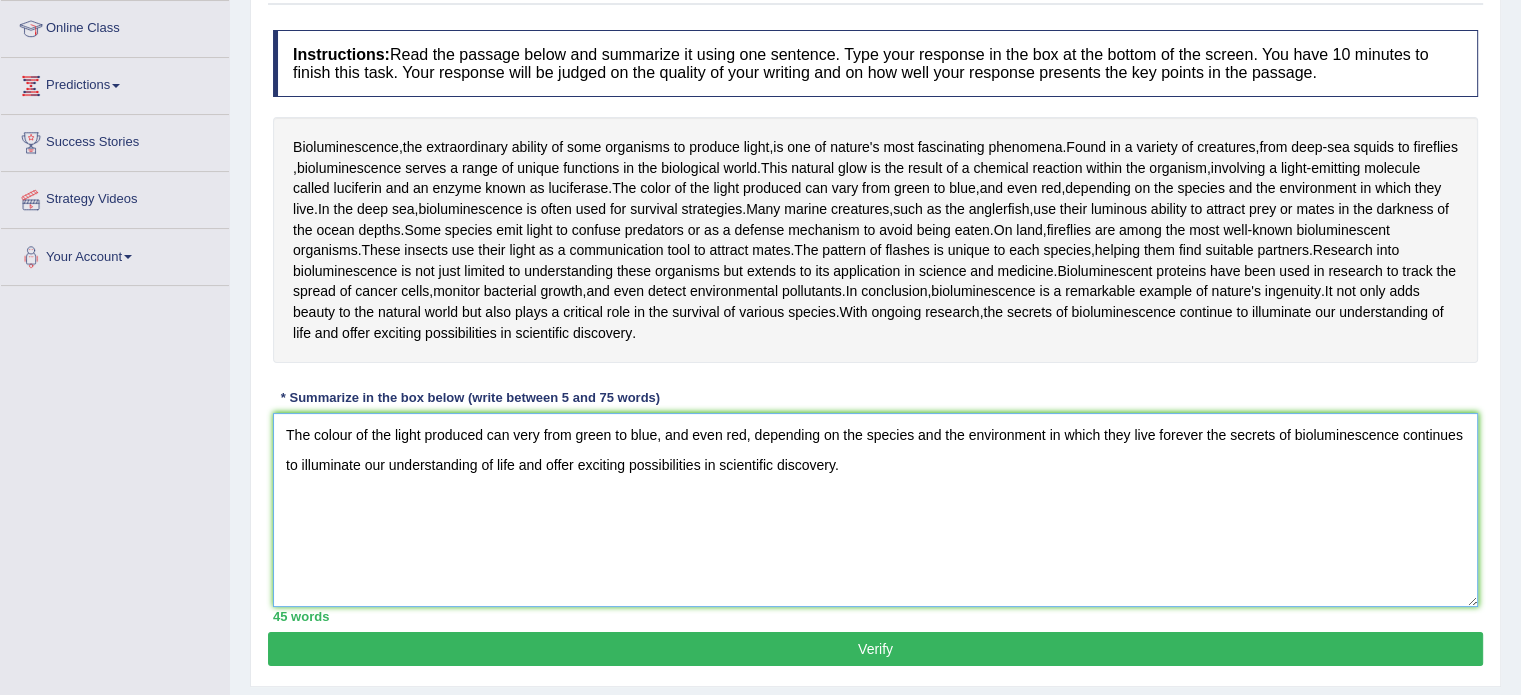 type on "The colour of the light produced can very from green to blue, and even red, depending on the species and the environment in which they live forever the secrets of bioluminescence continues to illuminate our understanding of life and offer exciting possibilities in scientific discovery." 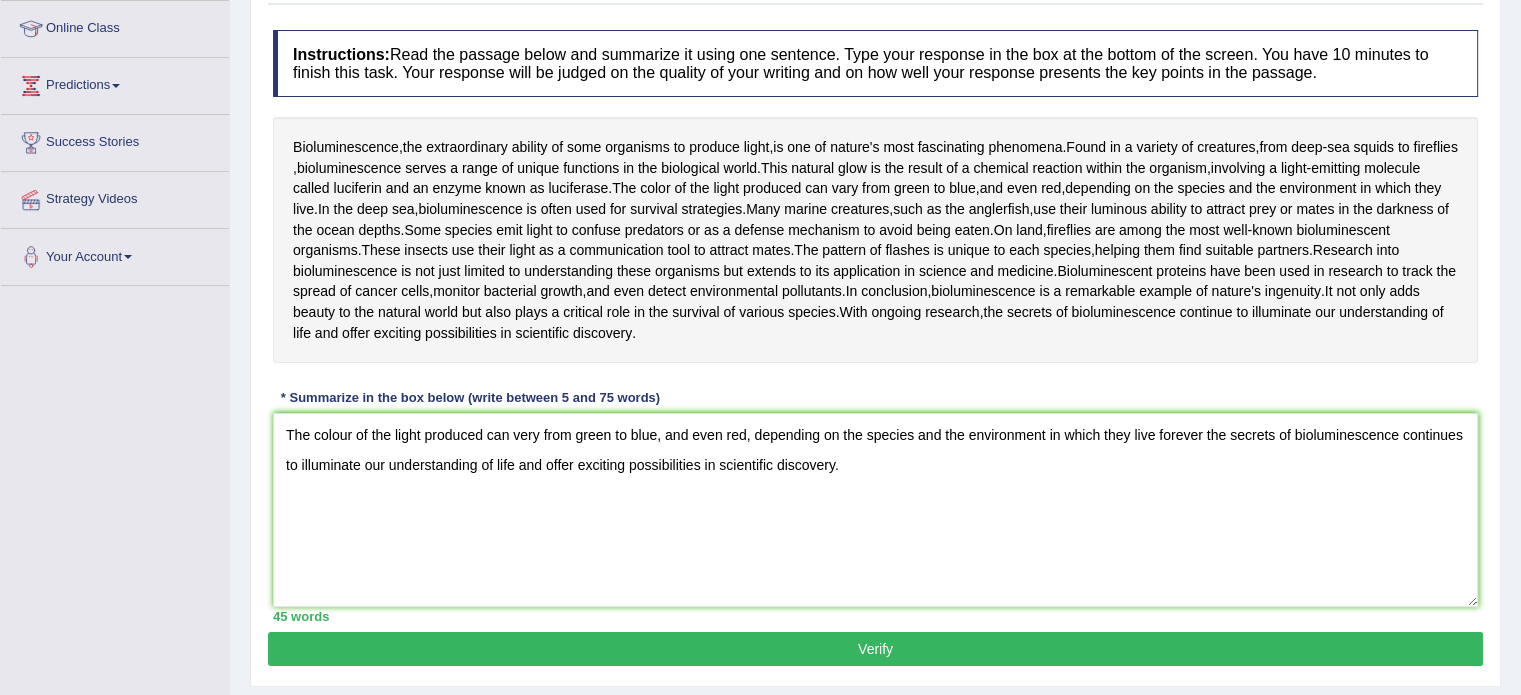 click on "Verify" at bounding box center [875, 649] 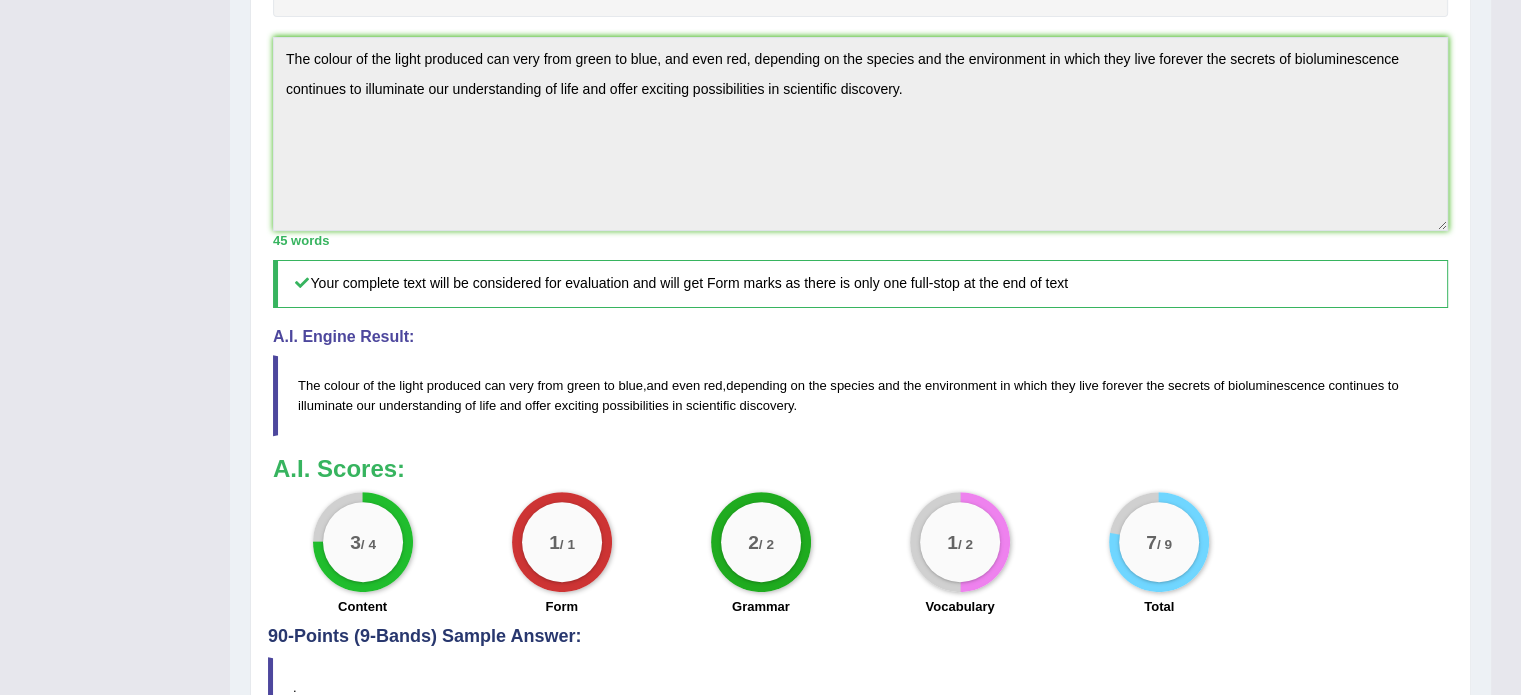 scroll, scrollTop: 602, scrollLeft: 0, axis: vertical 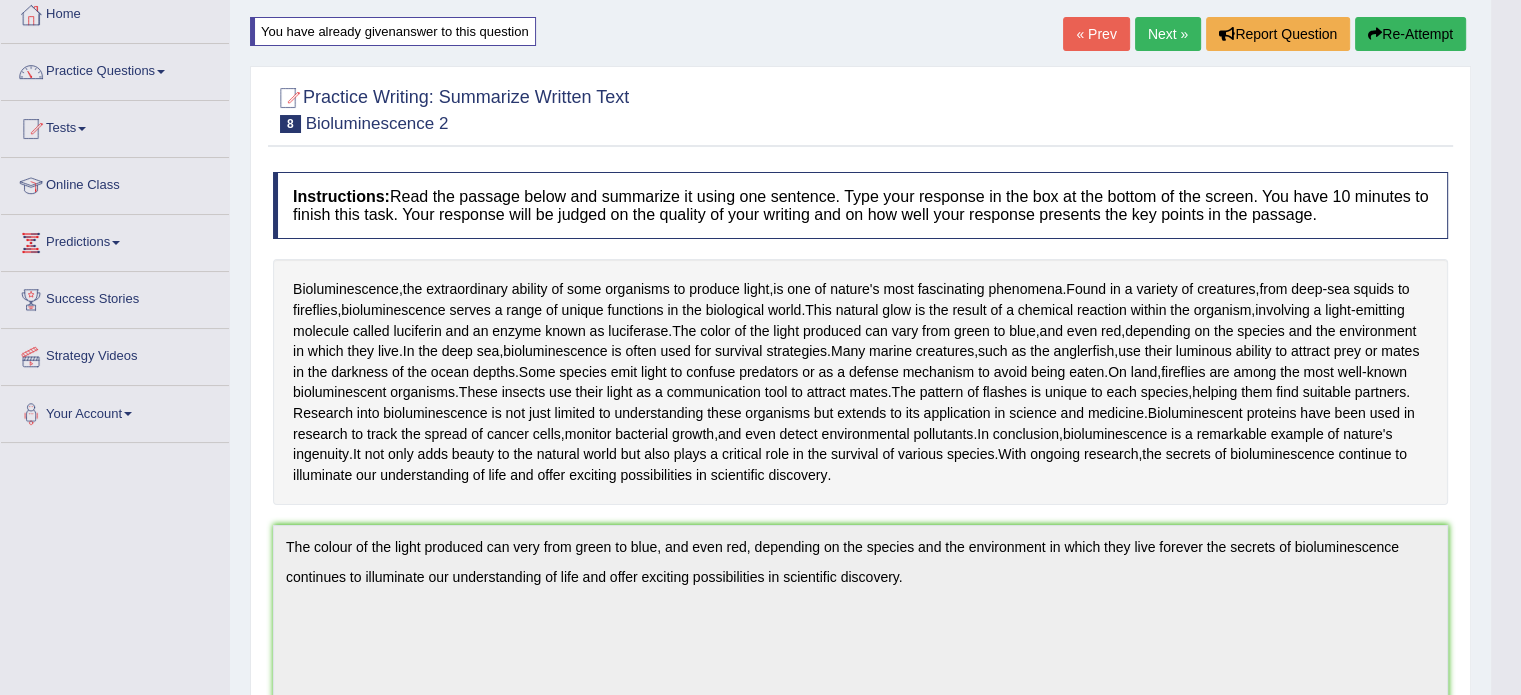 click on "Re-Attempt" at bounding box center (1410, 34) 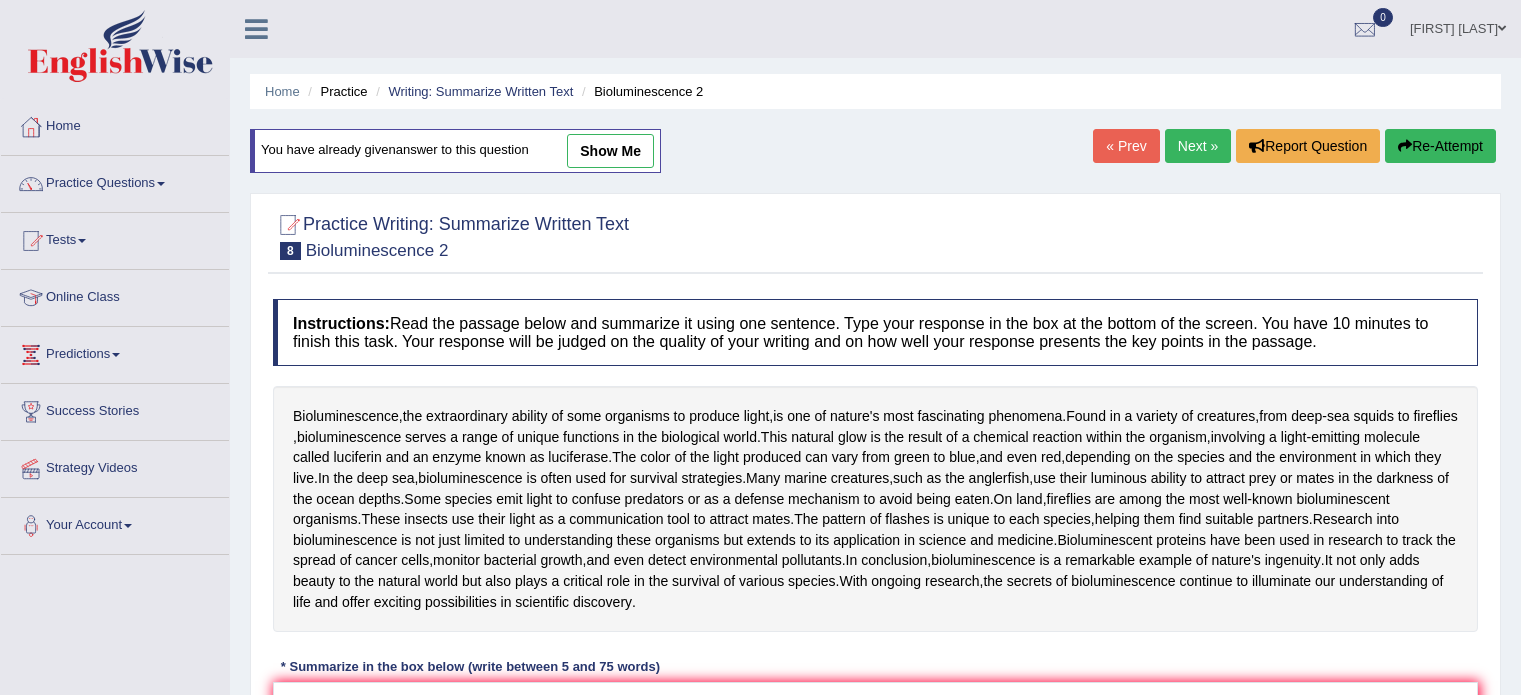 scroll, scrollTop: 112, scrollLeft: 0, axis: vertical 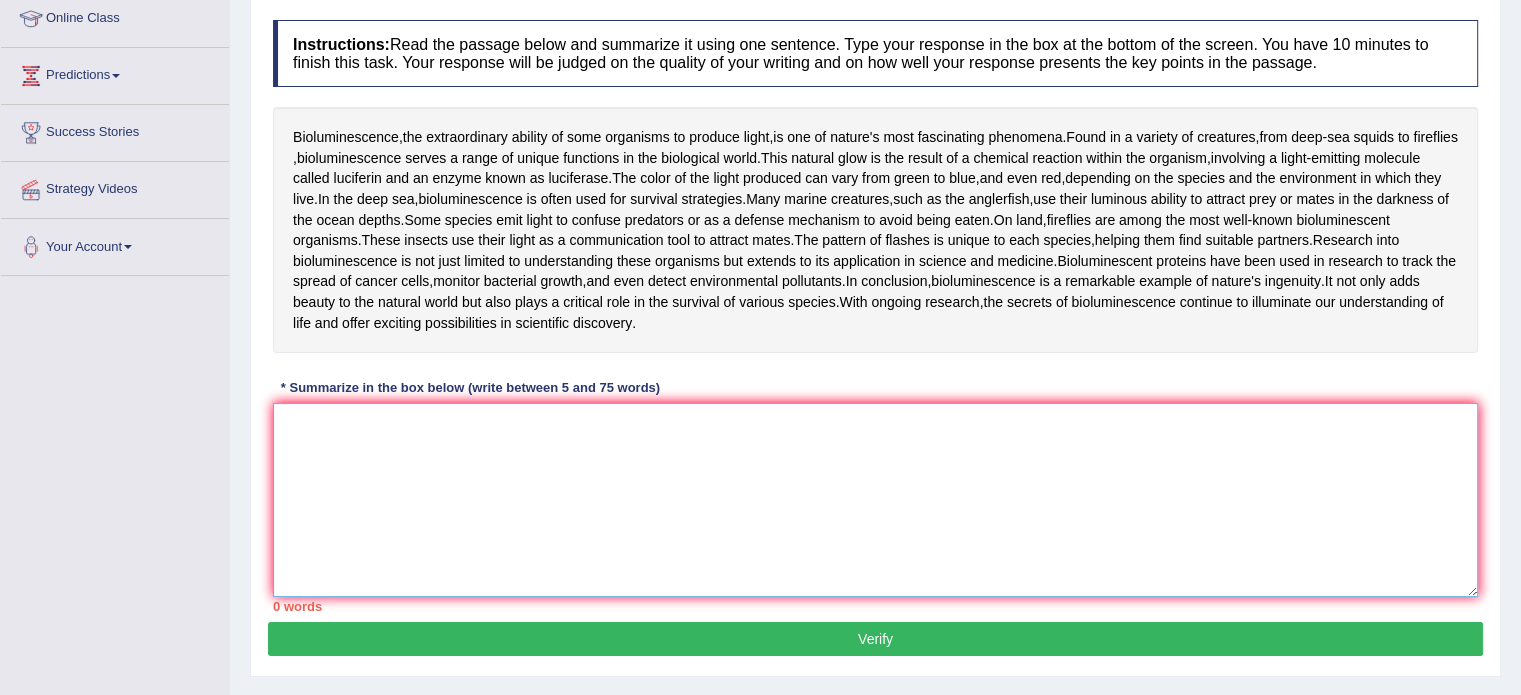 click at bounding box center (875, 500) 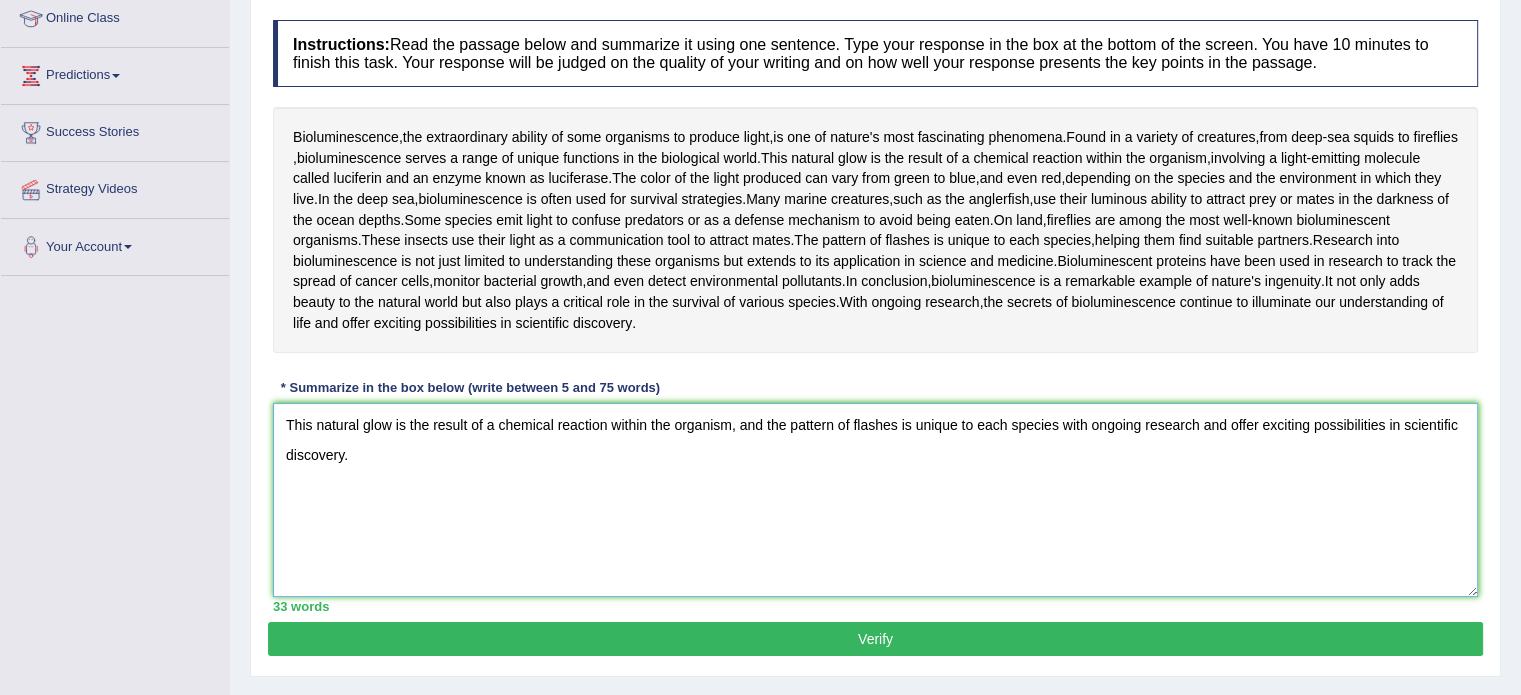 type on "This natural glow is the result of a chemical reaction within the organism, and the pattern of flashes is unique to each species with ongoing research and offer exciting possibilities in scientific discovery." 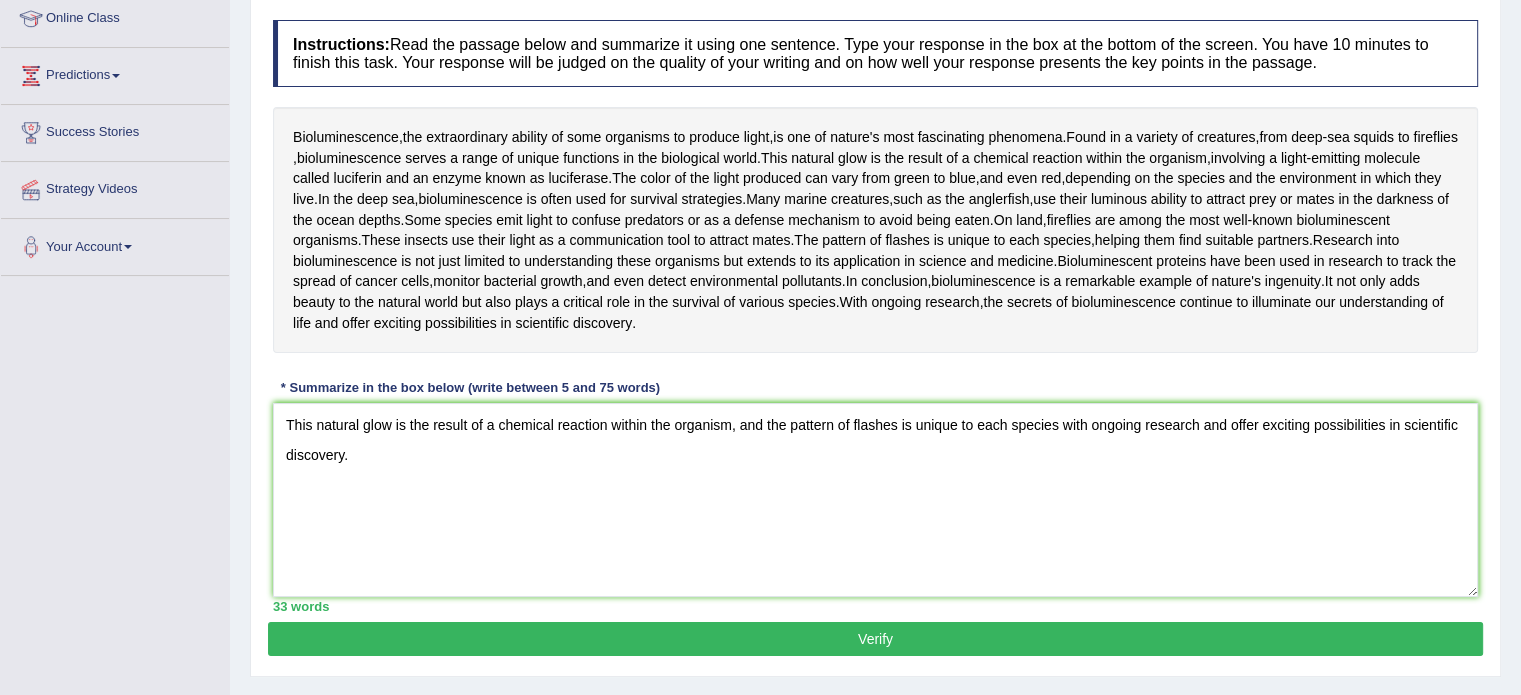 click on "Verify" at bounding box center (875, 639) 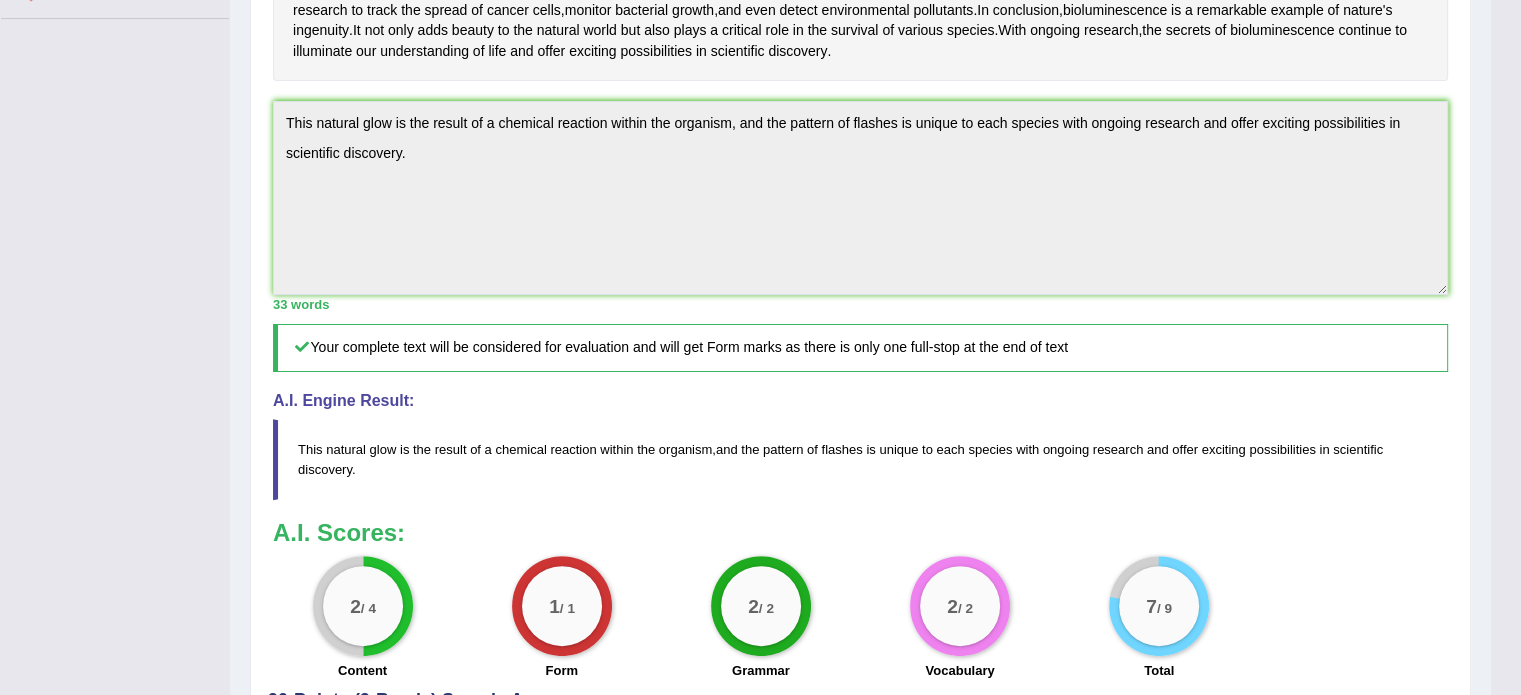 scroll, scrollTop: 596, scrollLeft: 0, axis: vertical 